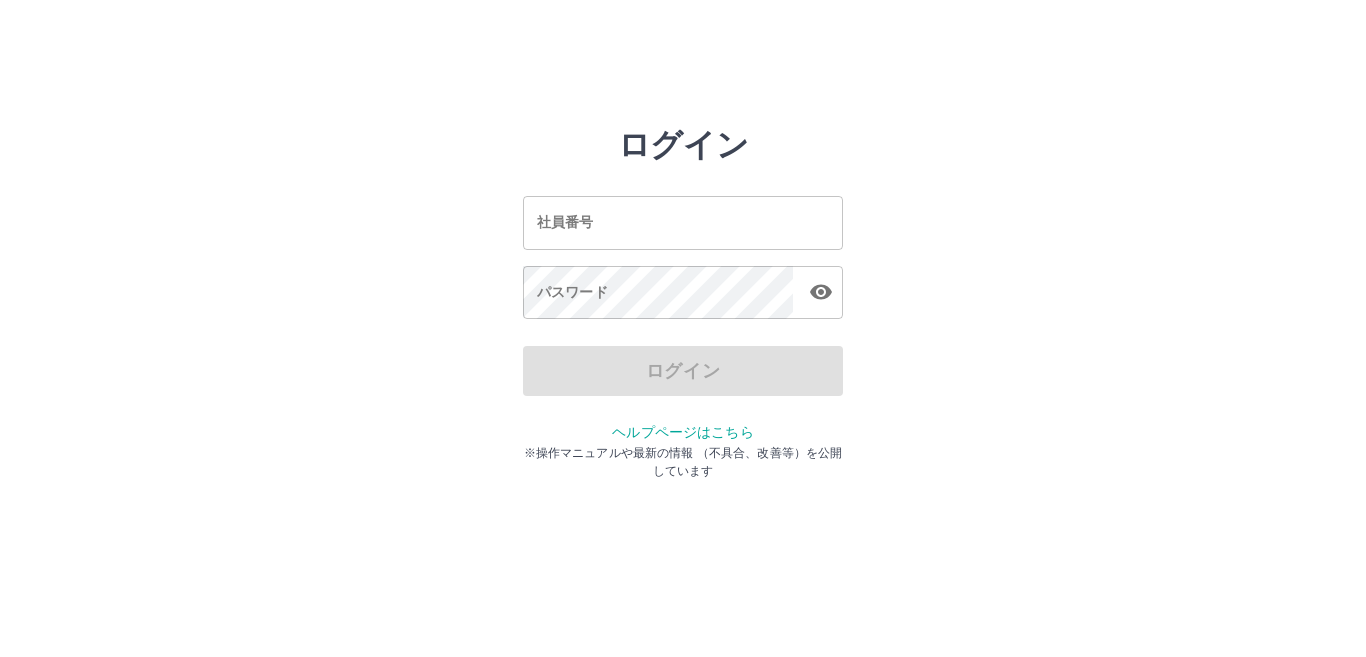scroll, scrollTop: 0, scrollLeft: 0, axis: both 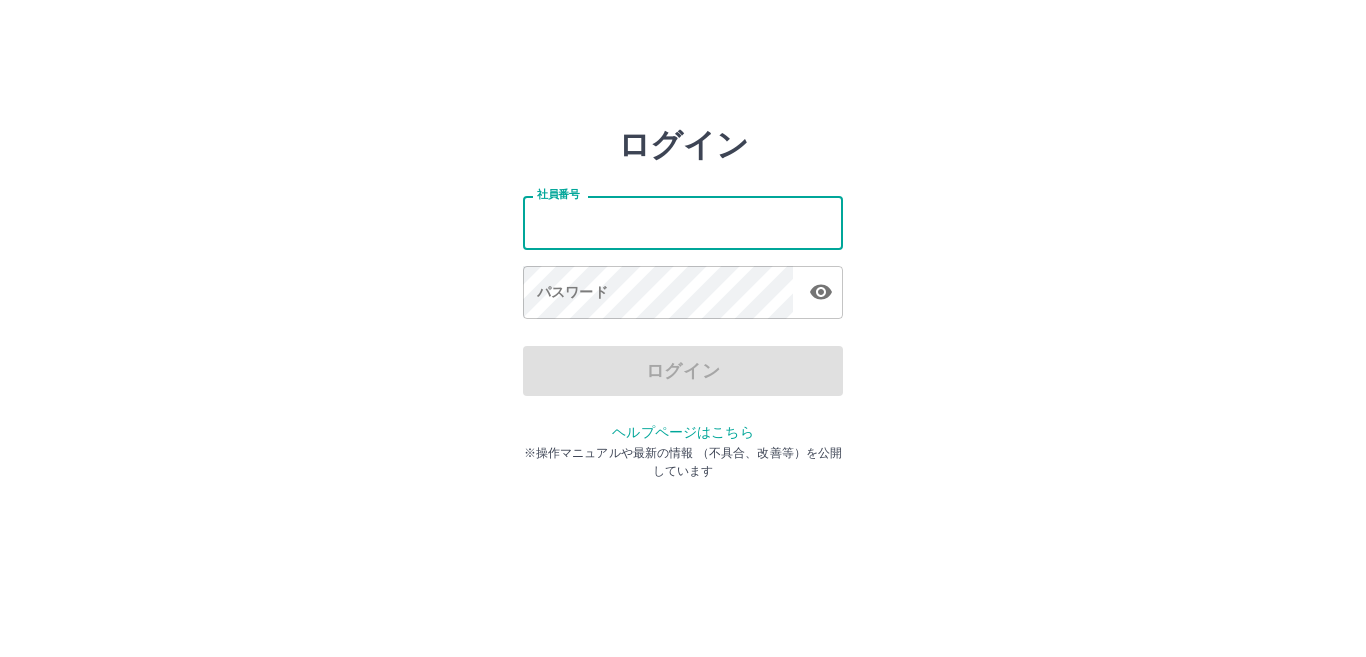 click on "社員番号" at bounding box center (683, 222) 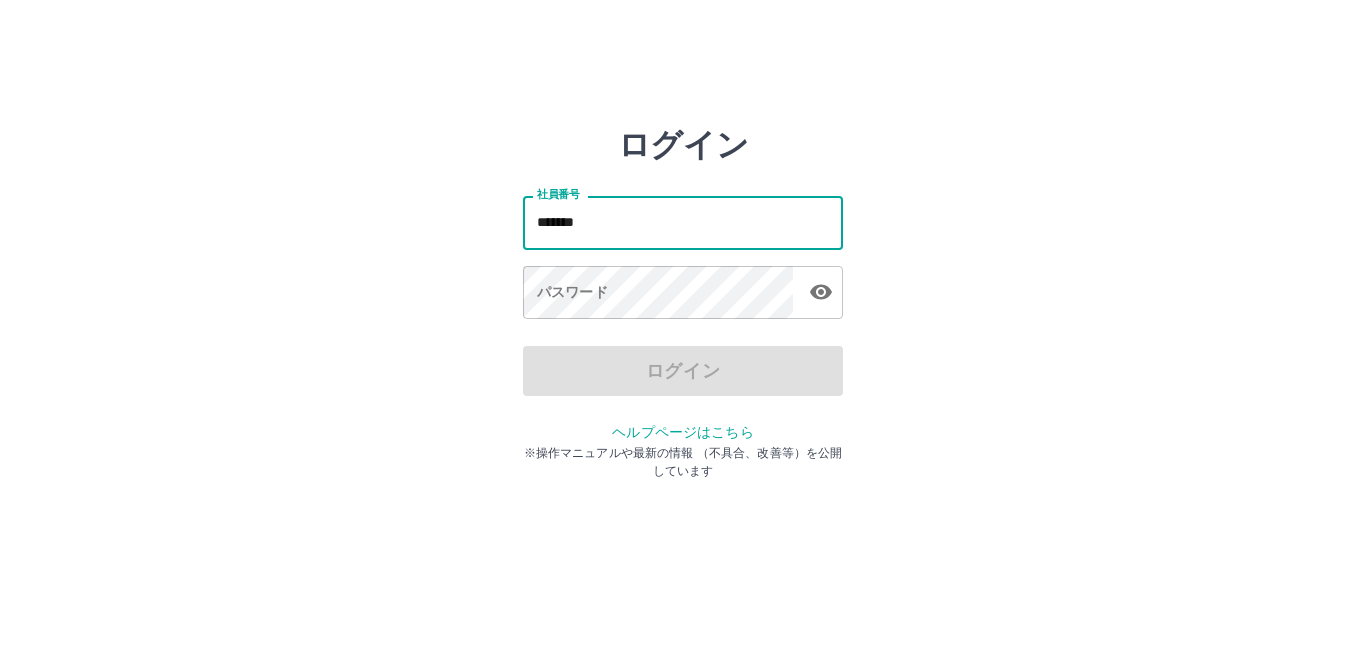 type on "*******" 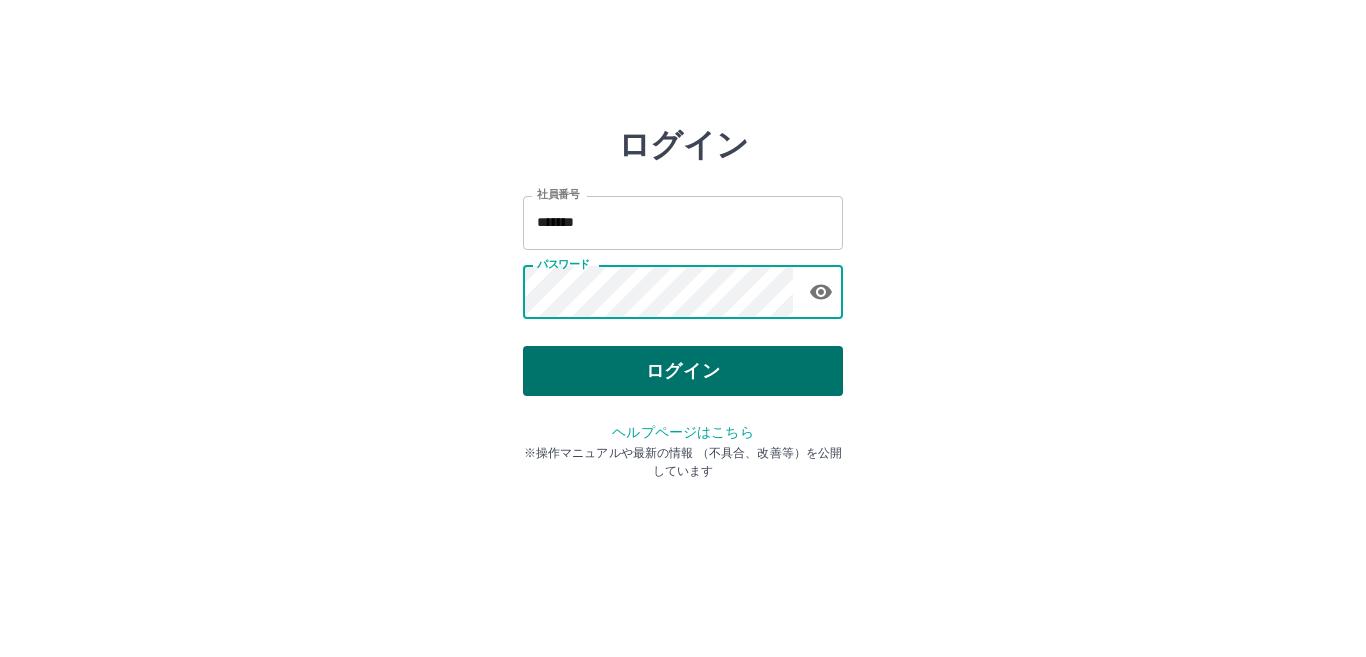 click on "ログイン" at bounding box center [683, 371] 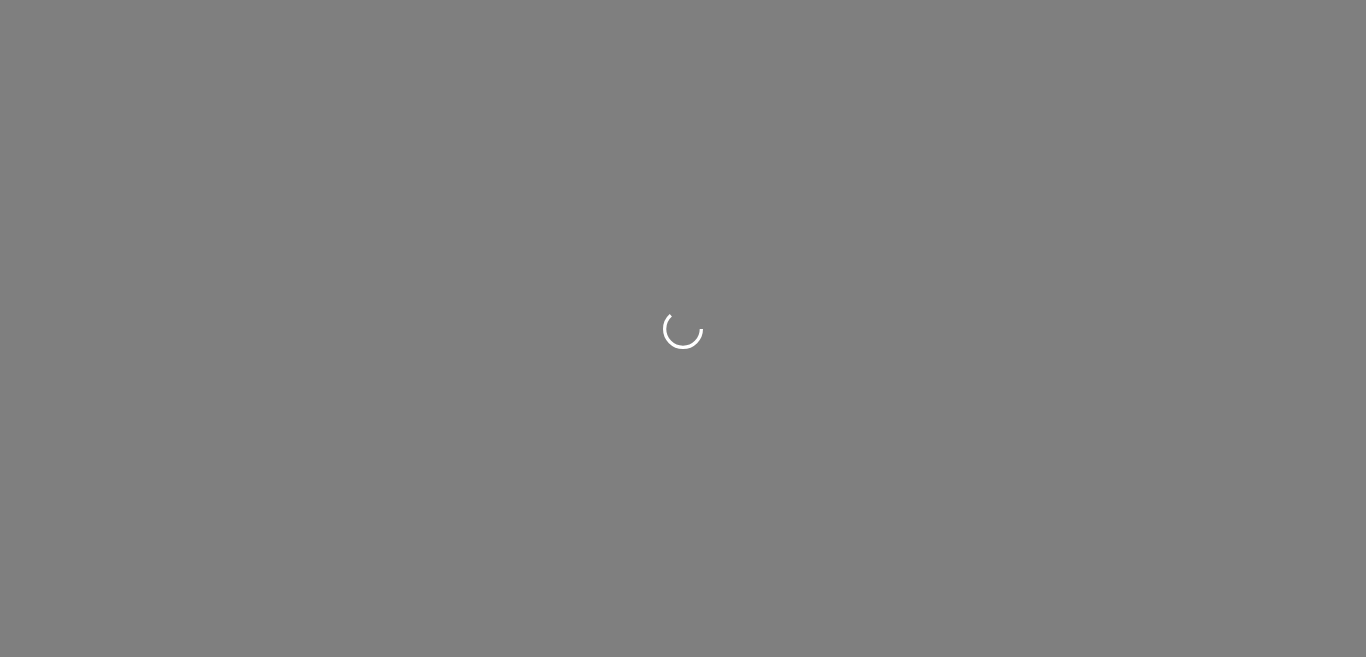 scroll, scrollTop: 0, scrollLeft: 0, axis: both 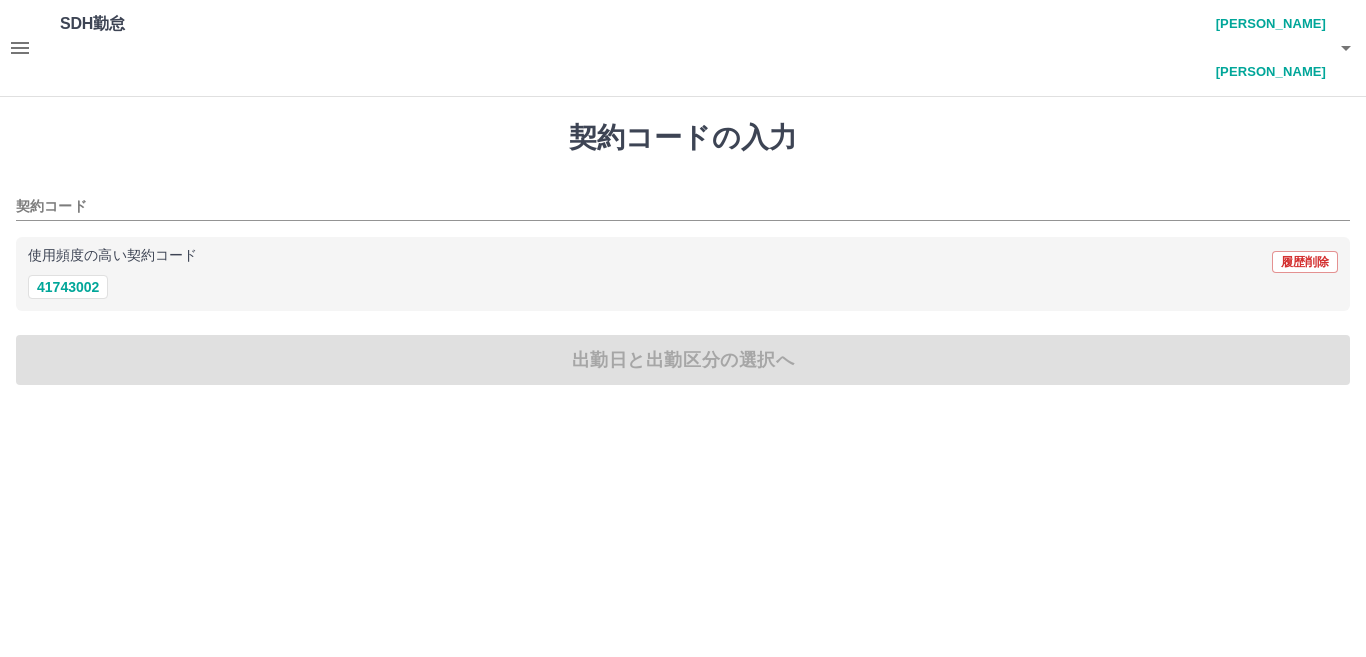 click 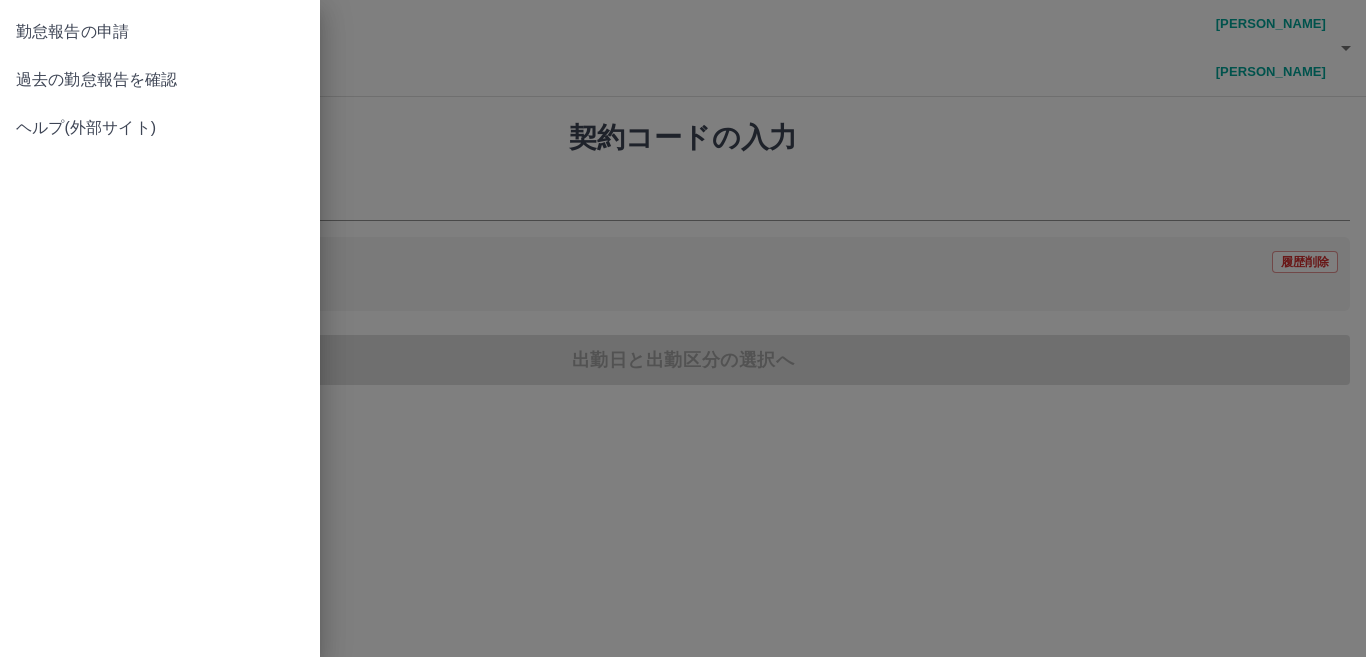 click on "過去の勤怠報告を確認" at bounding box center [160, 80] 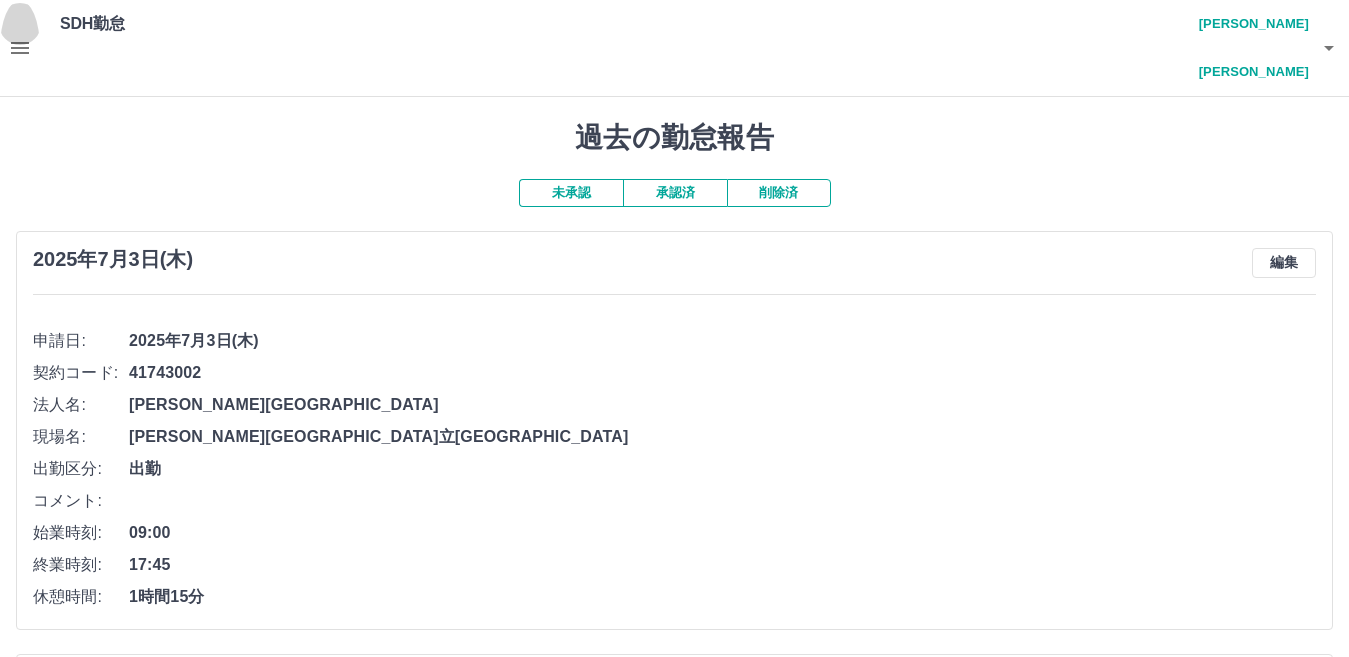 click 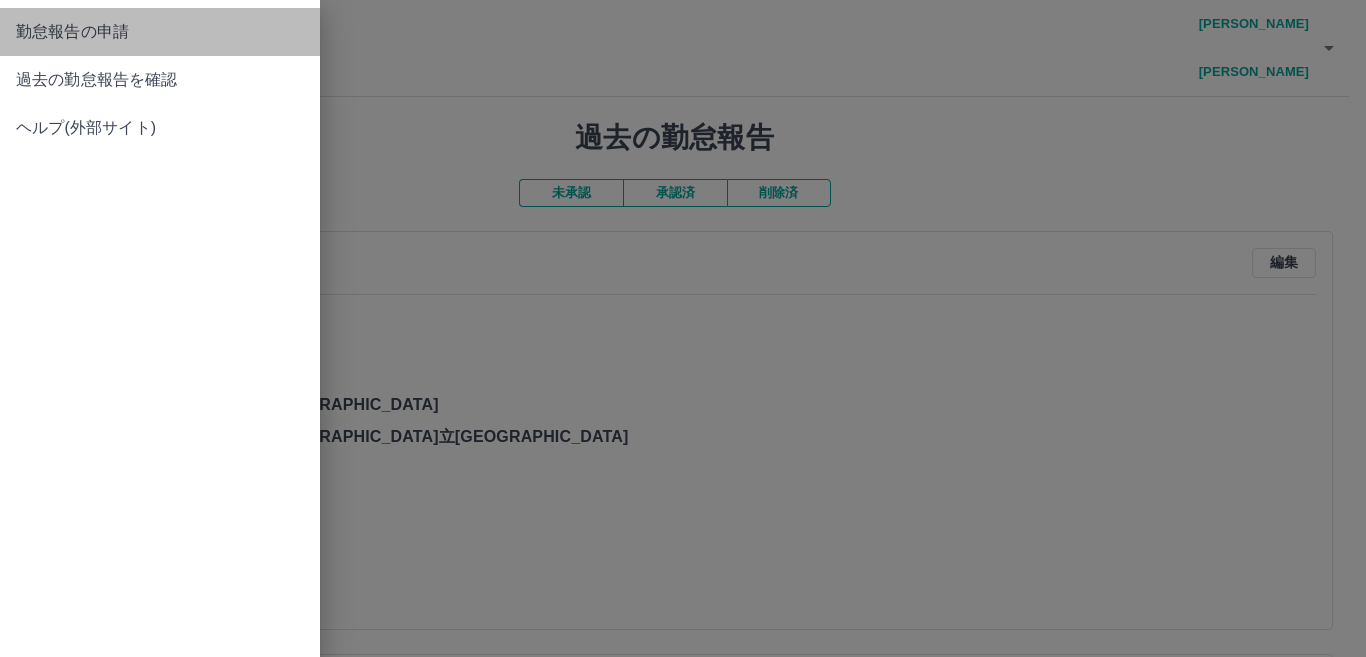 click on "勤怠報告の申請" at bounding box center [160, 32] 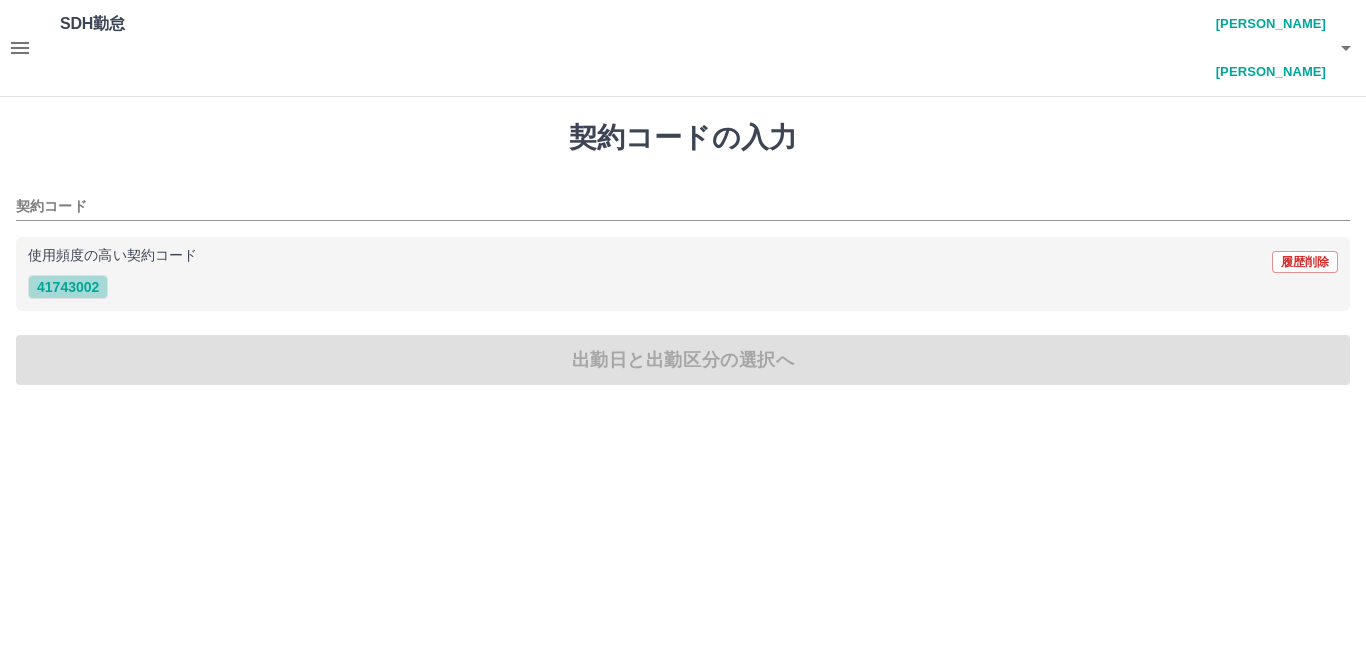 click on "41743002" at bounding box center [68, 287] 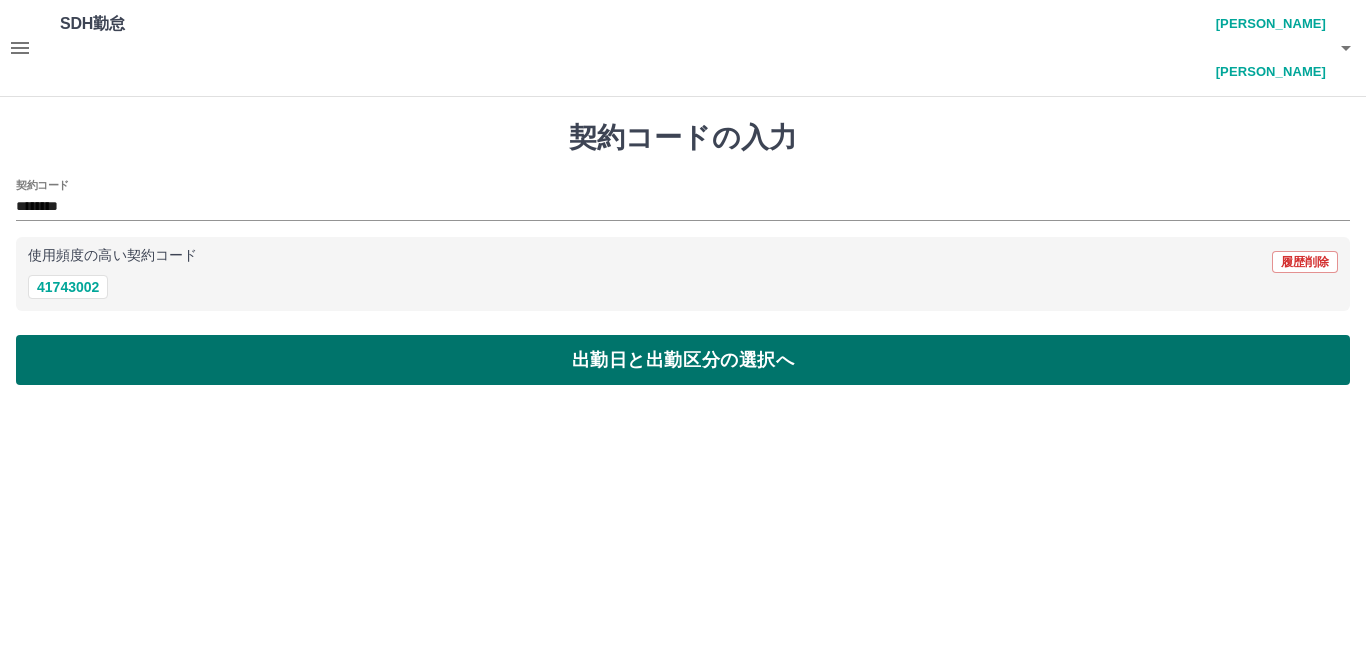 click on "出勤日と出勤区分の選択へ" at bounding box center [683, 360] 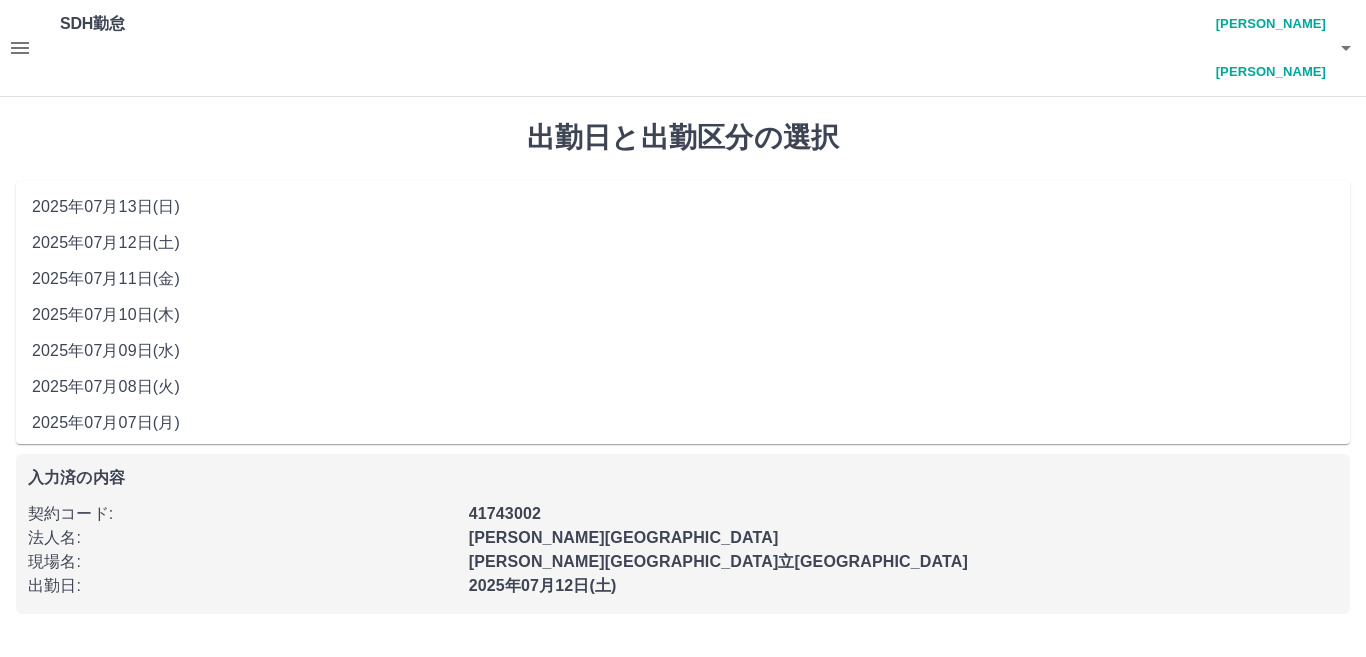 click on "**********" at bounding box center [683, 215] 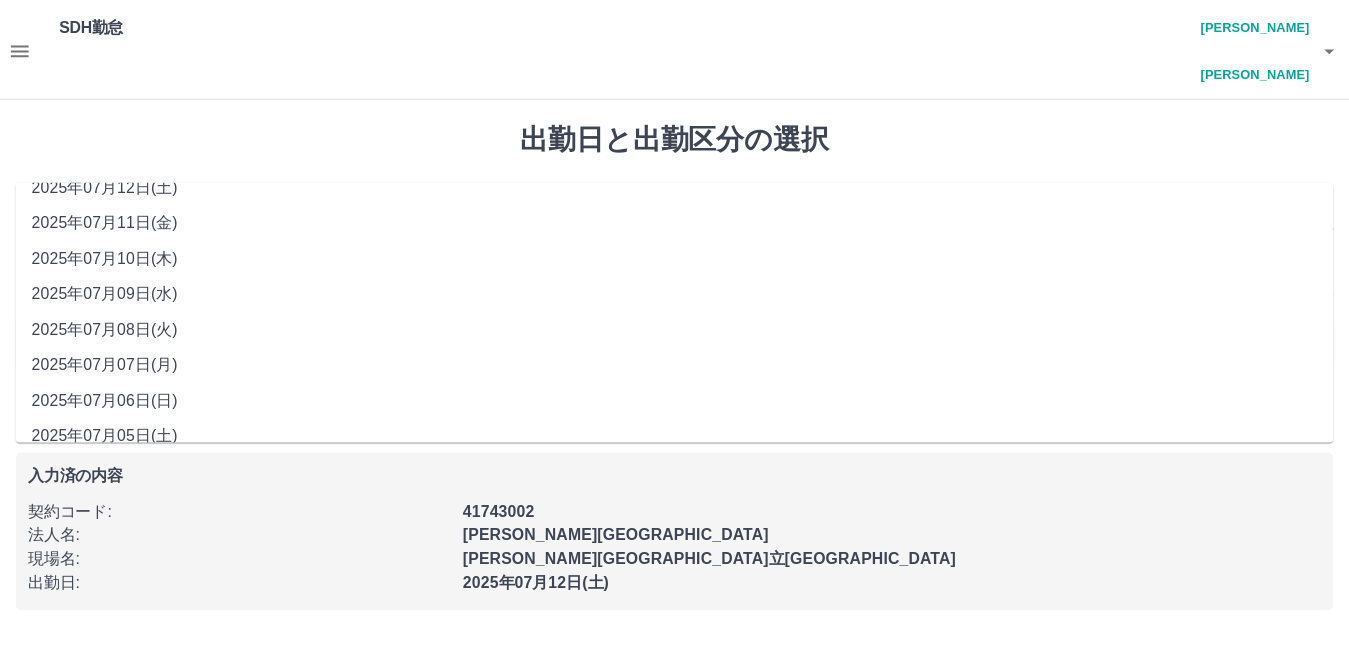 scroll, scrollTop: 77, scrollLeft: 0, axis: vertical 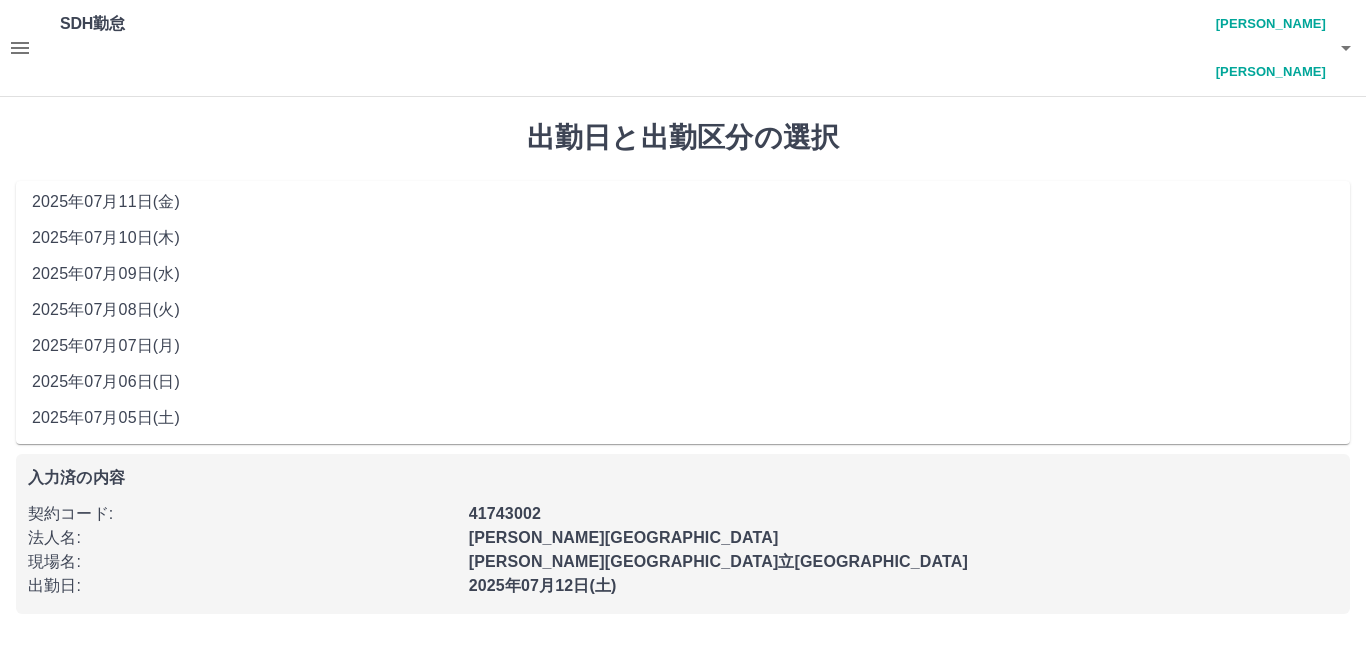click on "2025年07月05日(土)" at bounding box center [683, 418] 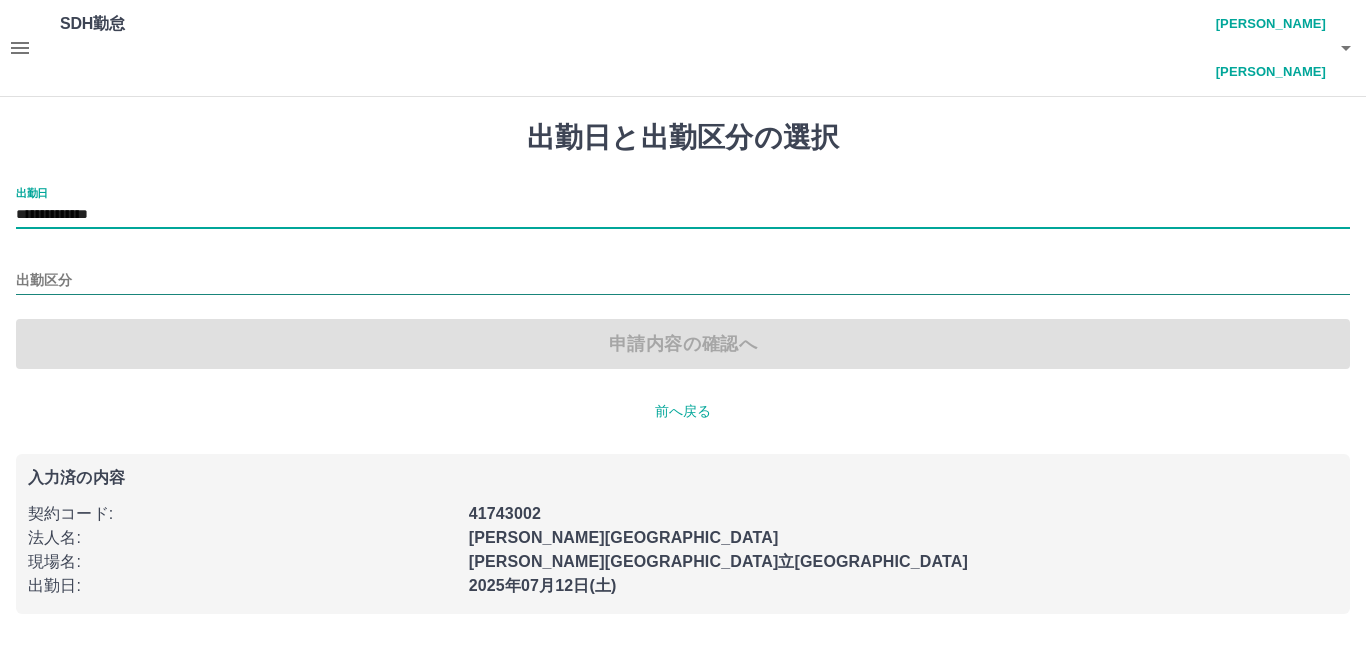click on "出勤区分" at bounding box center (683, 281) 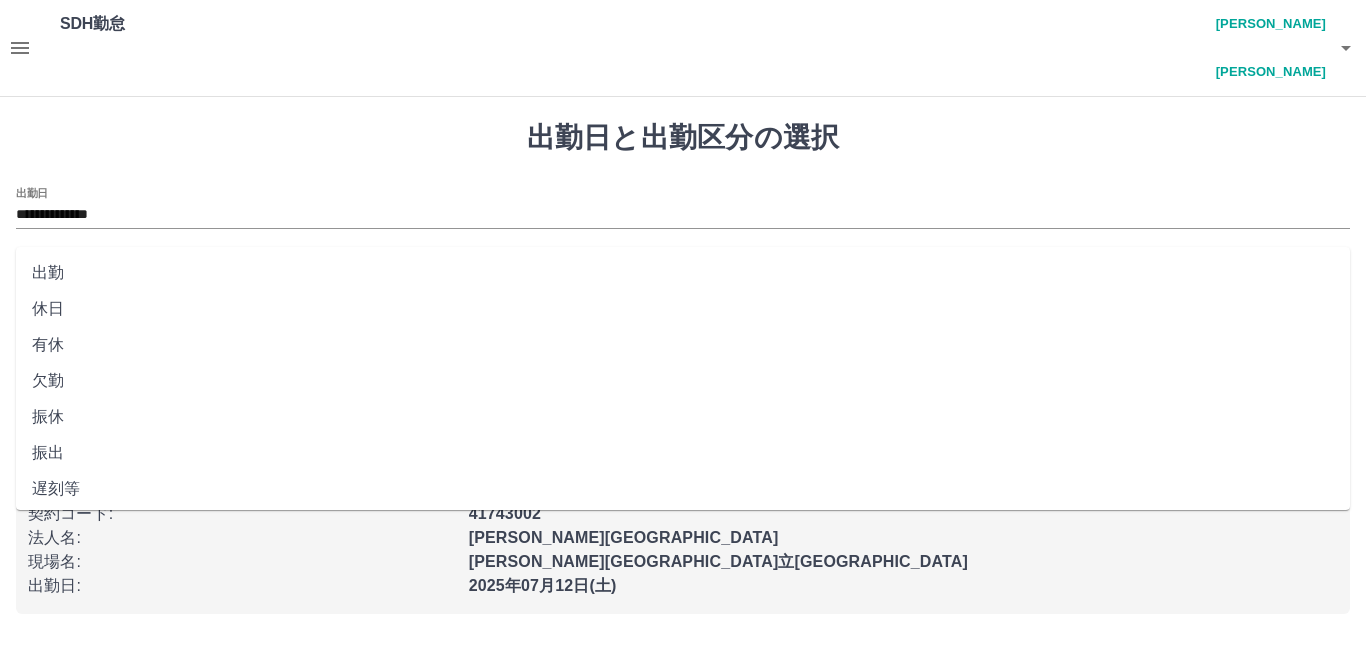 click on "出勤" at bounding box center (683, 273) 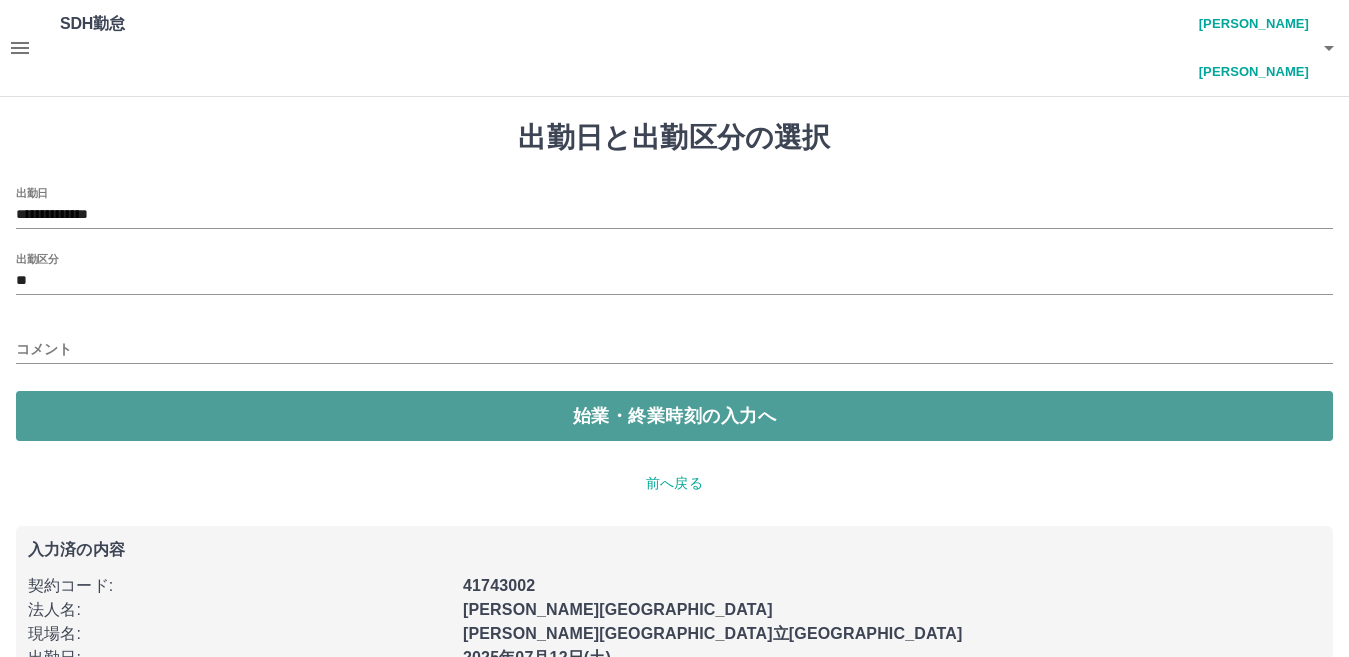 click on "始業・終業時刻の入力へ" at bounding box center [674, 416] 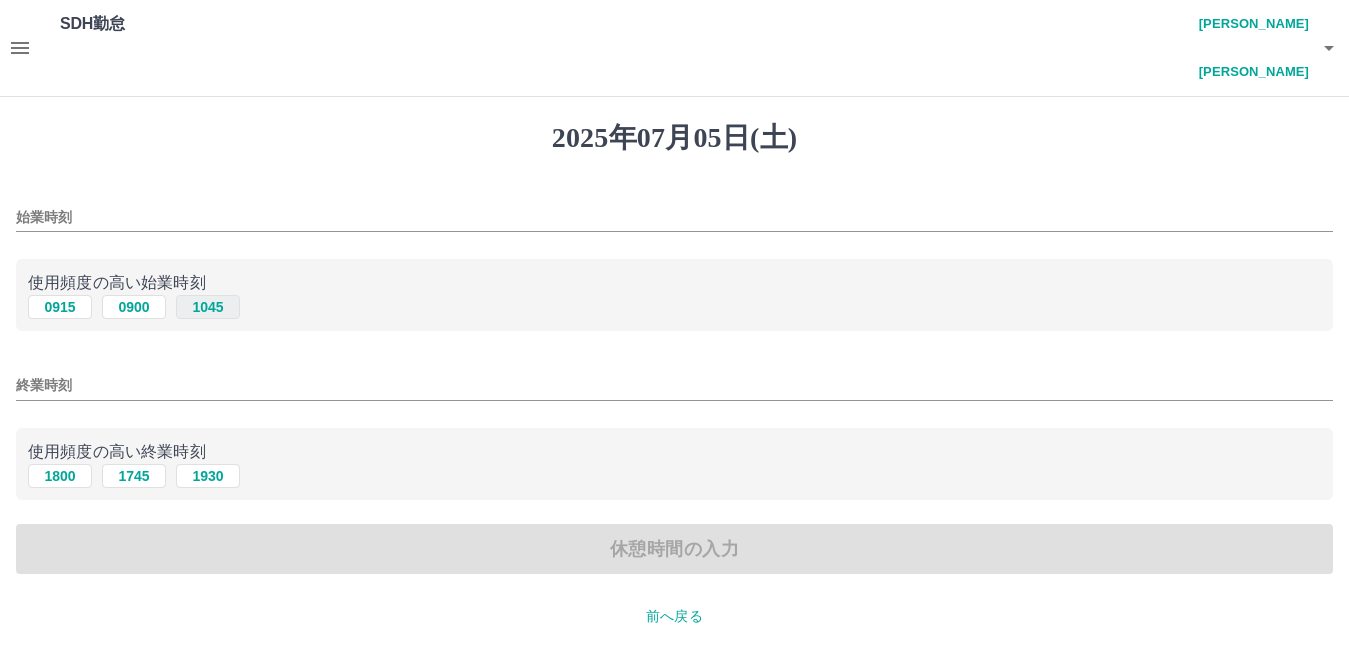 click on "1045" at bounding box center (208, 307) 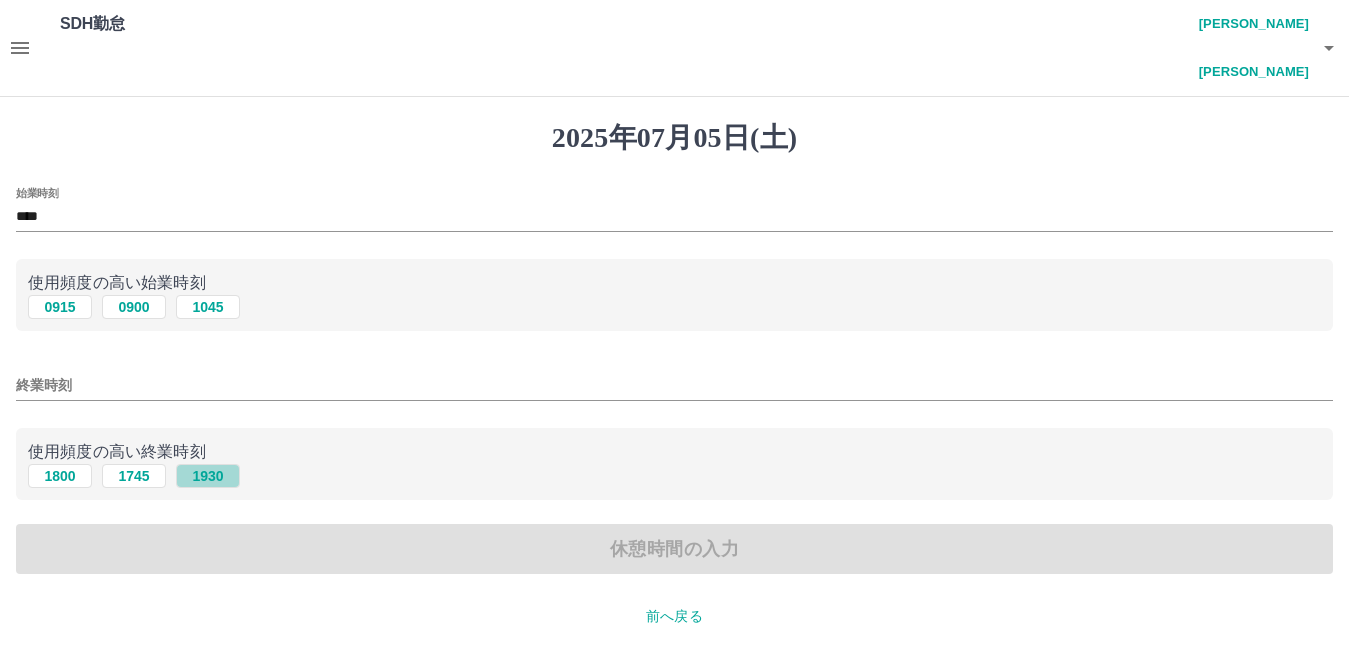 click on "1930" at bounding box center [208, 476] 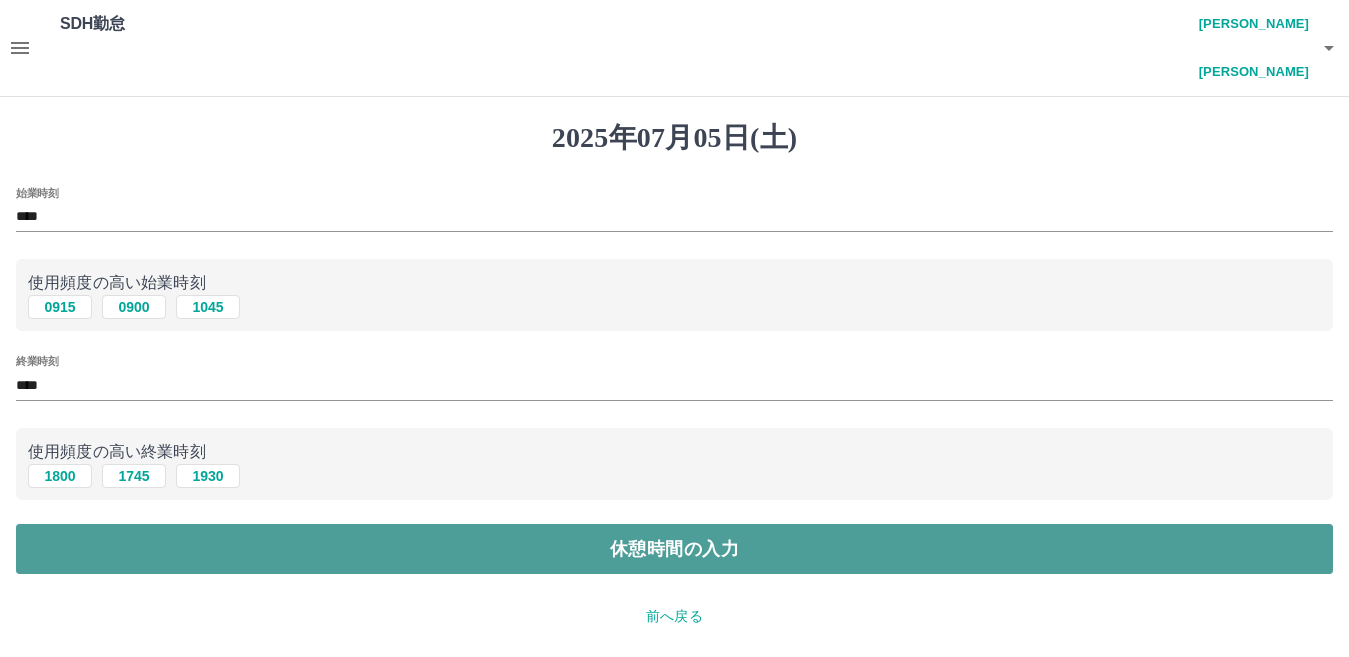 click on "休憩時間の入力" at bounding box center [674, 549] 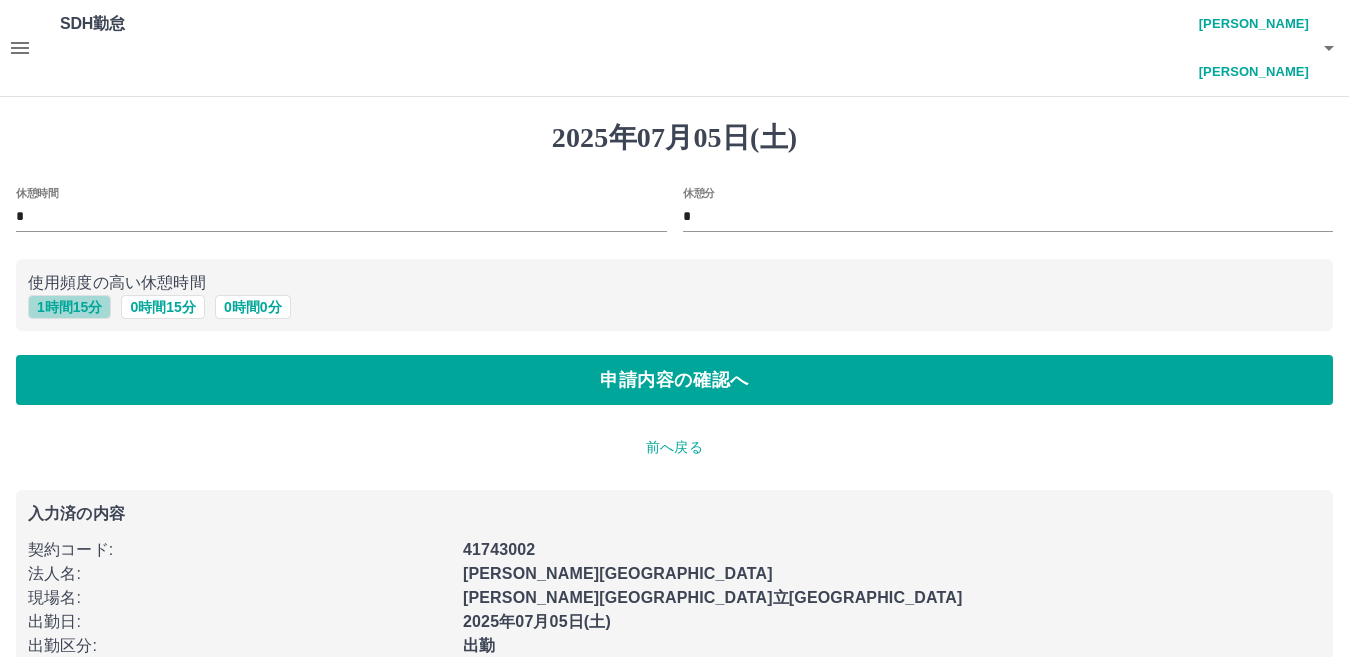 click on "1 時間 15 分" at bounding box center [69, 307] 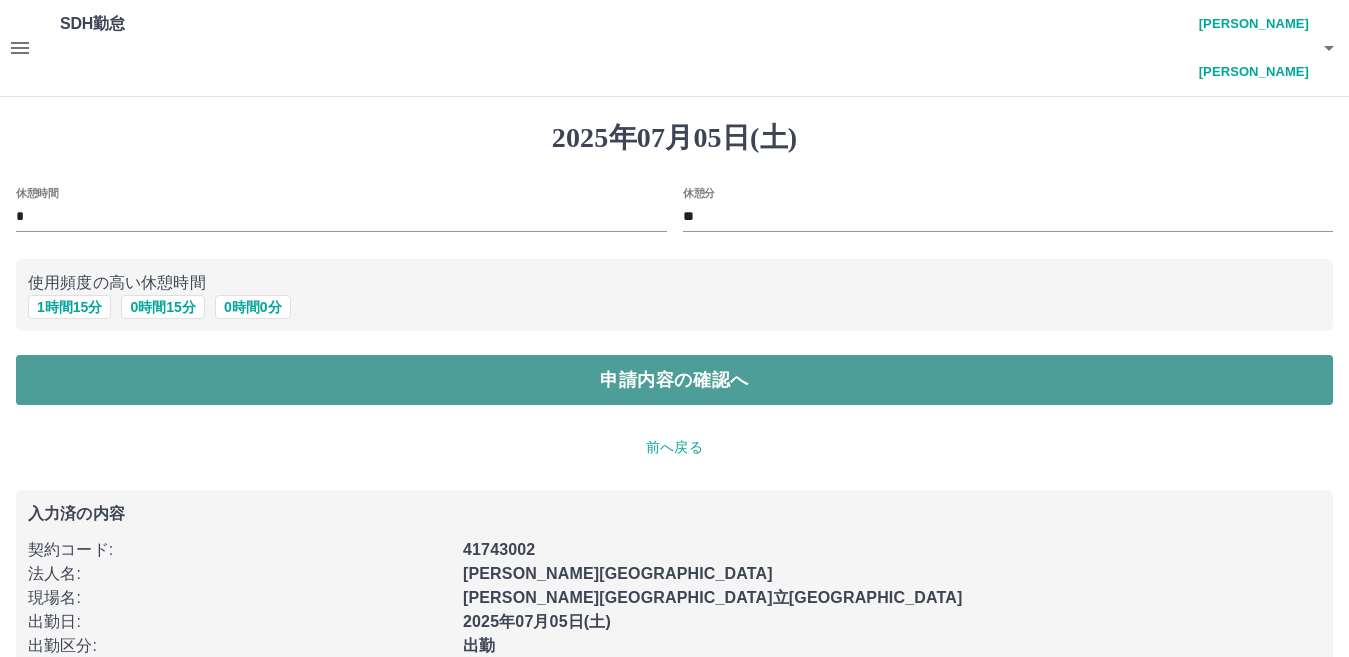 click on "申請内容の確認へ" at bounding box center [674, 380] 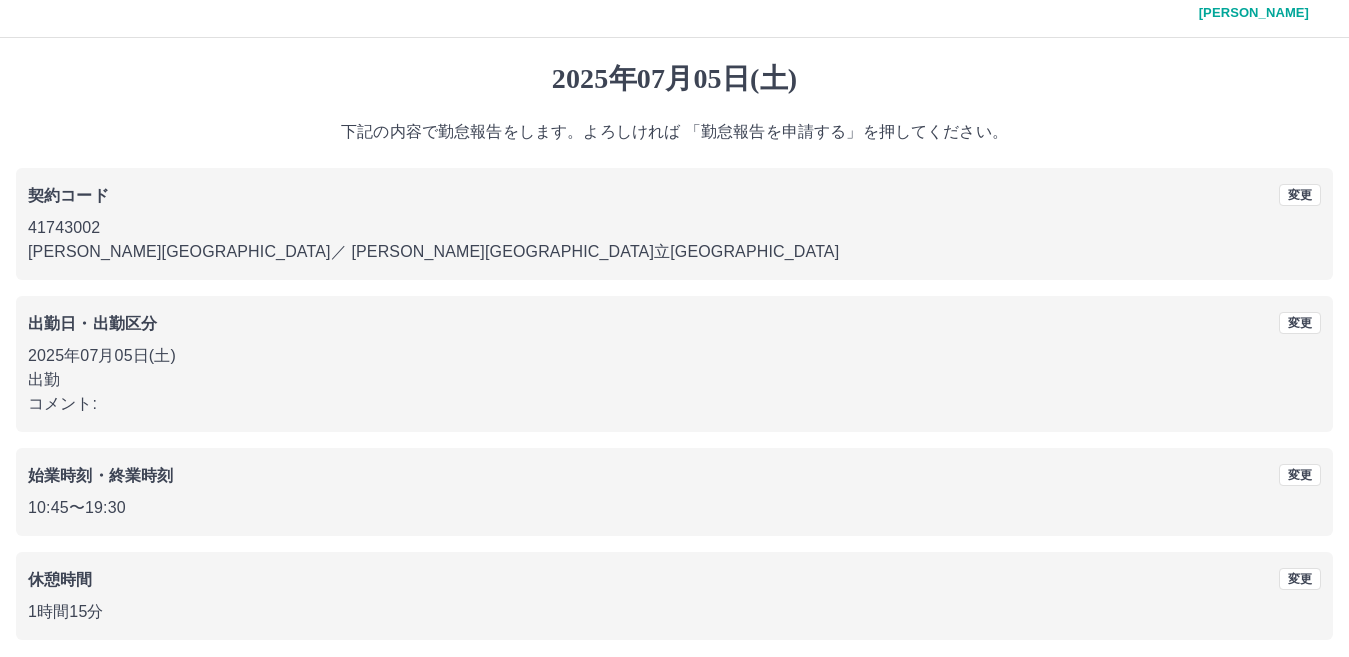 scroll, scrollTop: 92, scrollLeft: 0, axis: vertical 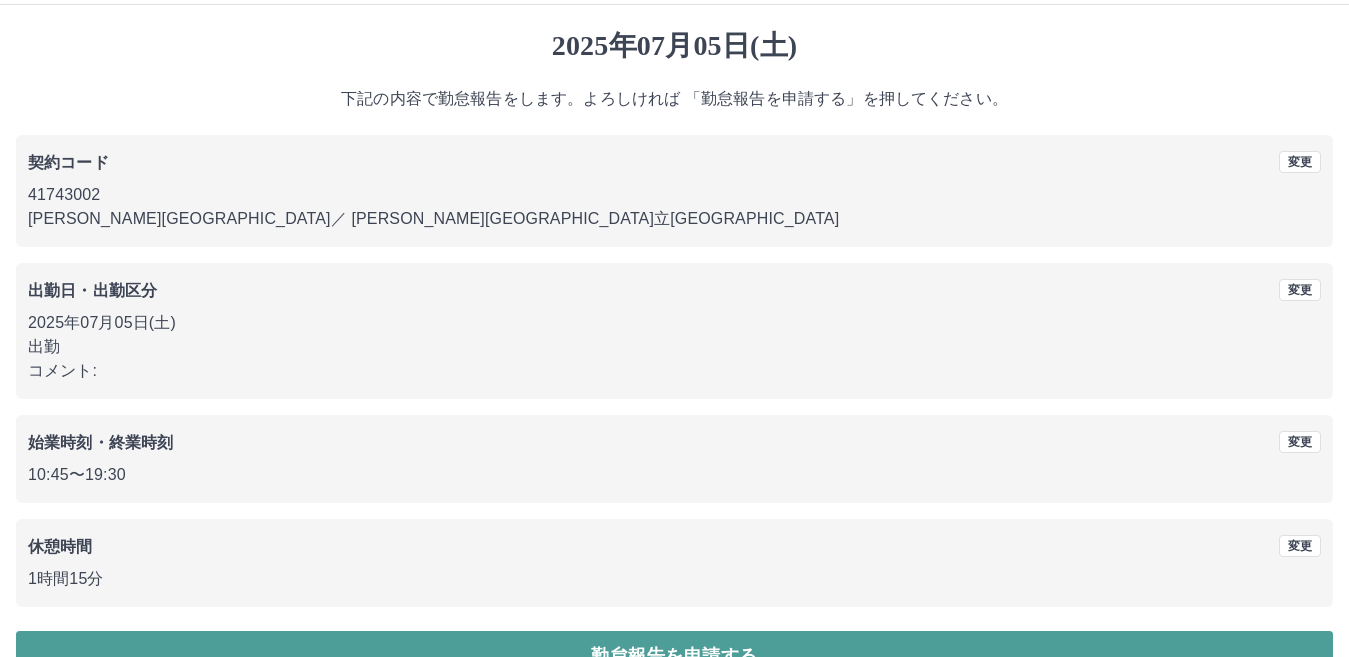 click on "勤怠報告を申請する" at bounding box center (674, 656) 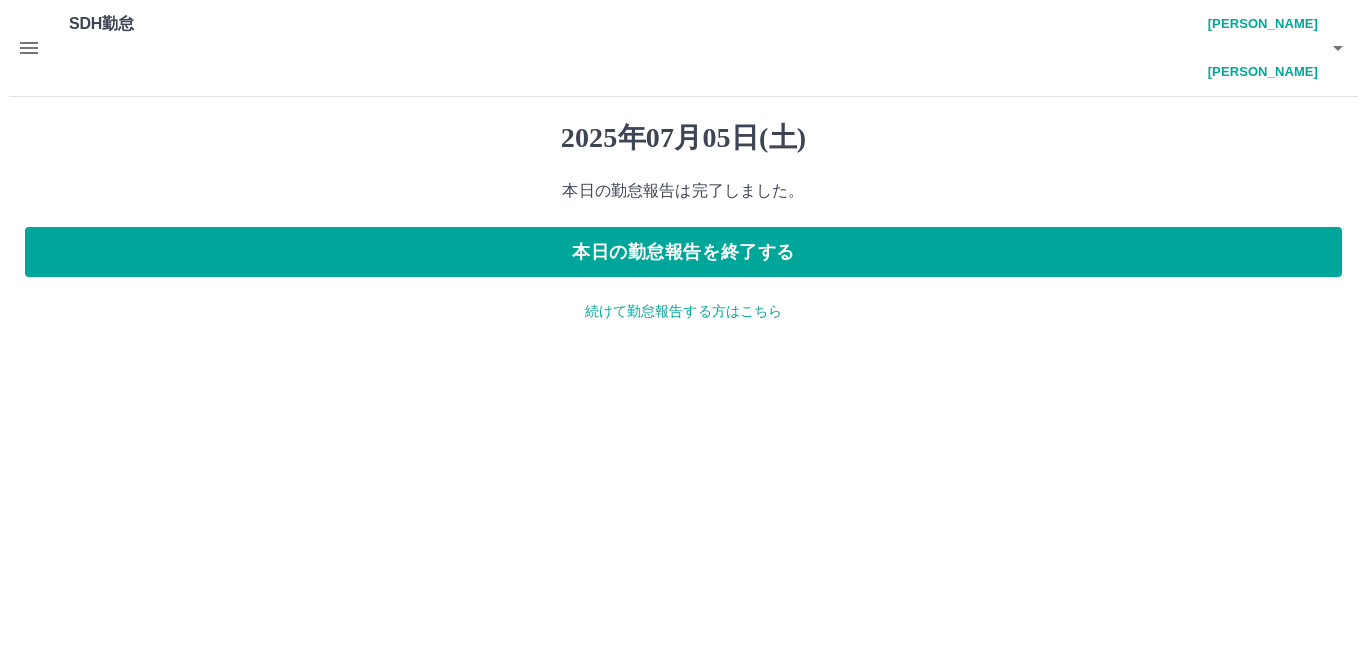 scroll, scrollTop: 0, scrollLeft: 0, axis: both 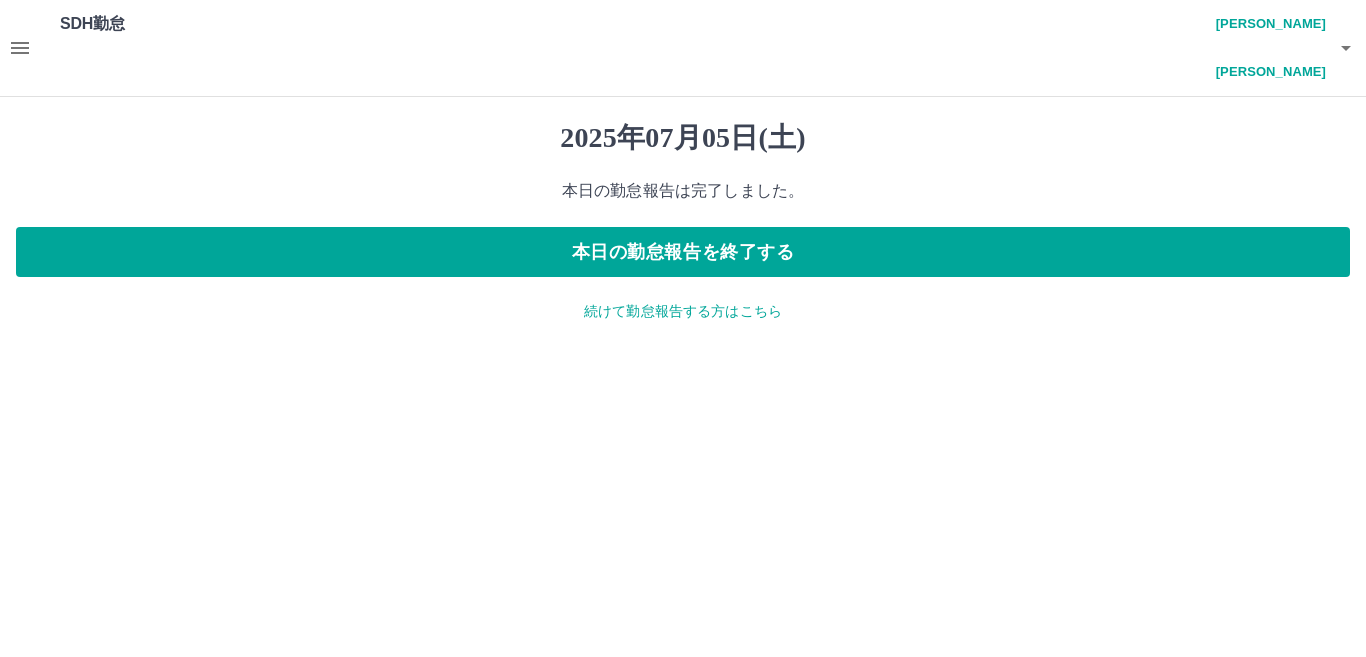 click on "続けて勤怠報告する方はこちら" at bounding box center [683, 311] 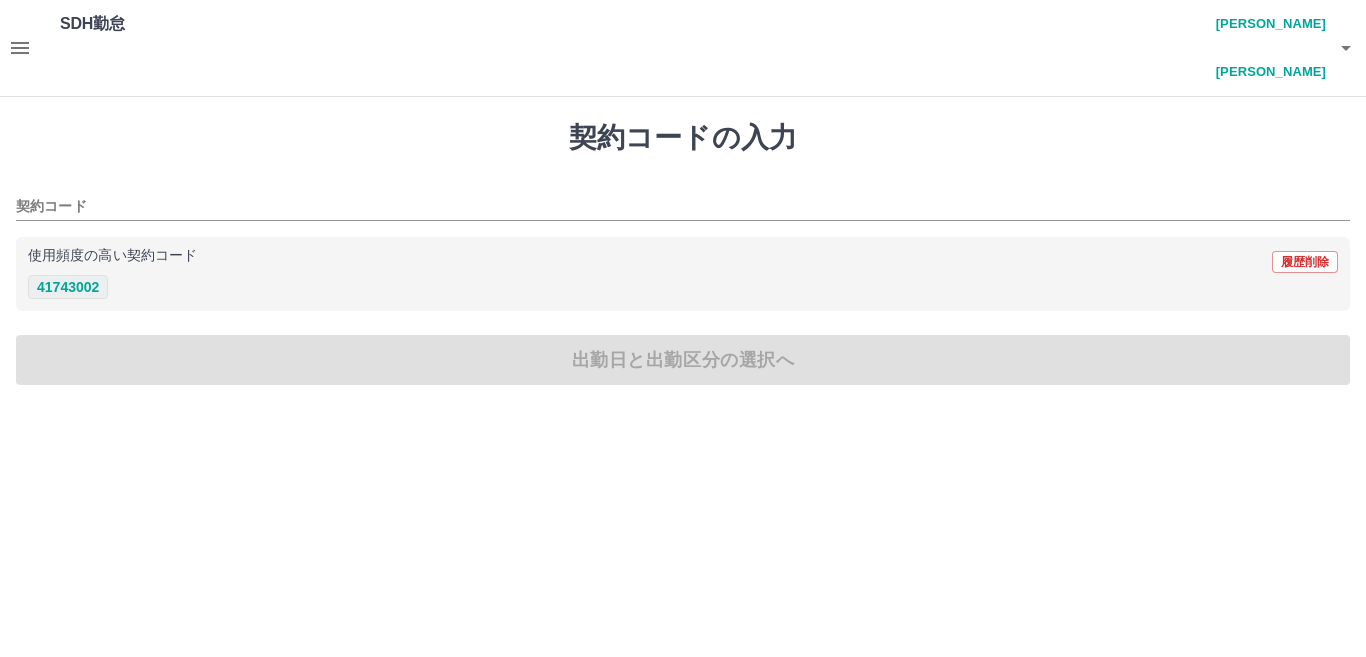 click on "41743002" at bounding box center [68, 287] 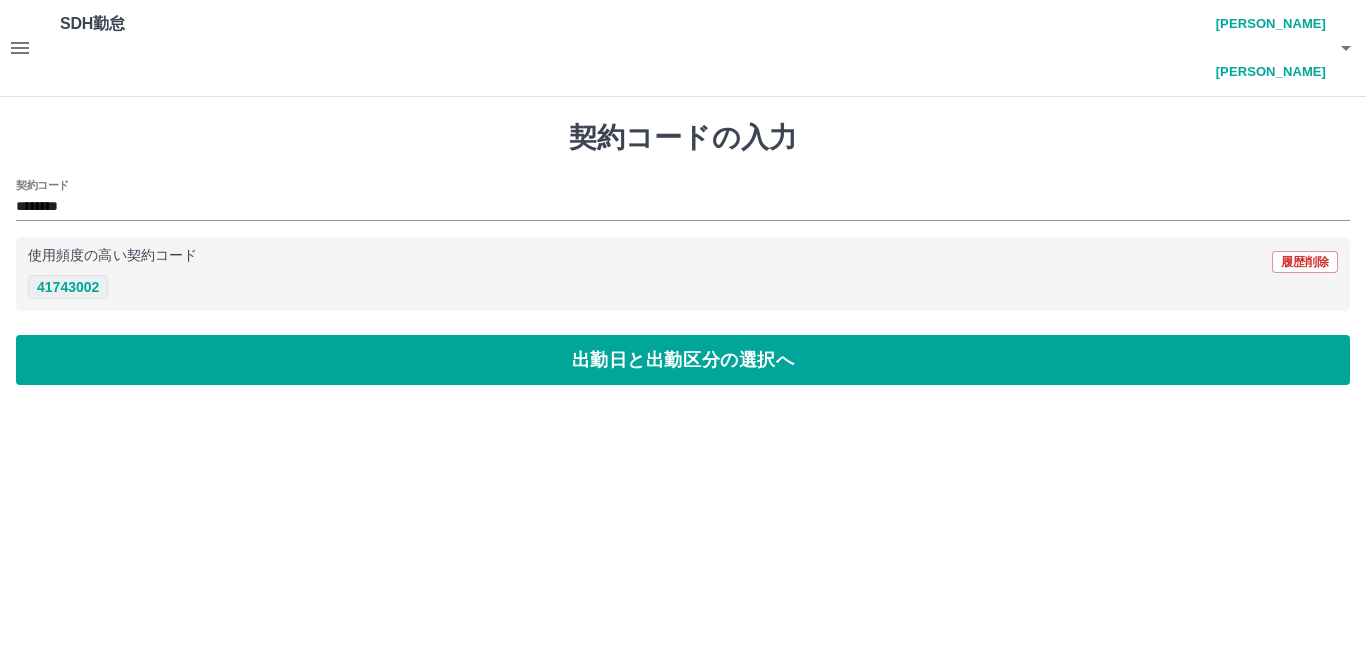 type on "********" 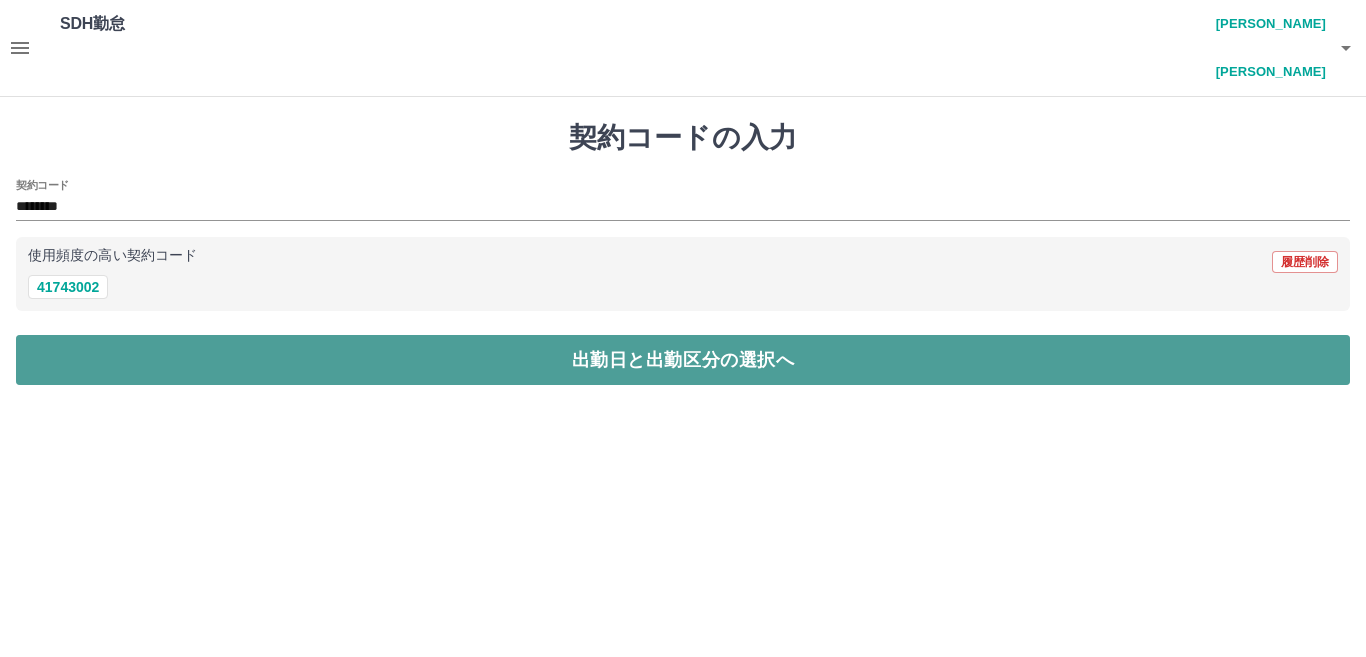 click on "出勤日と出勤区分の選択へ" at bounding box center [683, 360] 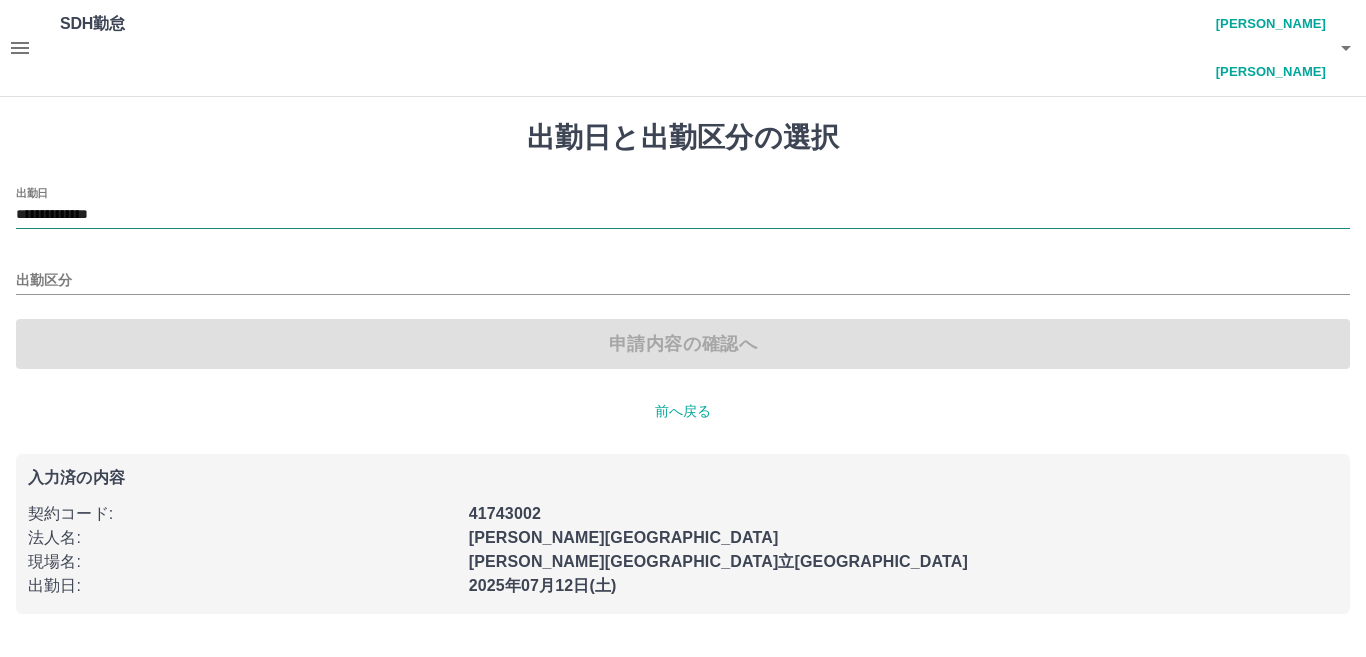click on "**********" at bounding box center (683, 215) 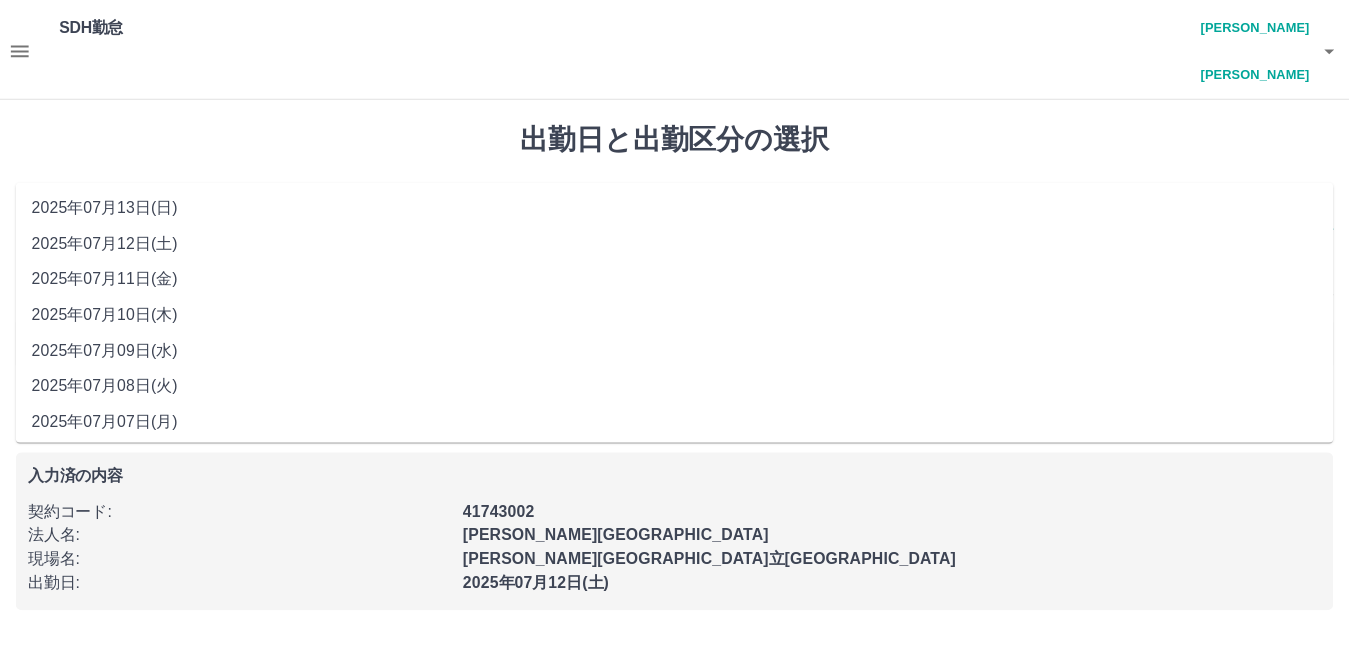 scroll, scrollTop: 77, scrollLeft: 0, axis: vertical 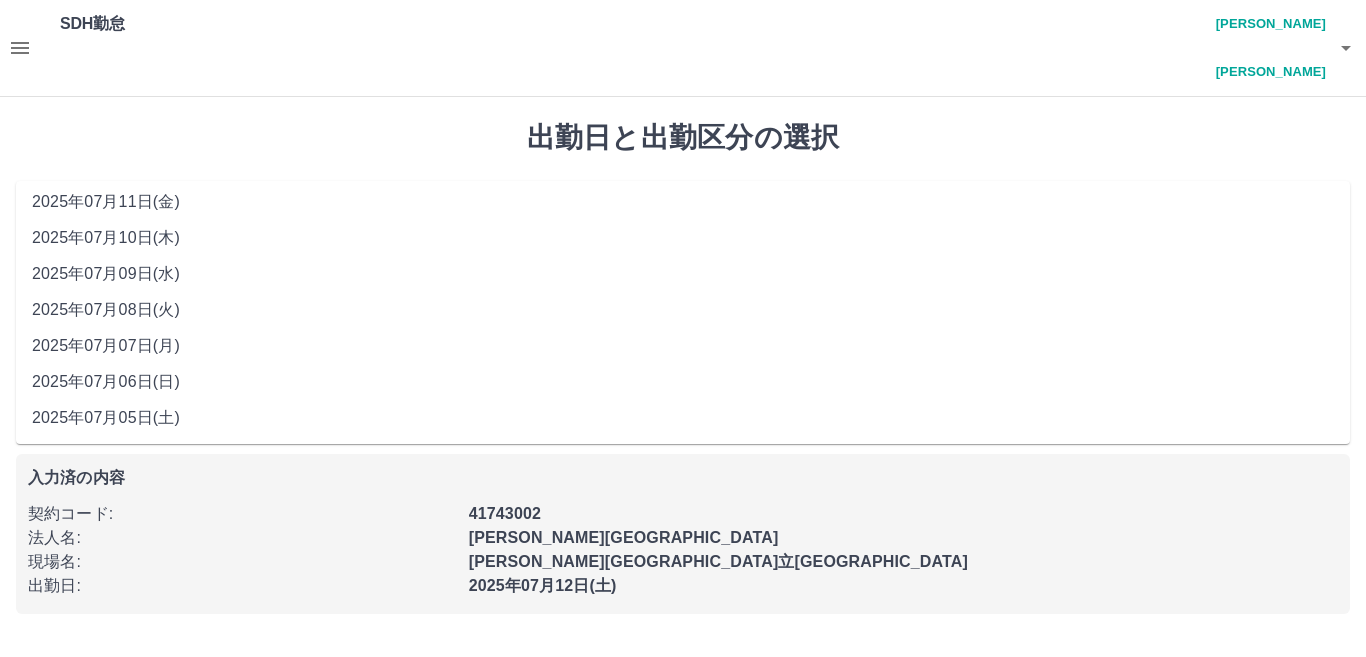 click on "2025年07月06日(日)" at bounding box center [683, 382] 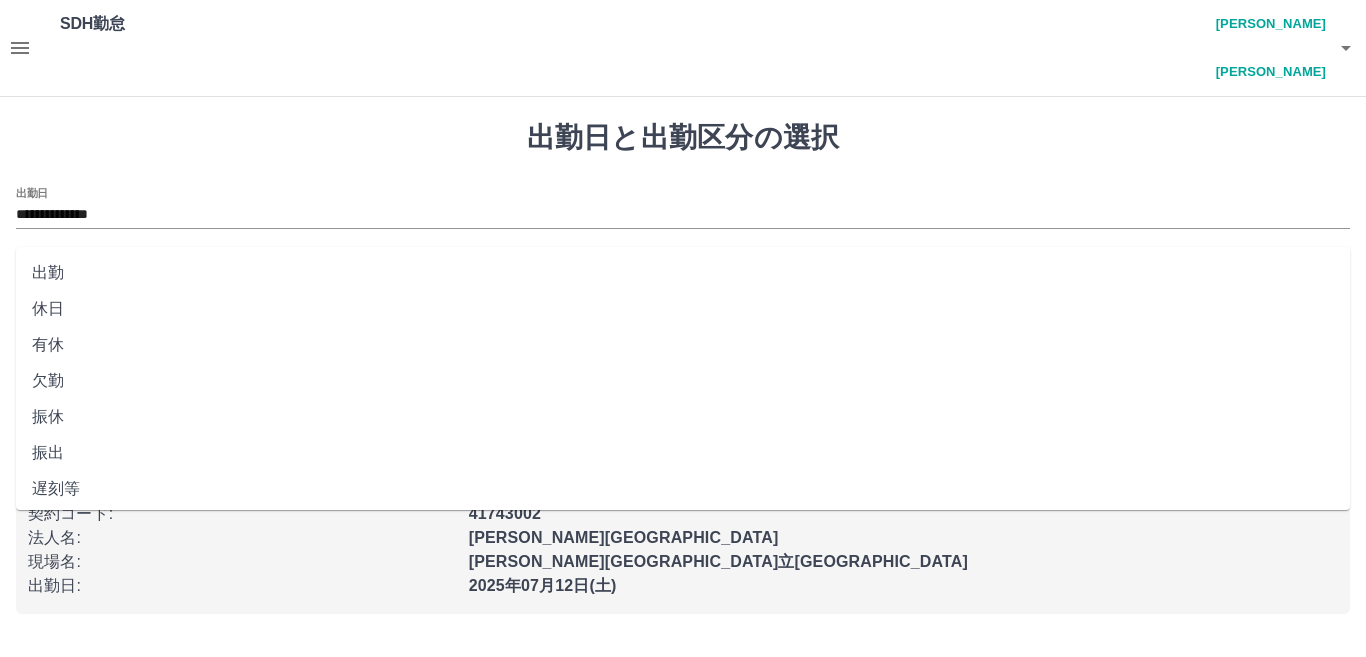 click on "出勤区分" at bounding box center (683, 281) 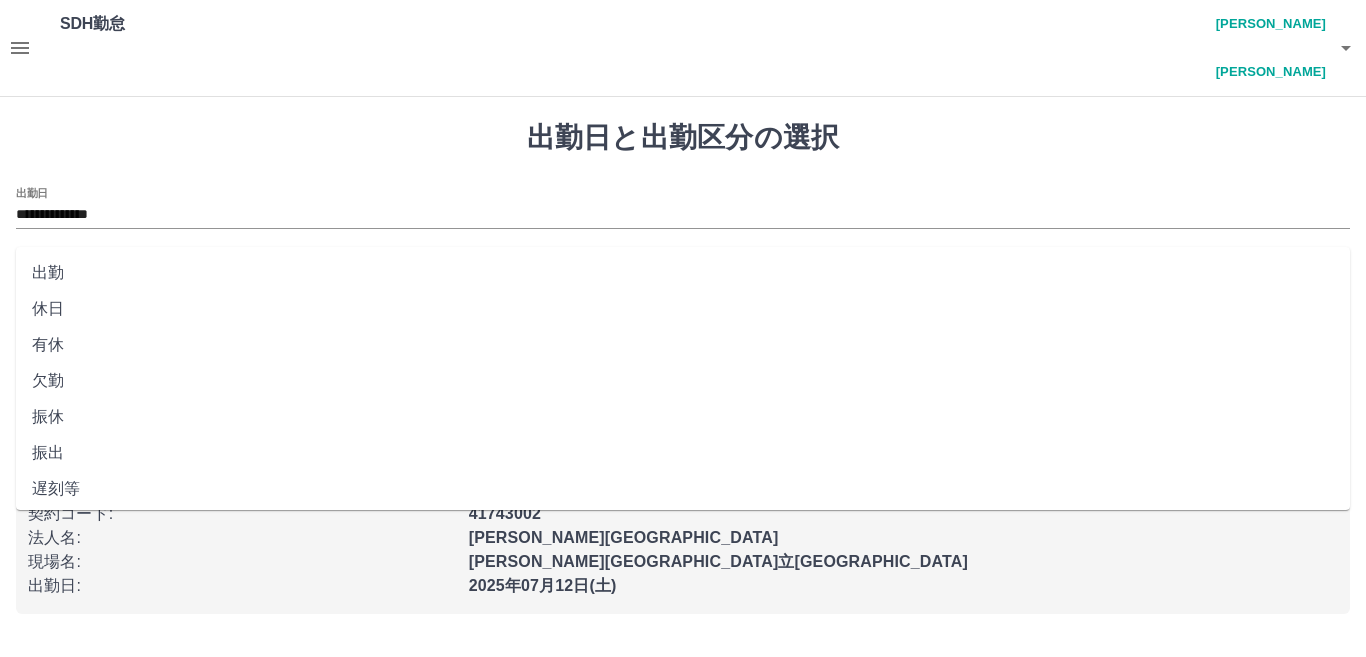 click on "出勤" at bounding box center (683, 273) 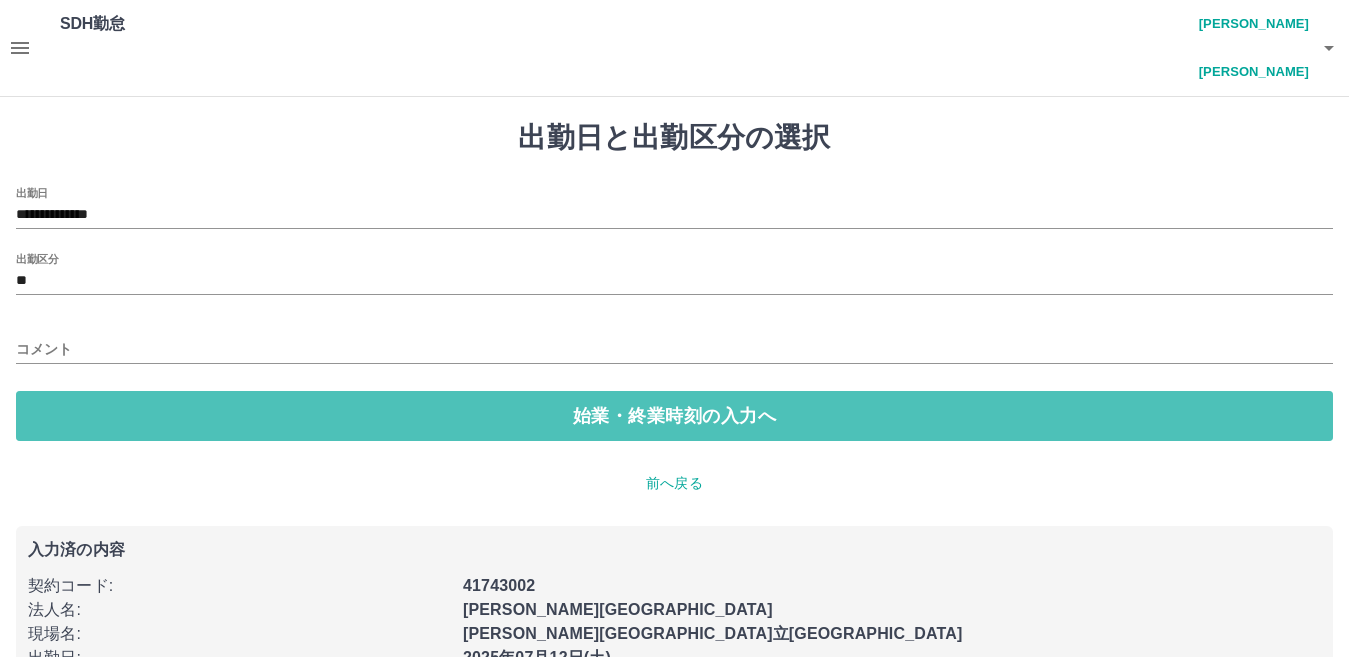 drag, startPoint x: 99, startPoint y: 369, endPoint x: 101, endPoint y: 359, distance: 10.198039 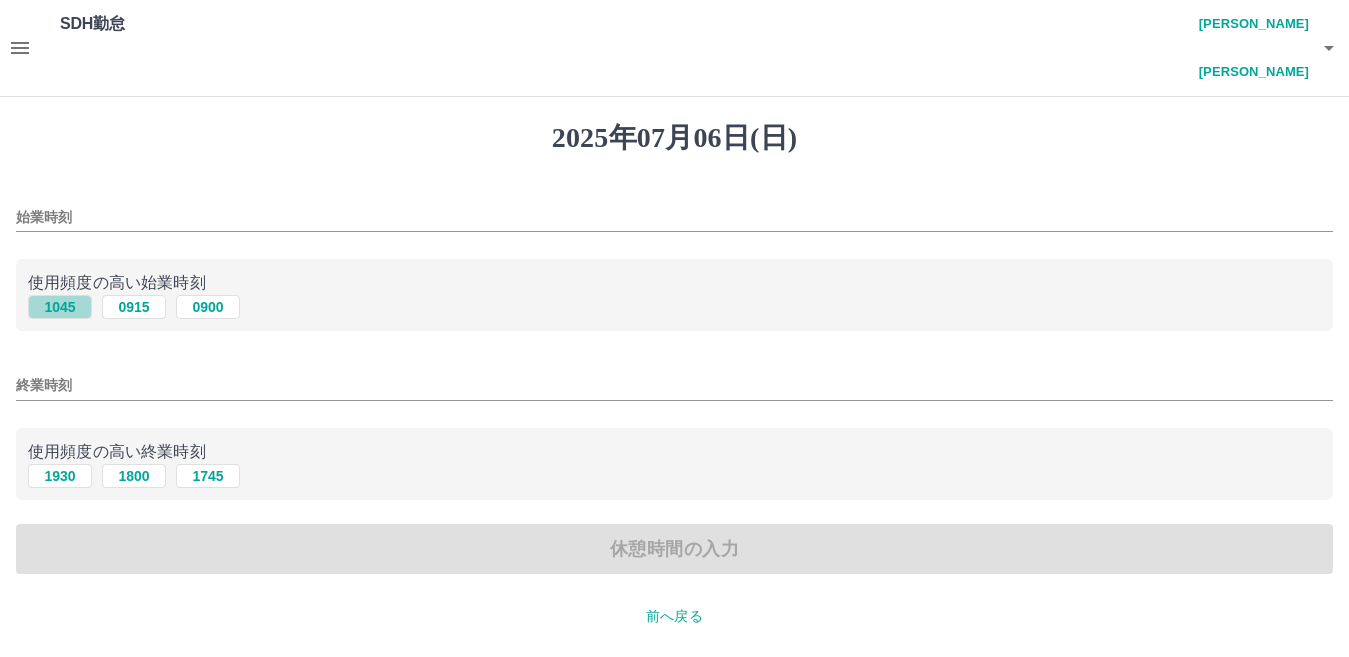 click on "1045" at bounding box center (60, 307) 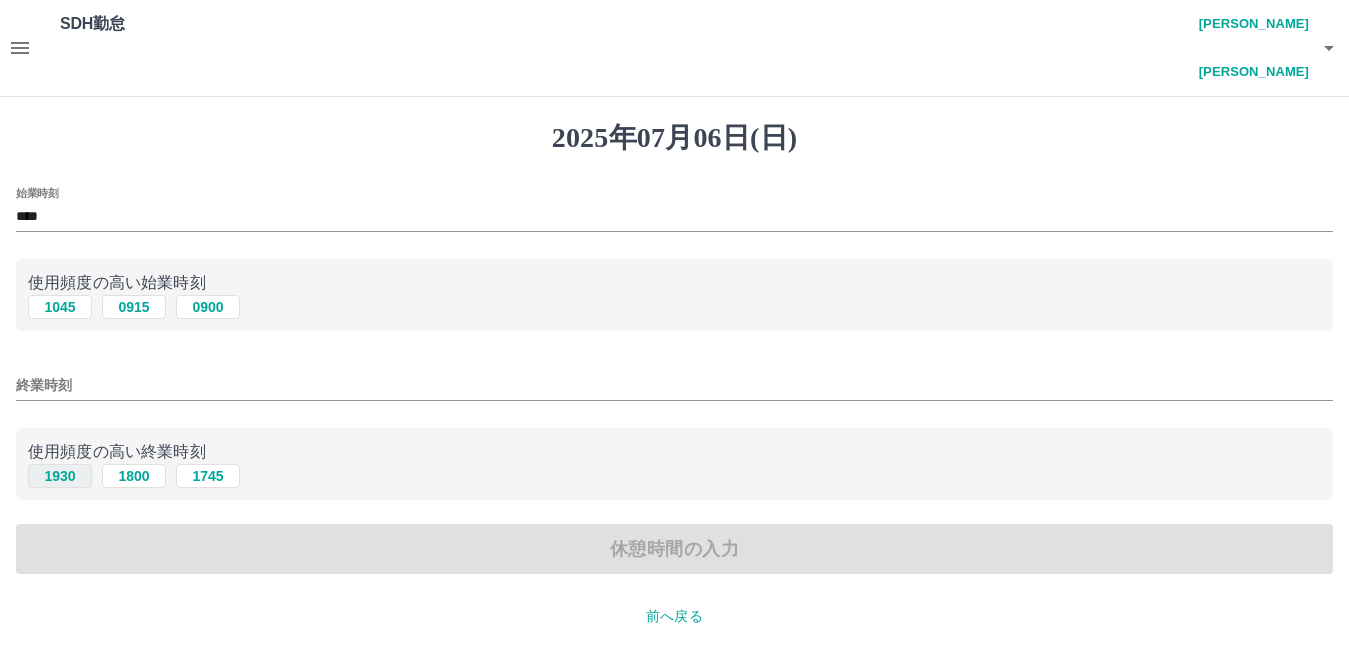 click on "1930" at bounding box center (60, 476) 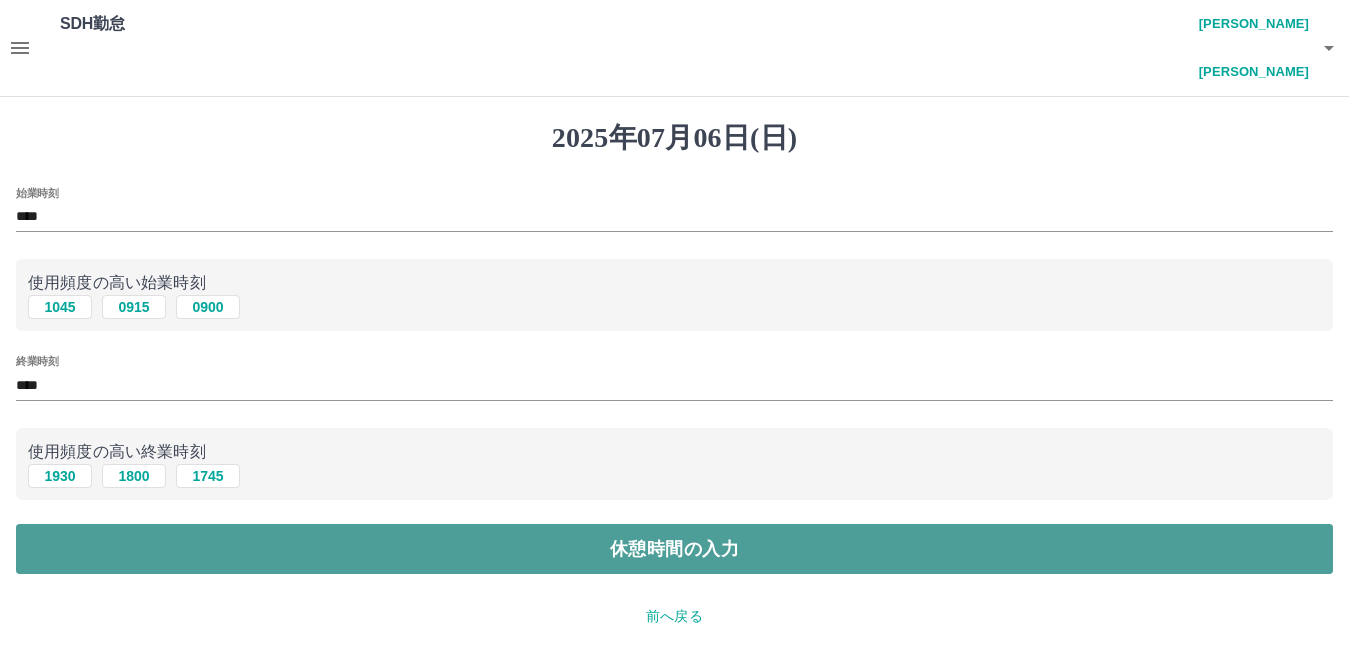 click on "休憩時間の入力" at bounding box center (674, 549) 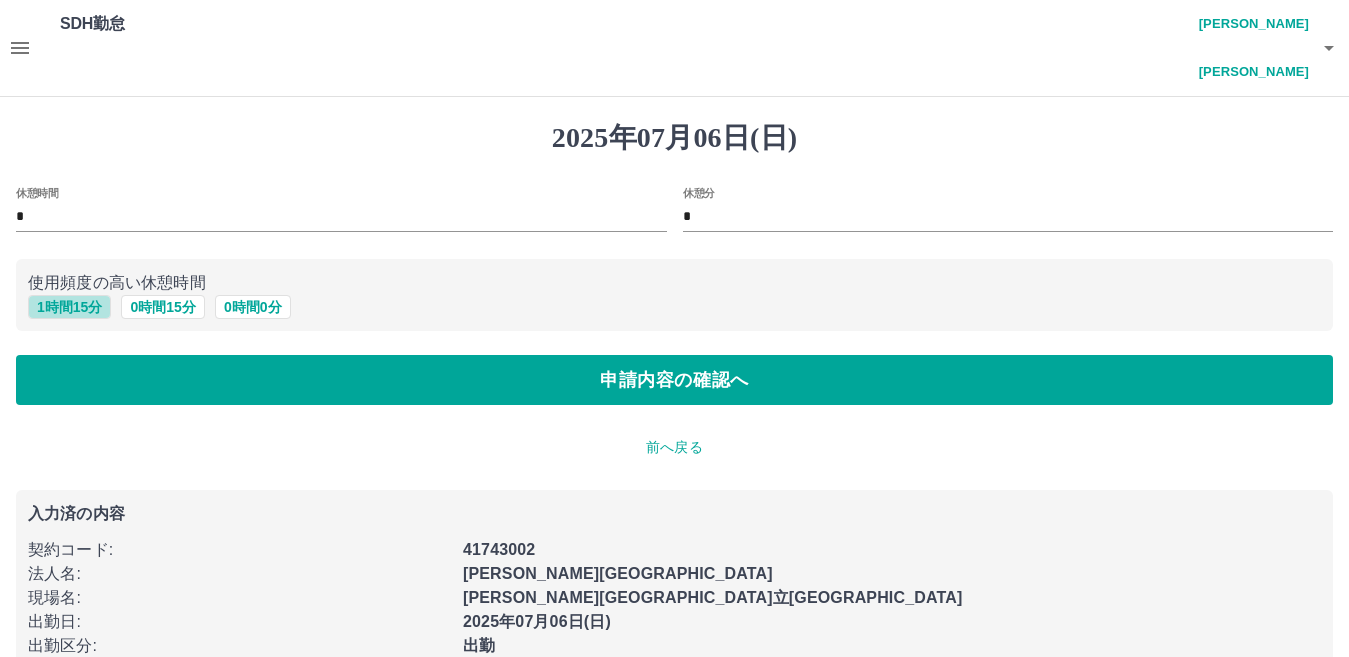 drag, startPoint x: 91, startPoint y: 256, endPoint x: 60, endPoint y: 296, distance: 50.606323 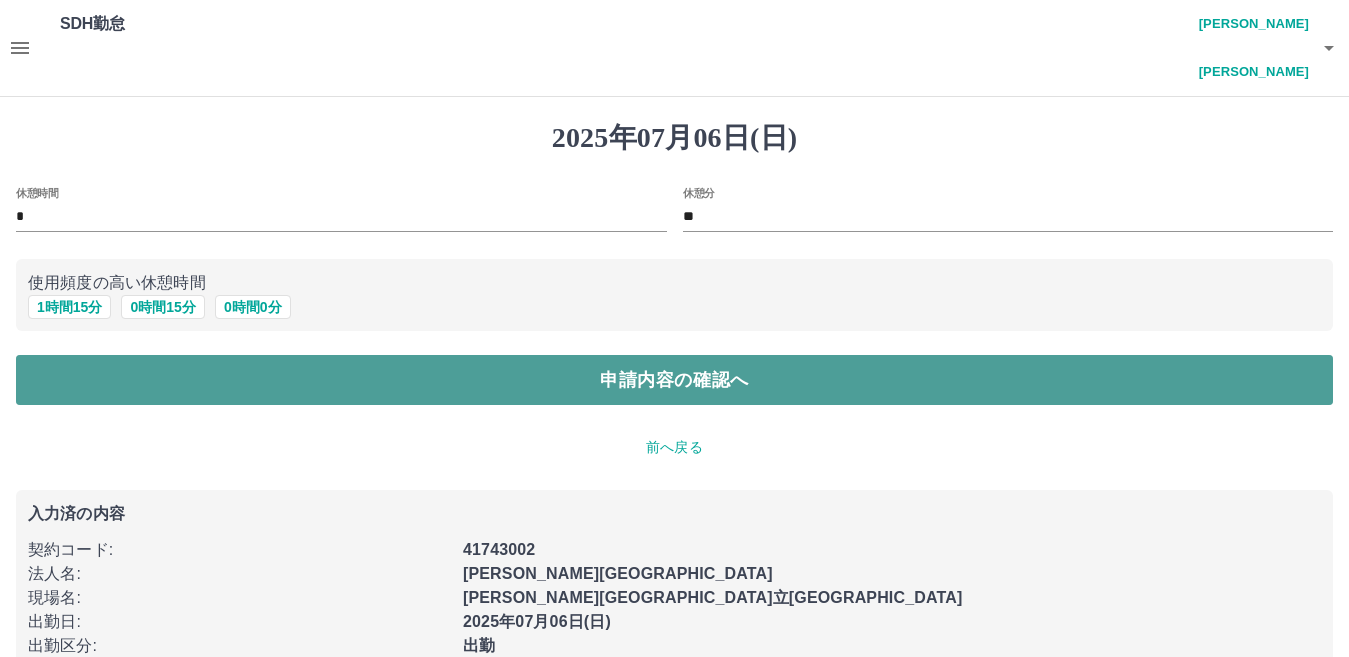click on "申請内容の確認へ" at bounding box center (674, 380) 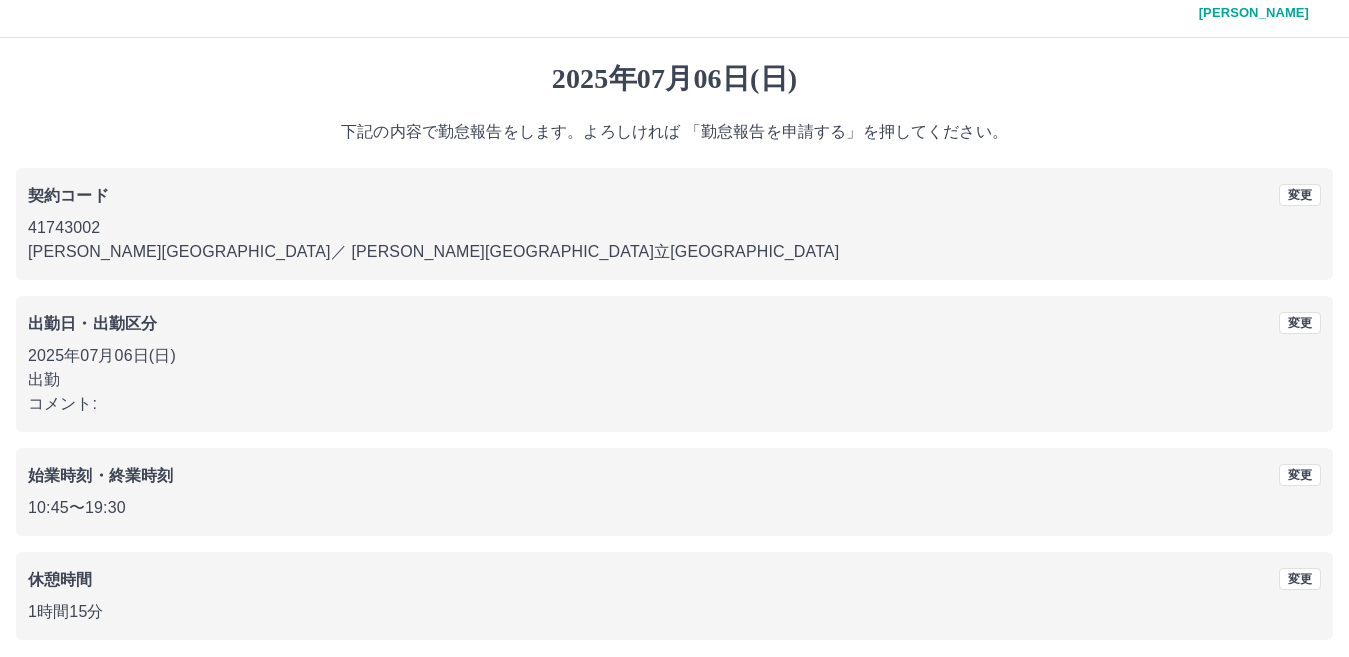 scroll, scrollTop: 92, scrollLeft: 0, axis: vertical 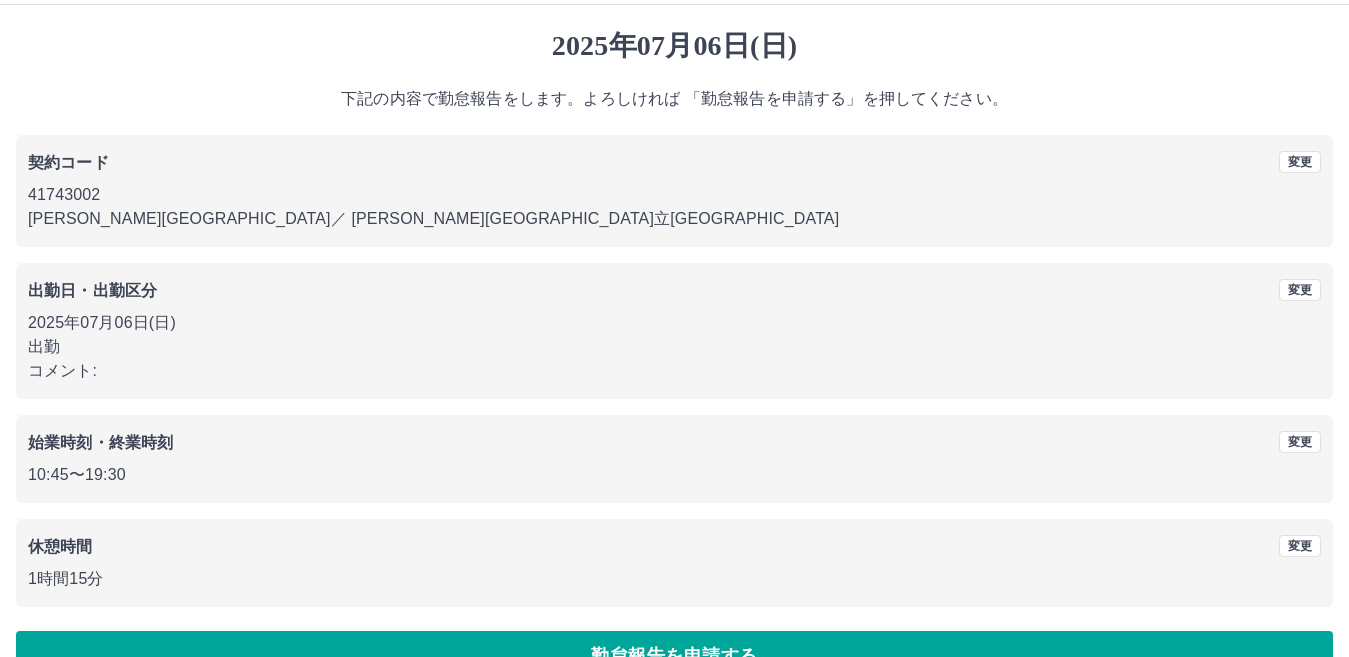 click on "勤怠報告を申請する" at bounding box center [674, 656] 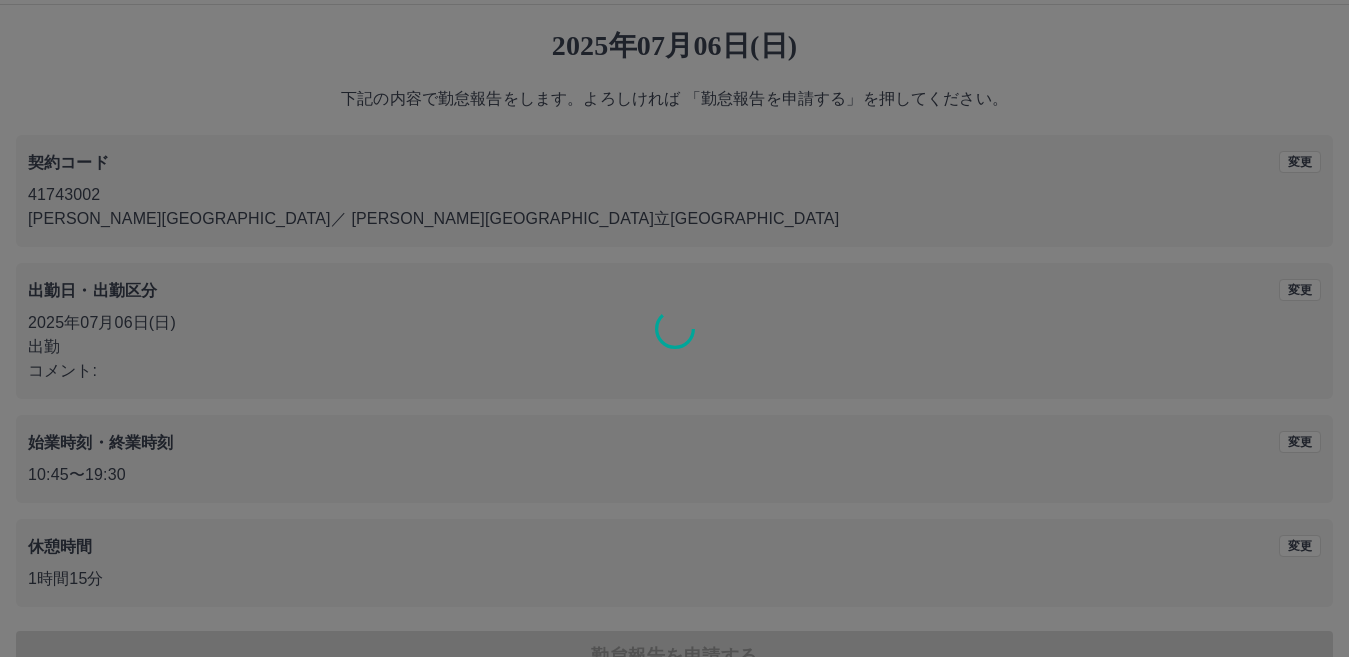 scroll, scrollTop: 0, scrollLeft: 0, axis: both 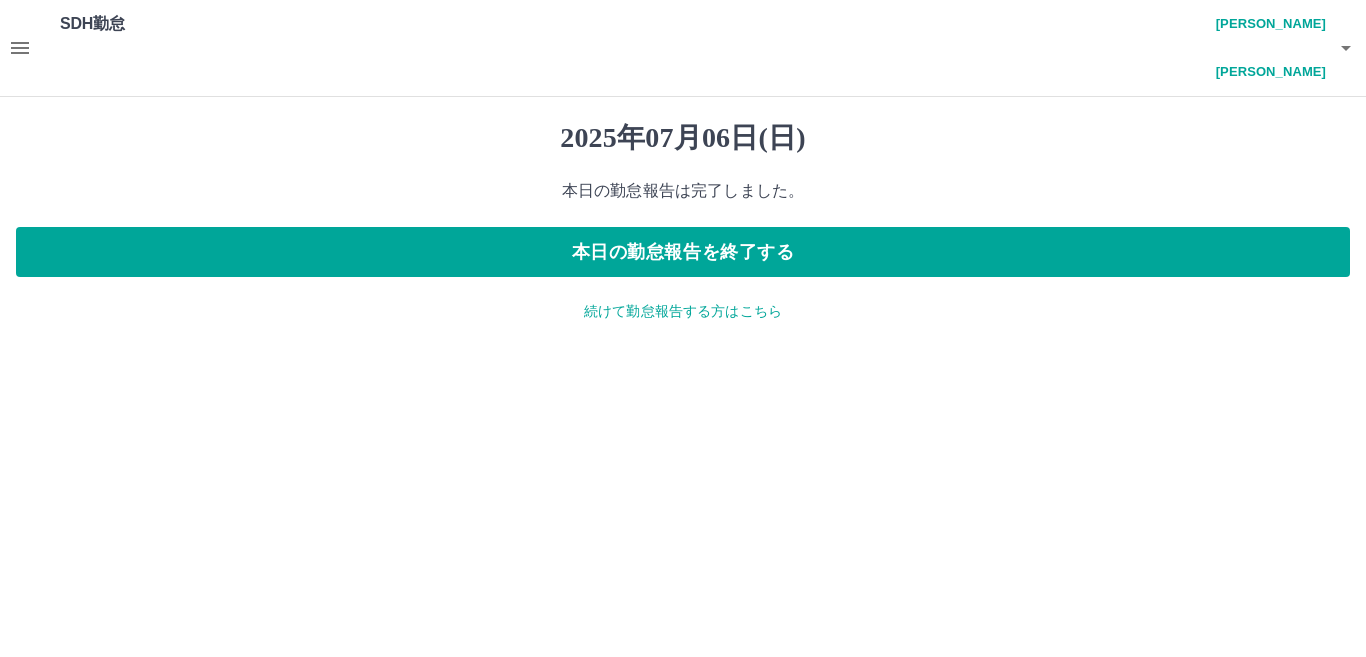 click 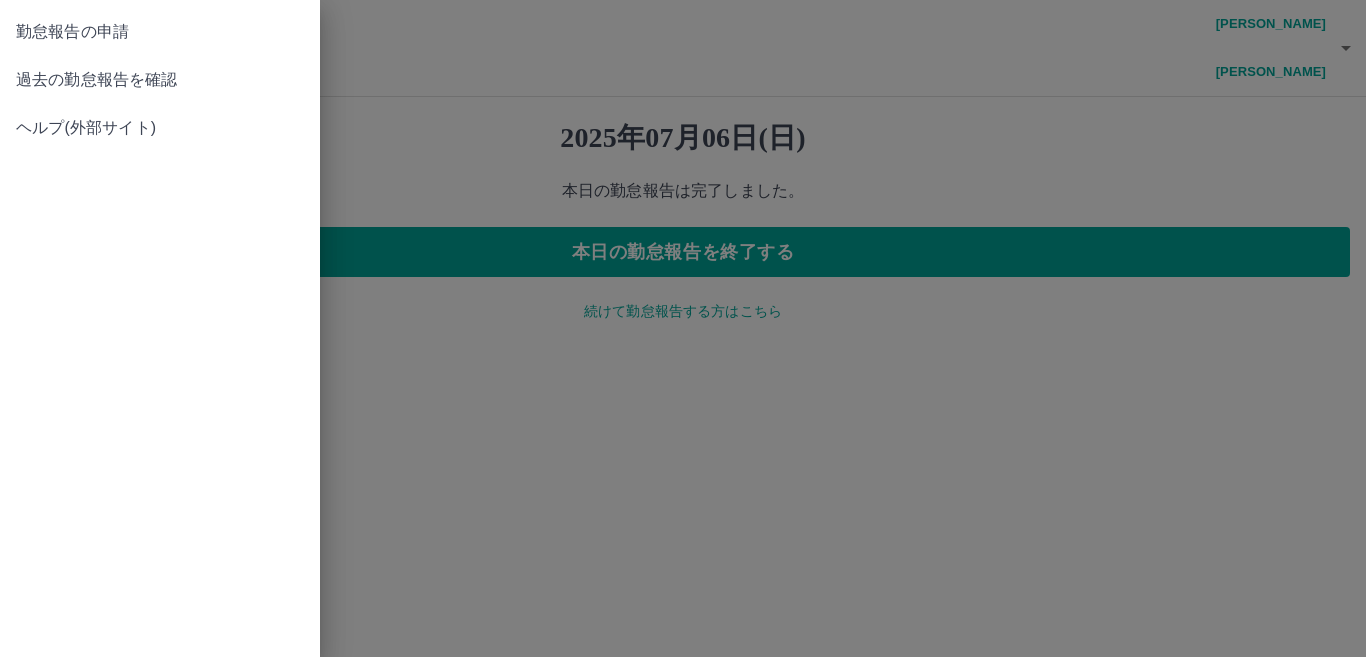 click on "過去の勤怠報告を確認" at bounding box center (160, 80) 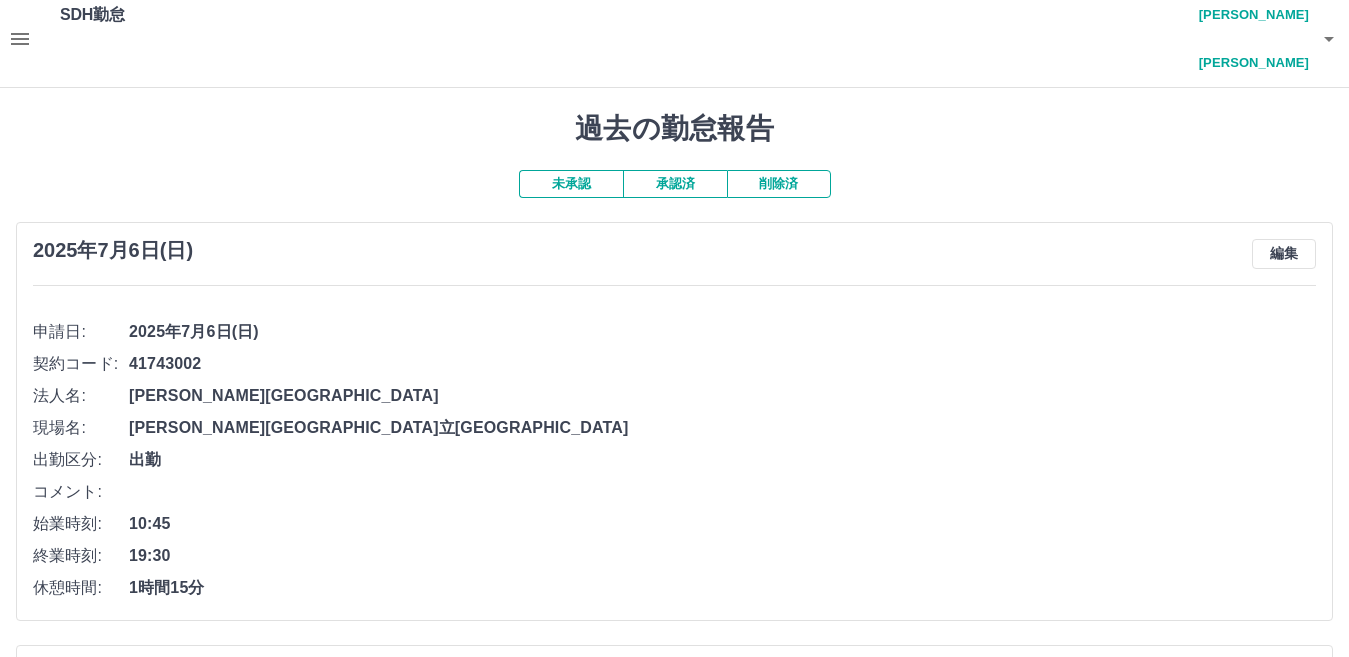 scroll, scrollTop: 0, scrollLeft: 0, axis: both 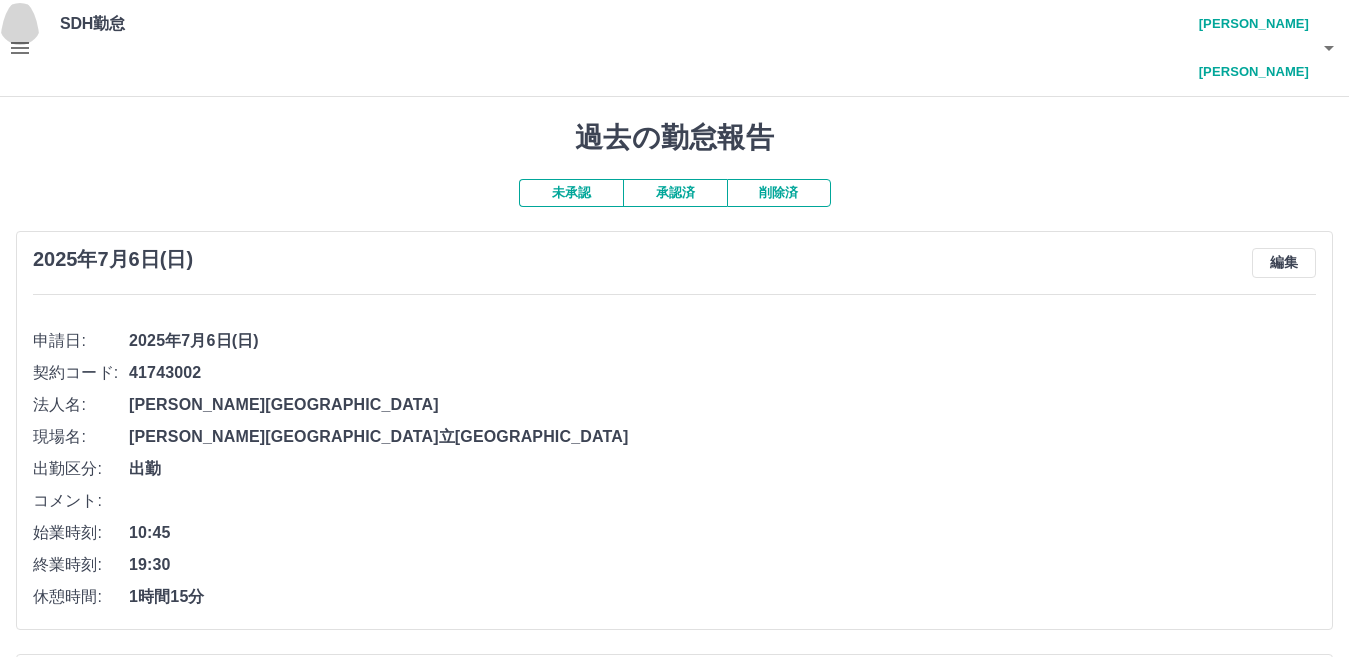 click 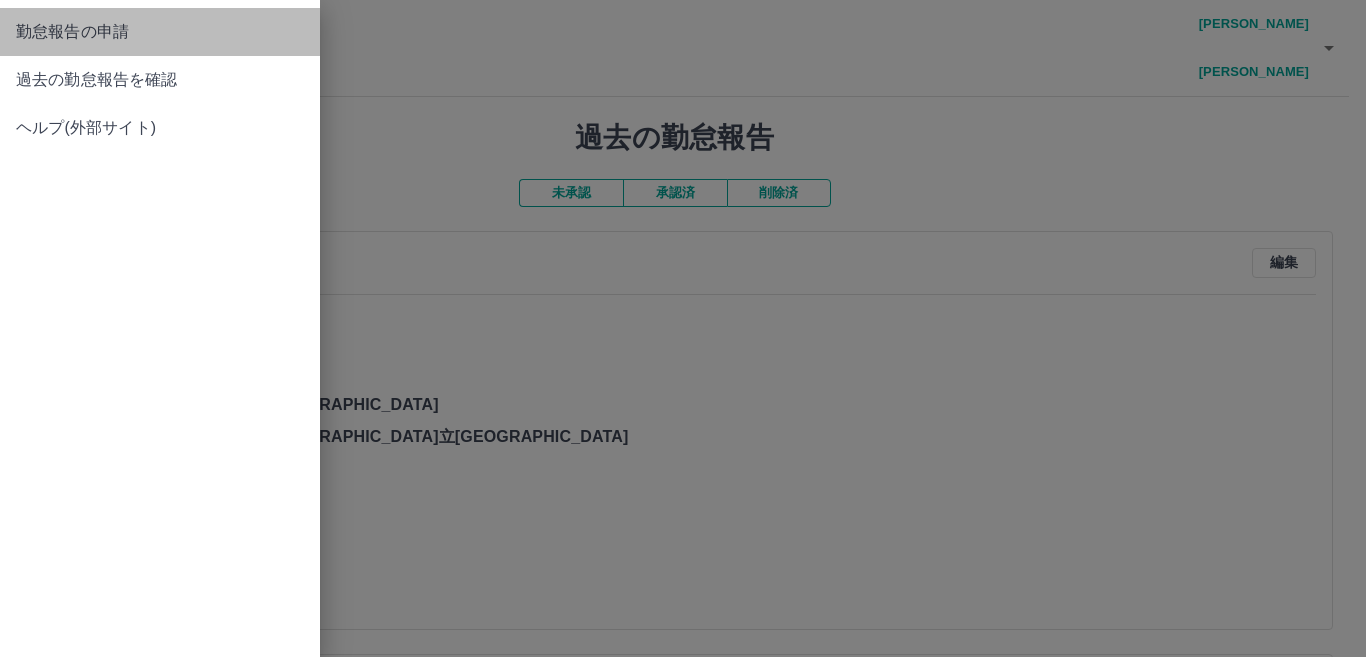 click on "勤怠報告の申請" at bounding box center (160, 32) 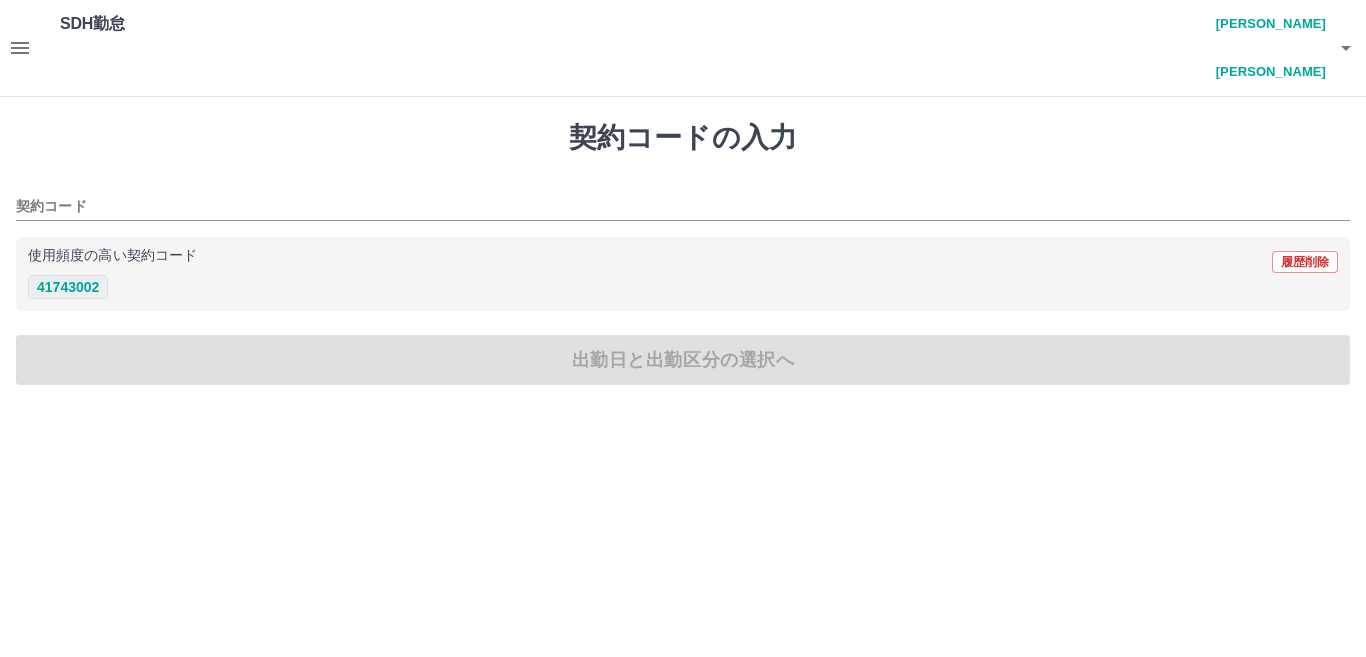 click on "41743002" at bounding box center (68, 287) 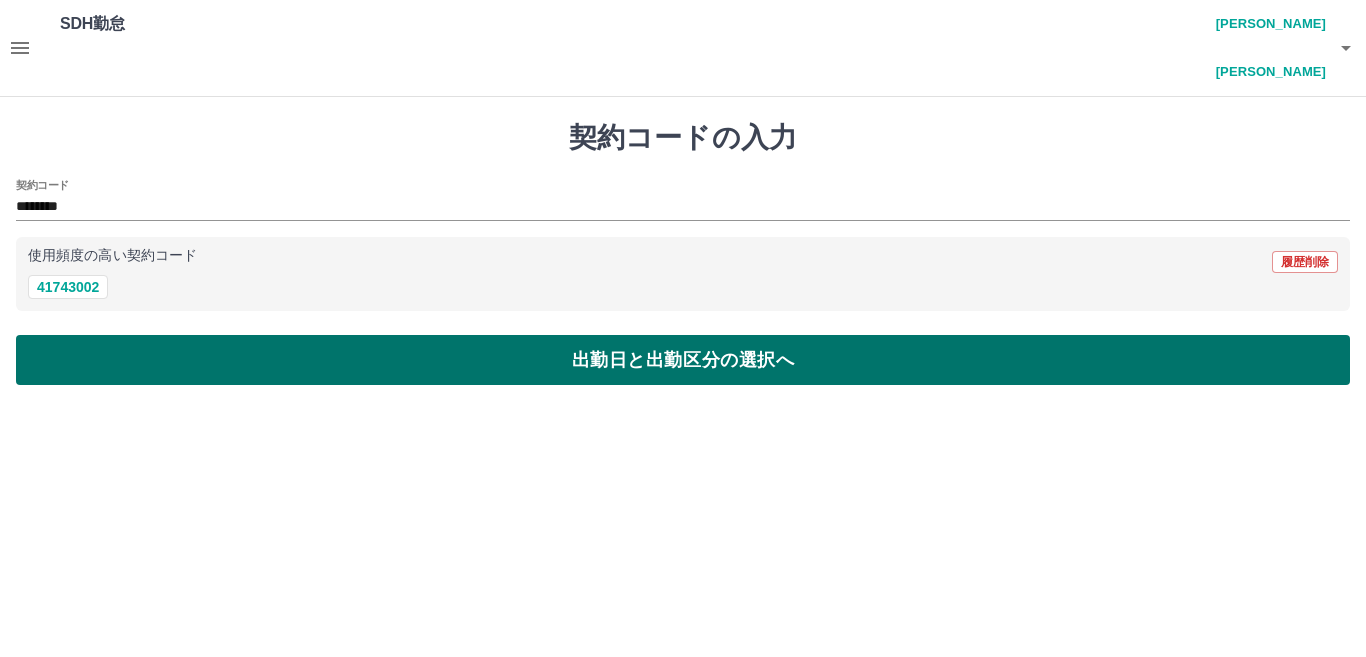 click on "出勤日と出勤区分の選択へ" at bounding box center (683, 360) 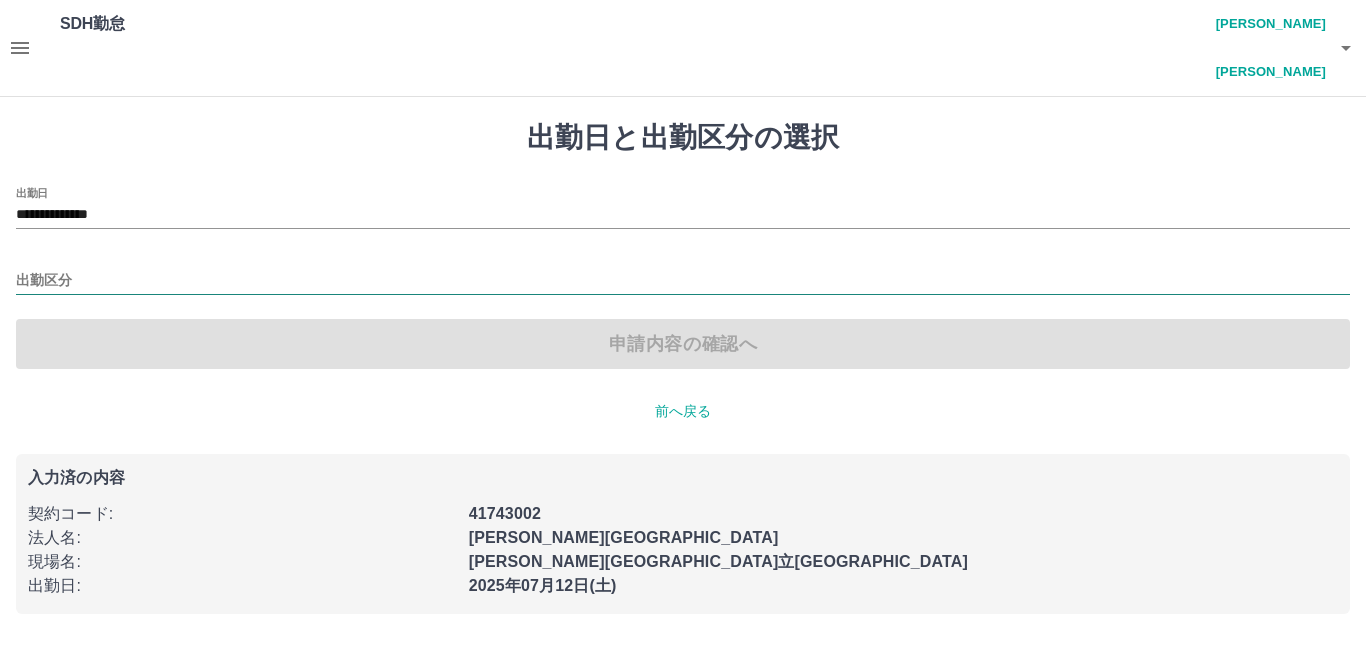 click on "出勤区分" at bounding box center [683, 281] 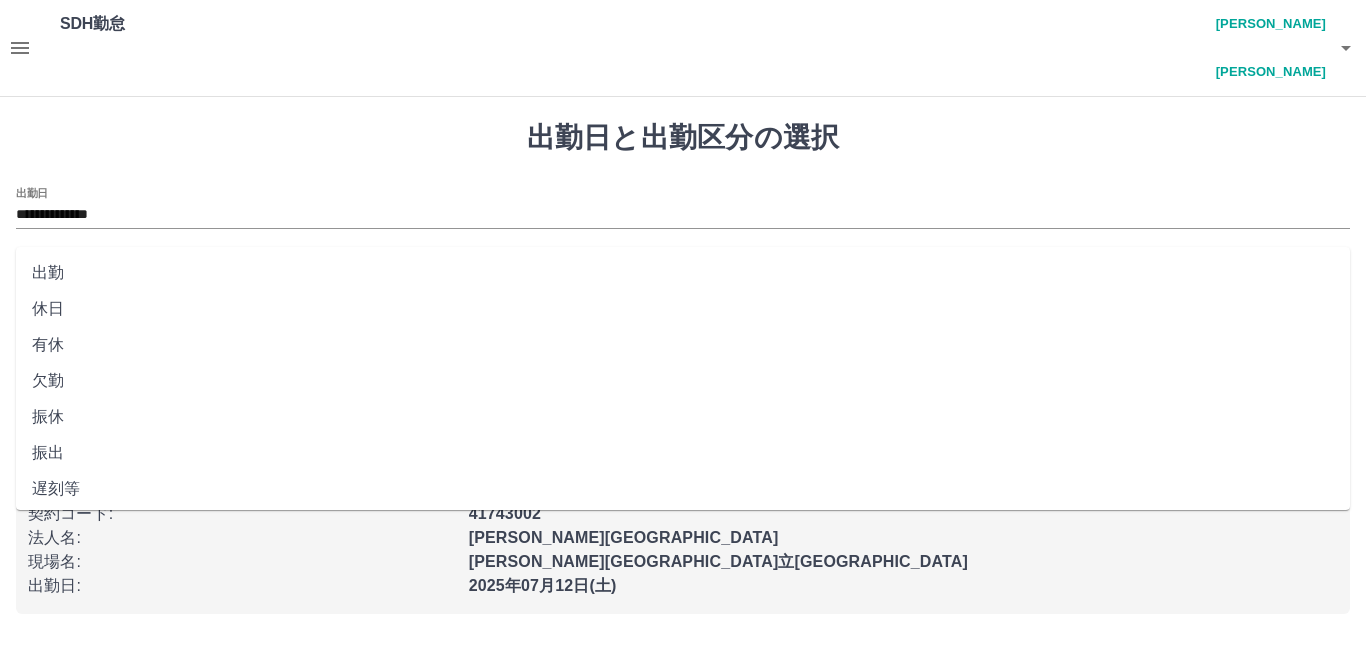 click on "休日" at bounding box center [683, 309] 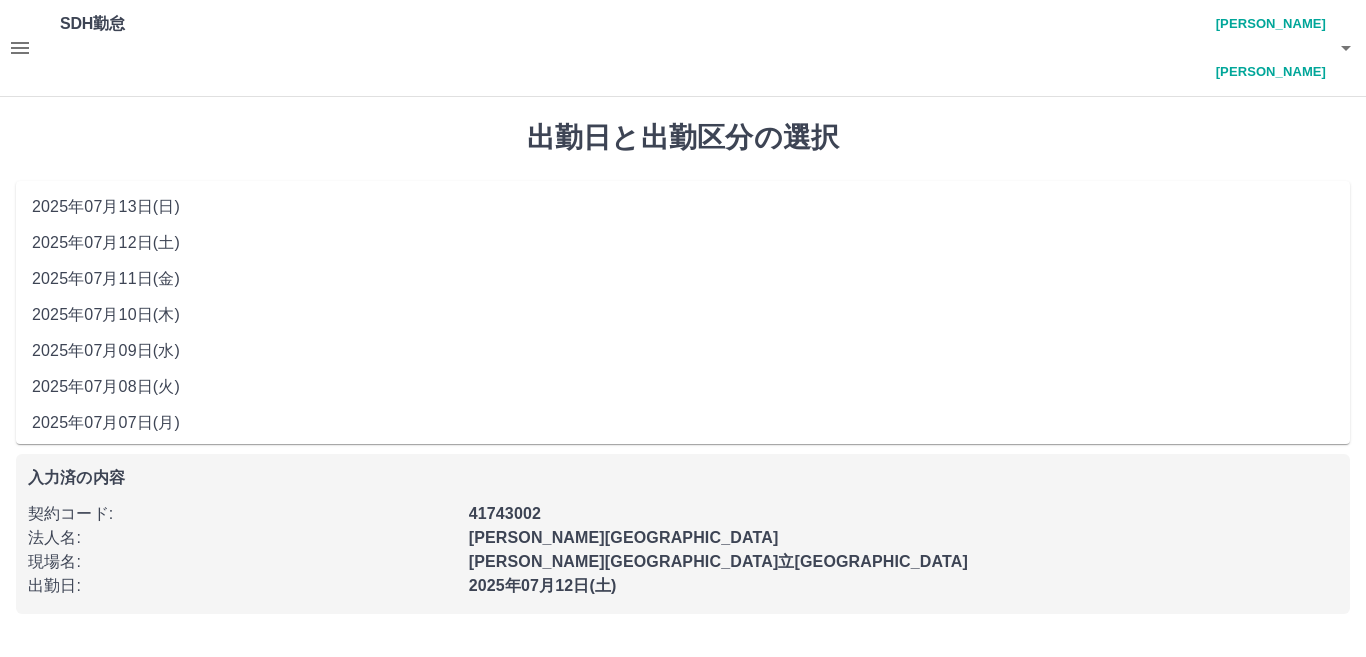 click on "**********" at bounding box center [683, 215] 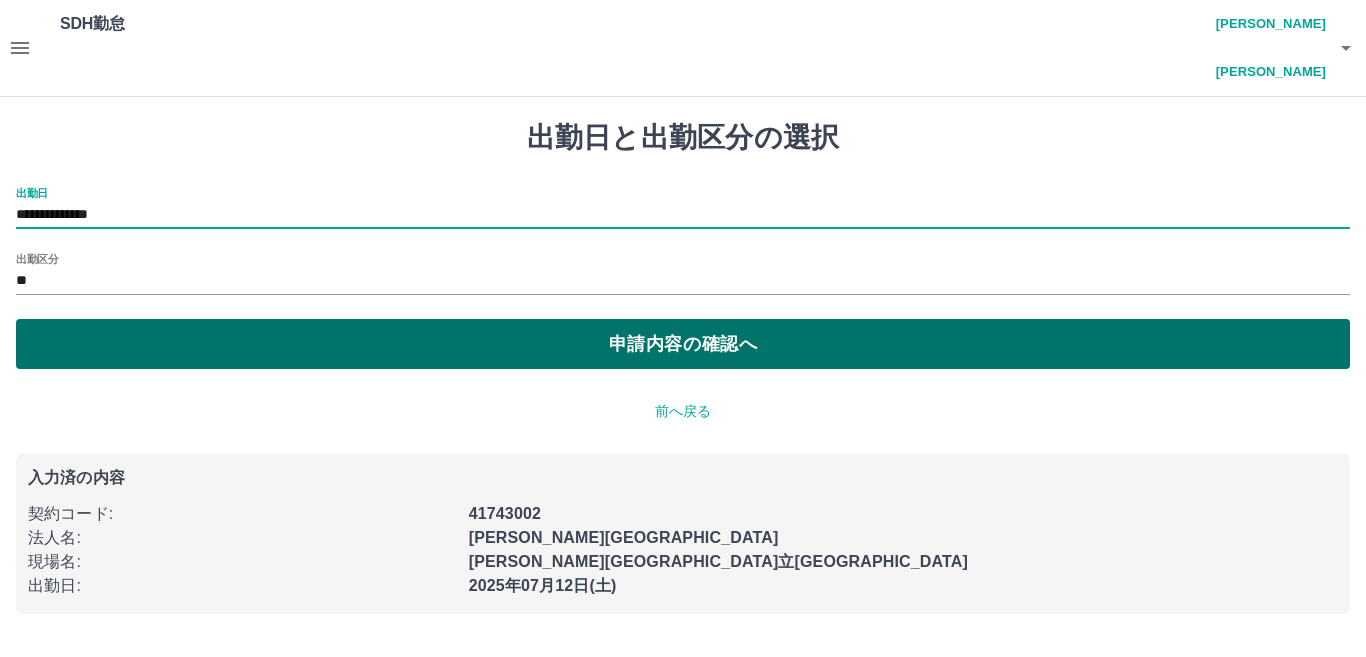 click on "申請内容の確認へ" at bounding box center (683, 344) 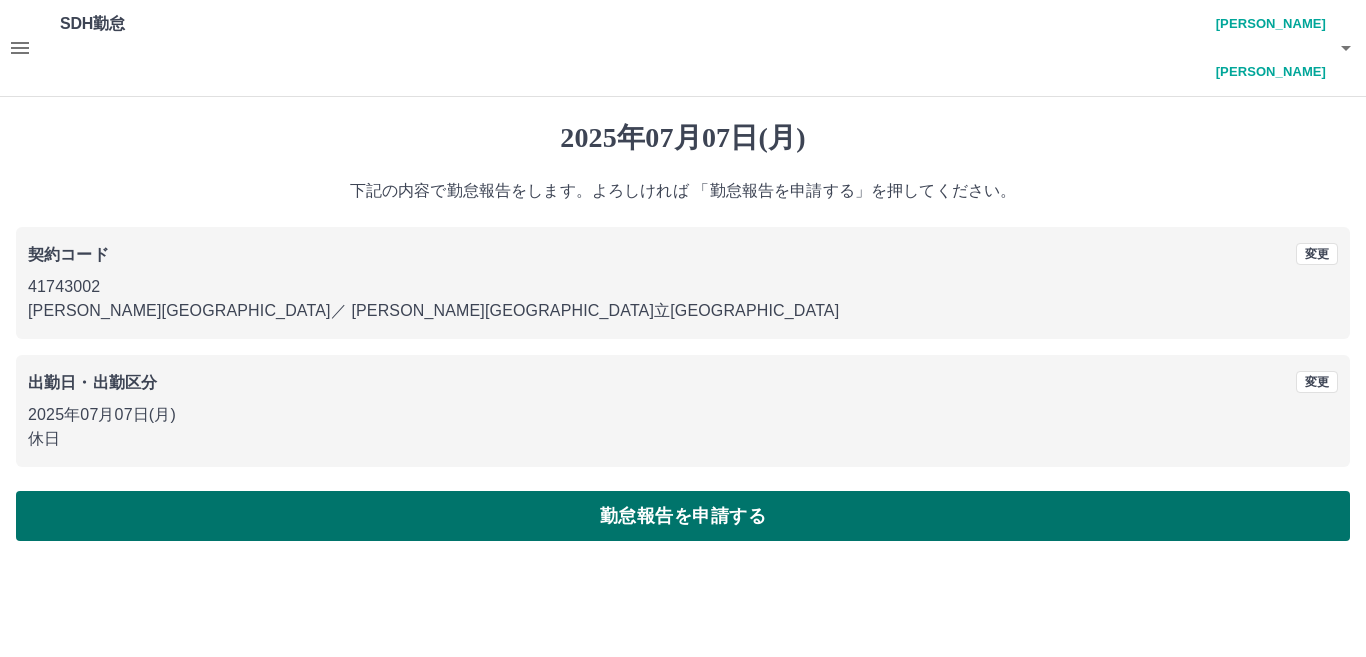 click on "勤怠報告を申請する" at bounding box center [683, 516] 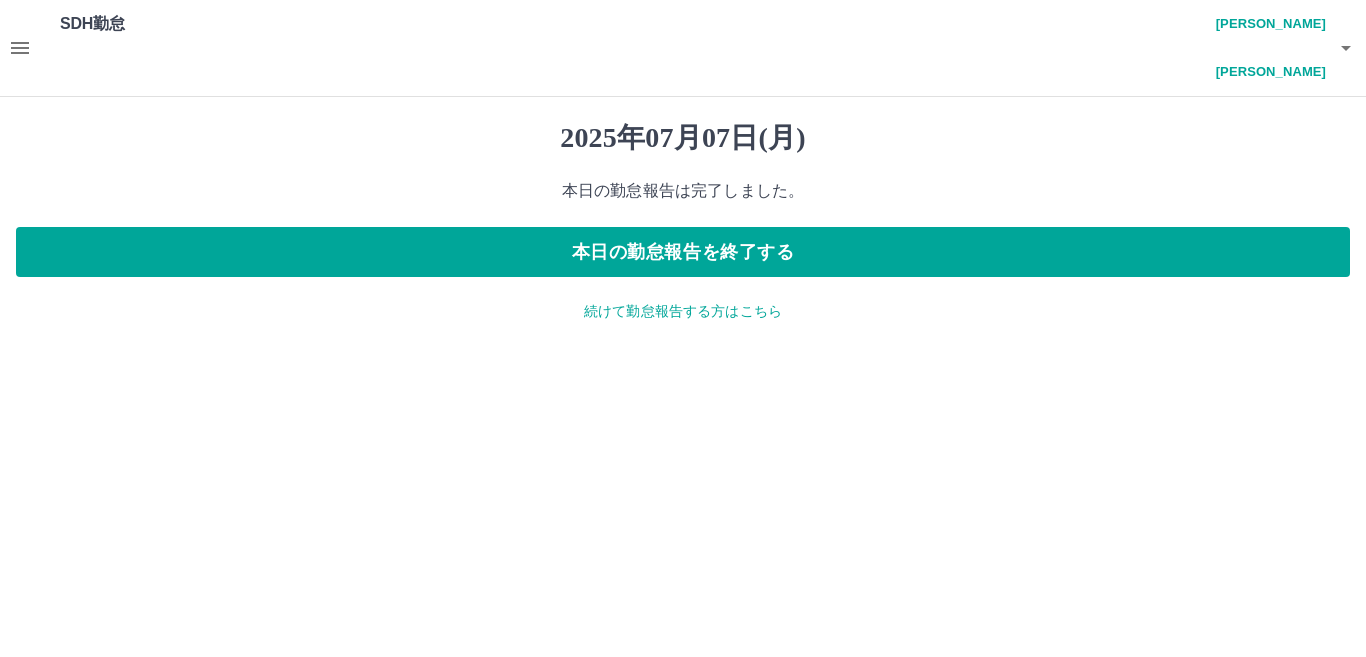 click on "続けて勤怠報告する方はこちら" at bounding box center [683, 311] 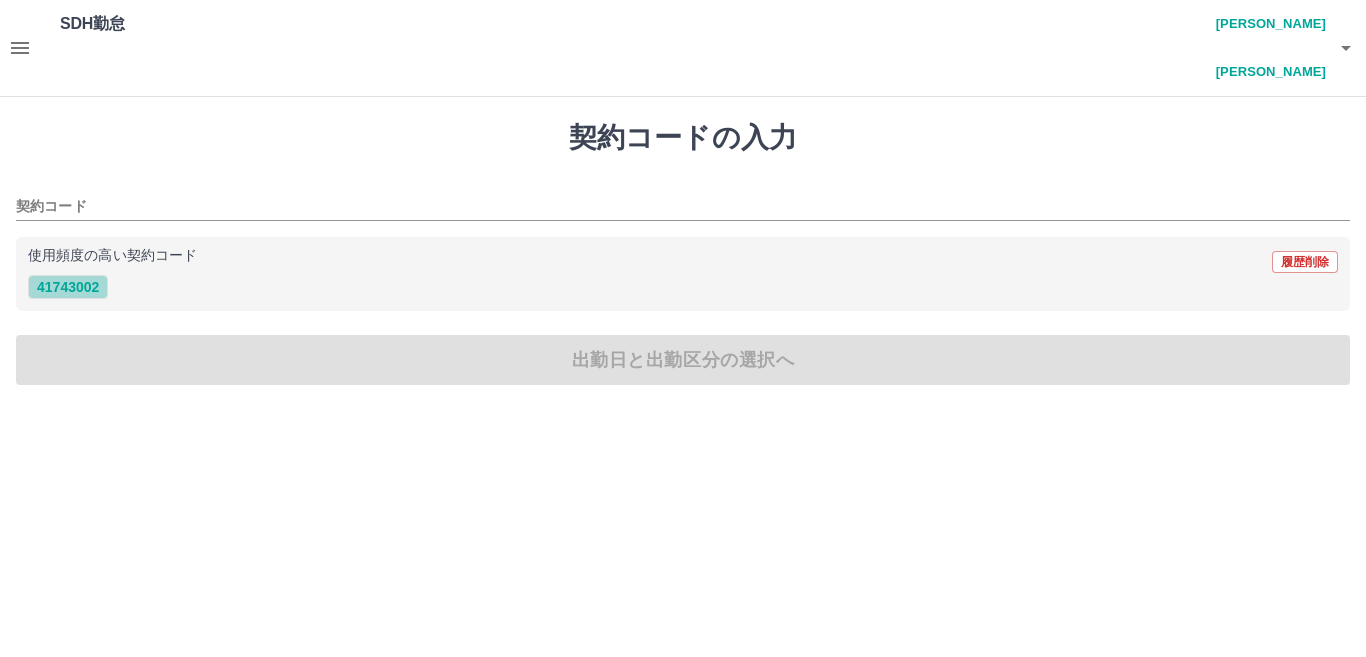 click on "41743002" at bounding box center [68, 287] 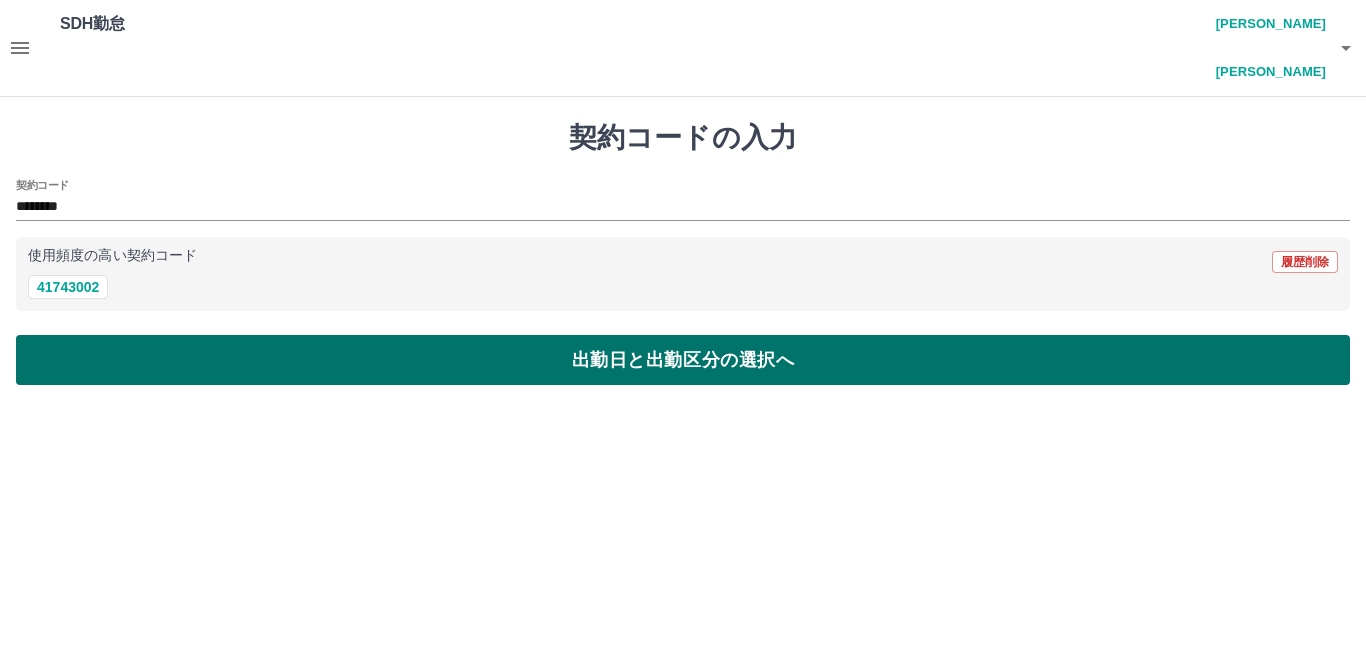 click on "出勤日と出勤区分の選択へ" at bounding box center (683, 360) 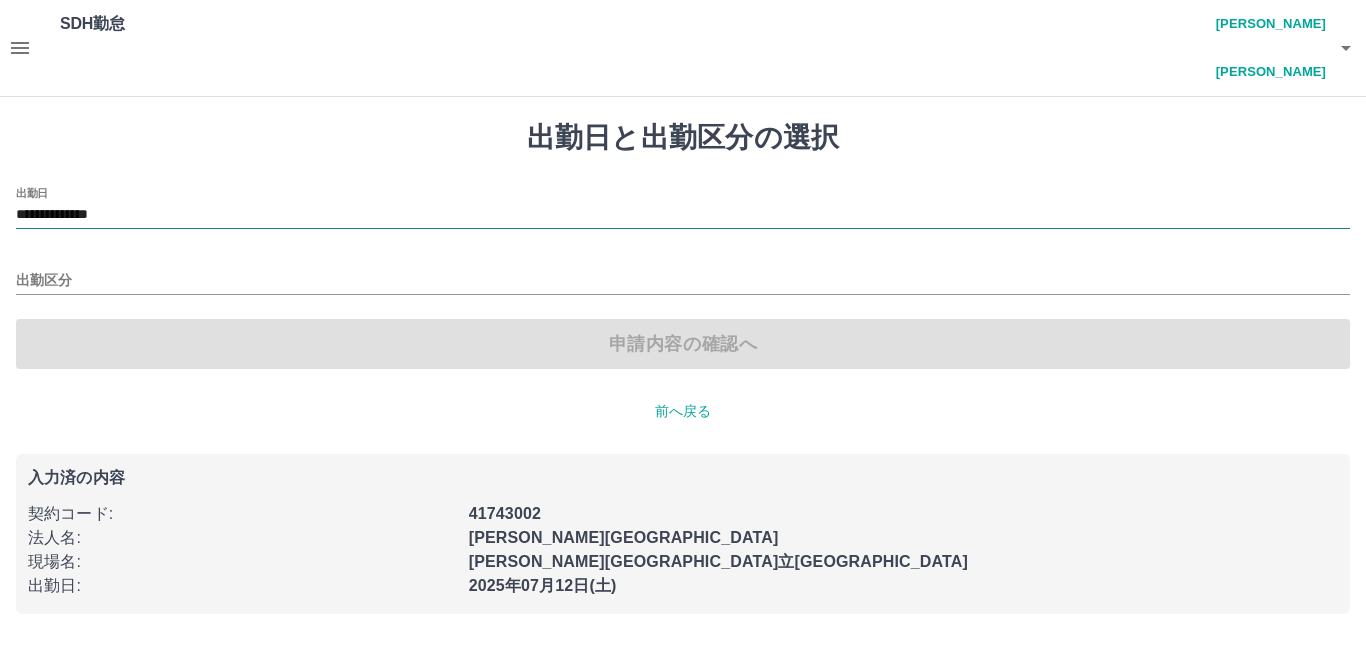 click on "**********" at bounding box center (683, 215) 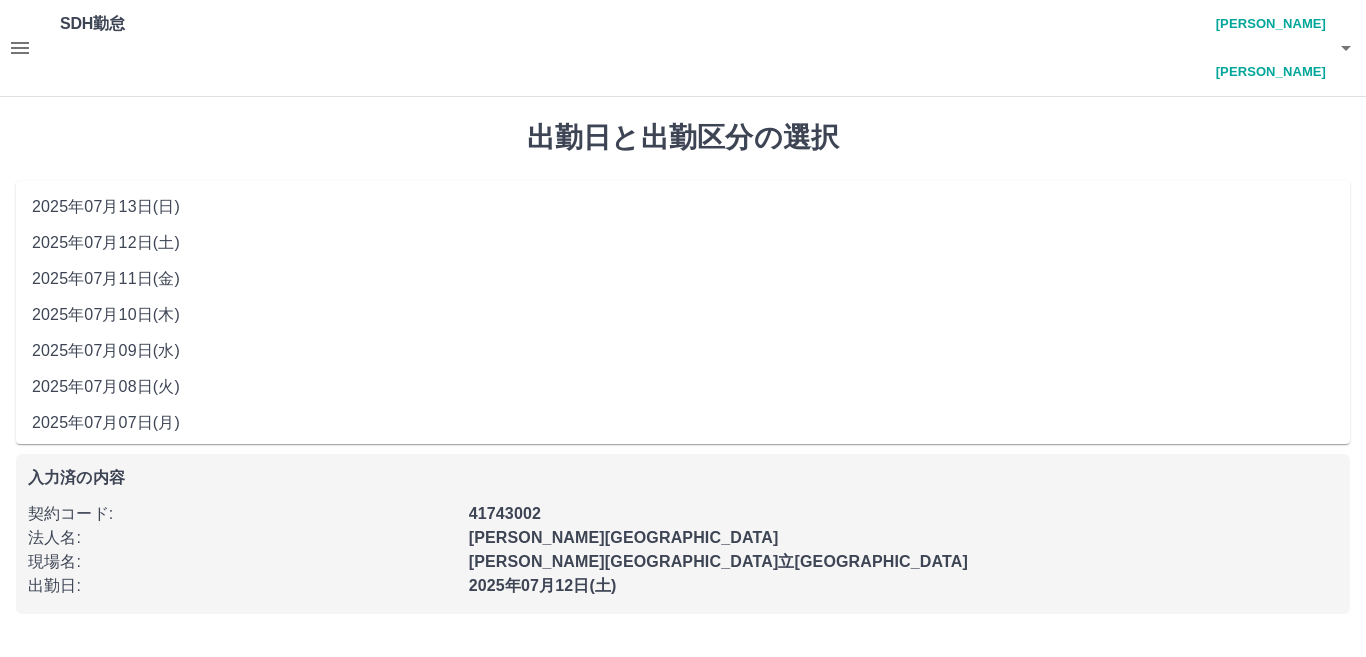 click on "2025年07月08日(火)" at bounding box center (683, 387) 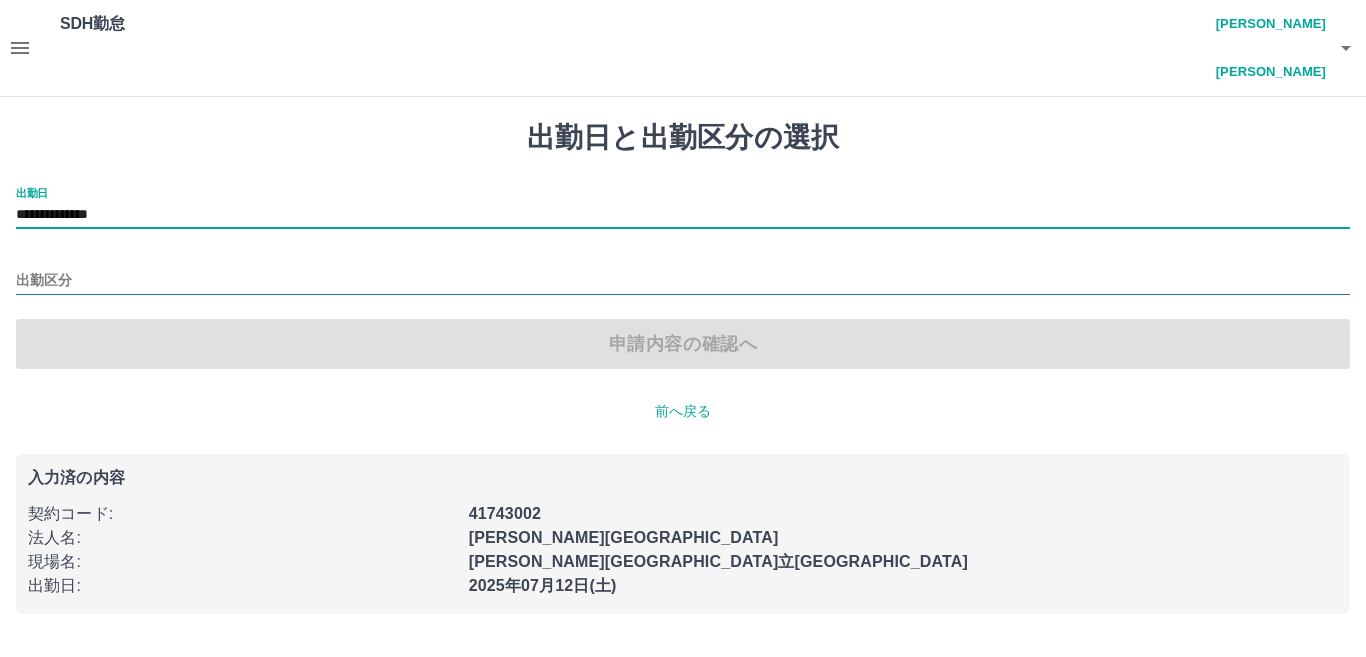 click on "出勤区分" at bounding box center [683, 281] 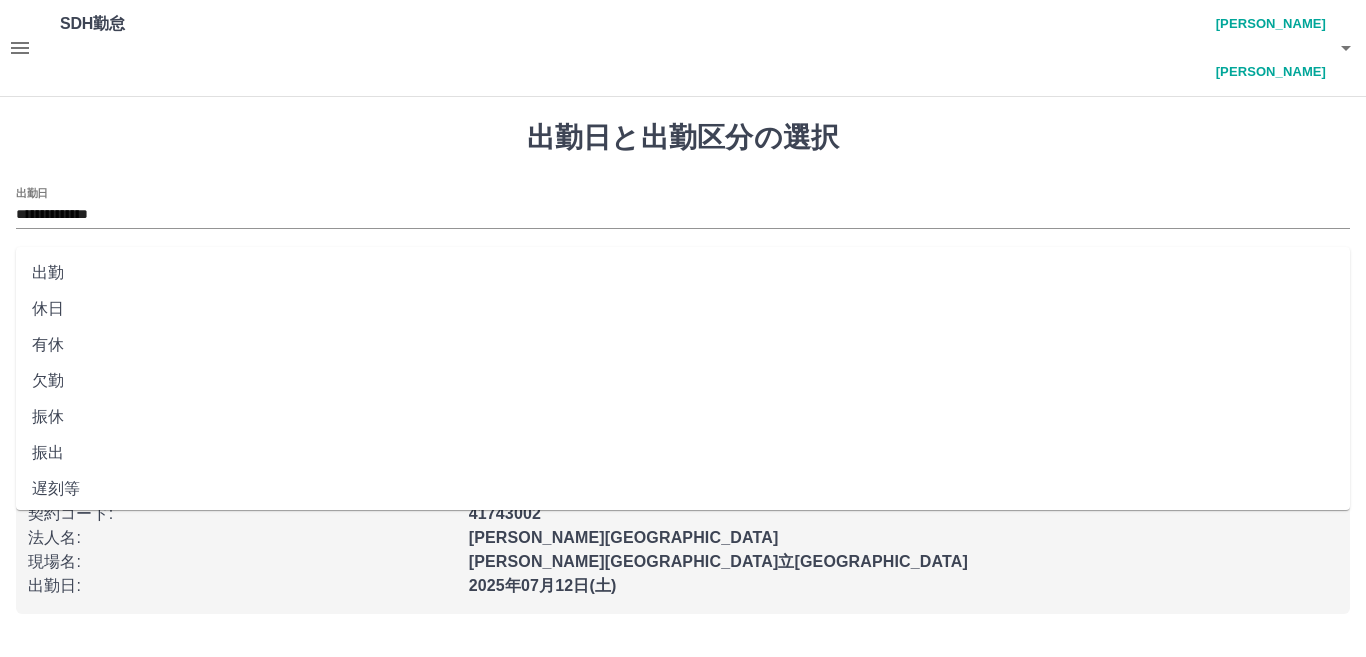 click on "出勤" at bounding box center (683, 273) 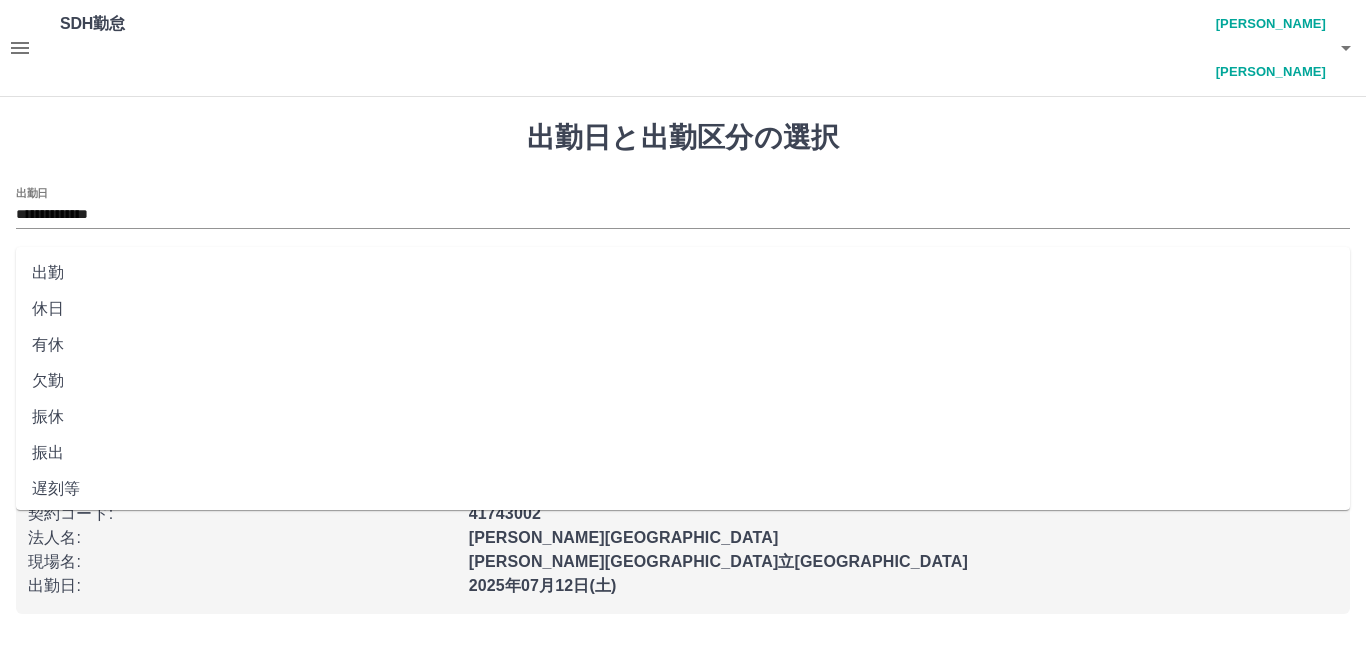 type on "**" 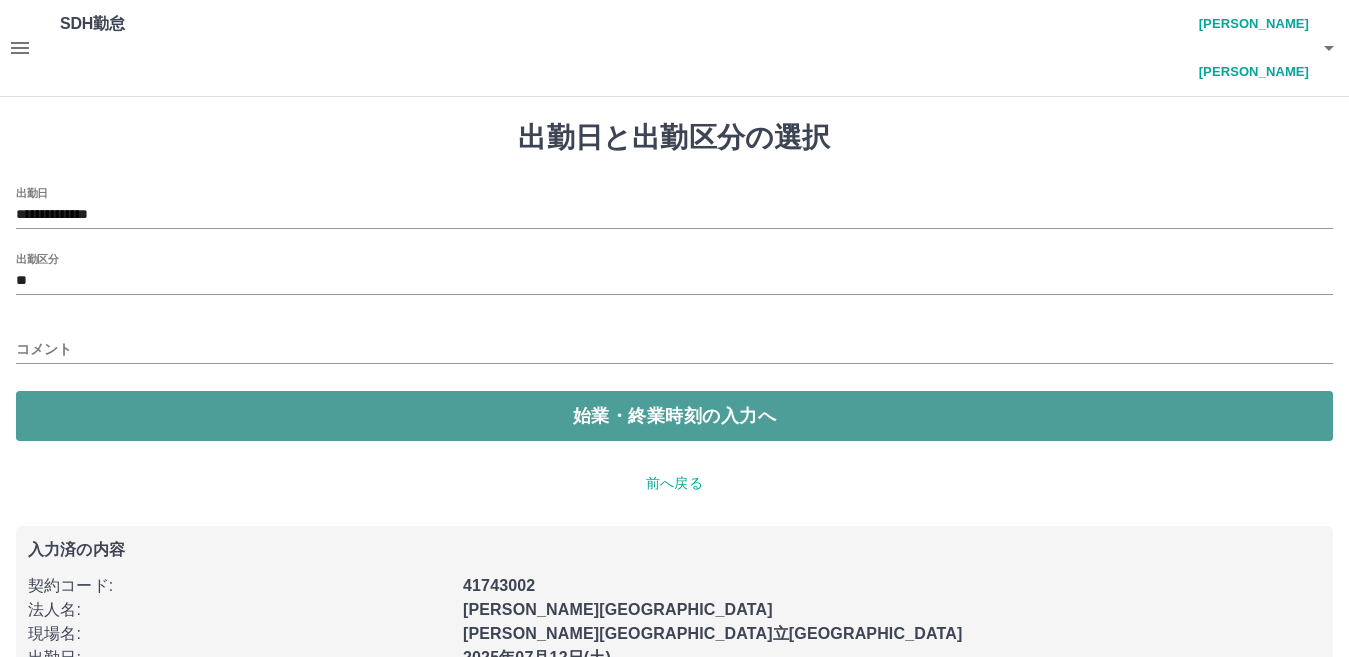 click on "始業・終業時刻の入力へ" at bounding box center [674, 416] 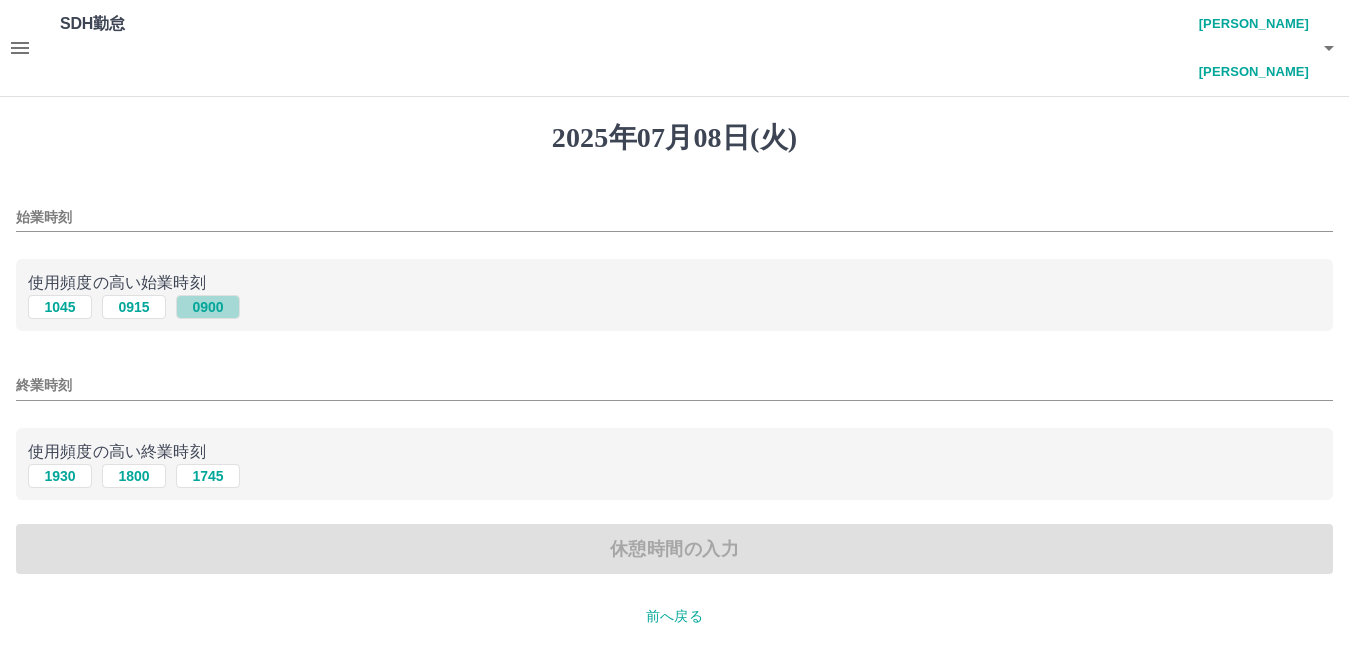 click on "0900" at bounding box center [208, 307] 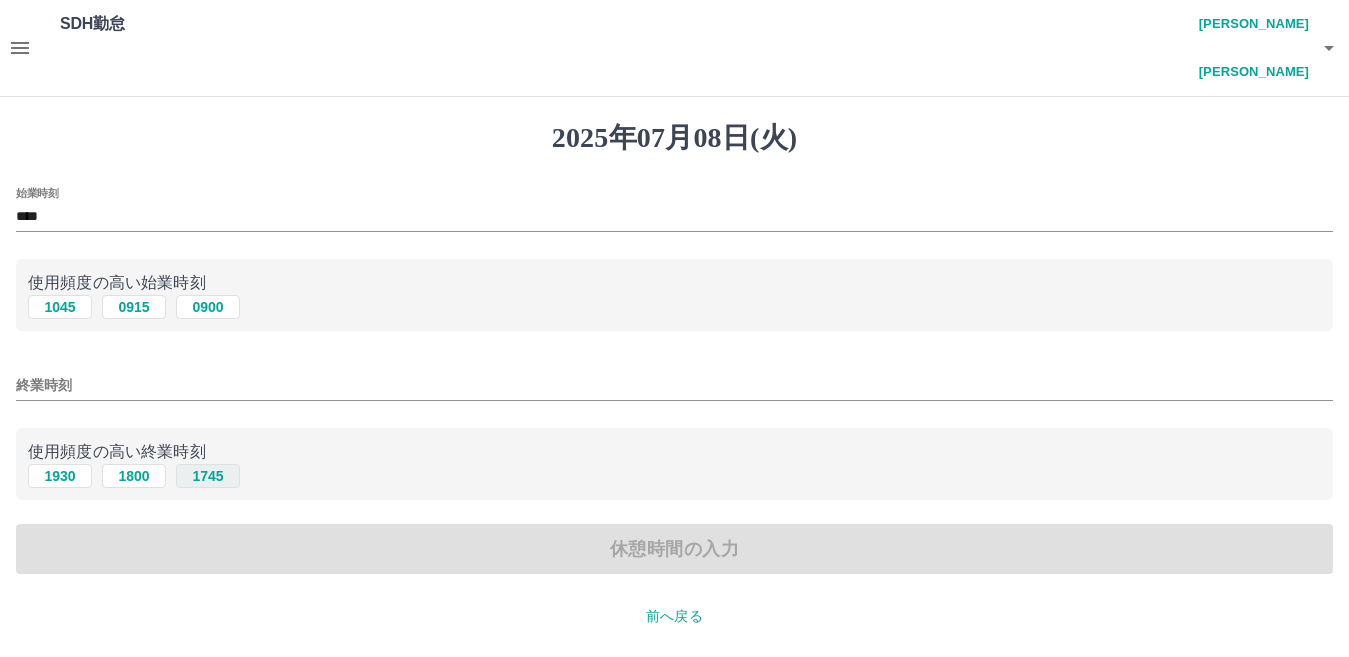 click on "1745" at bounding box center (208, 476) 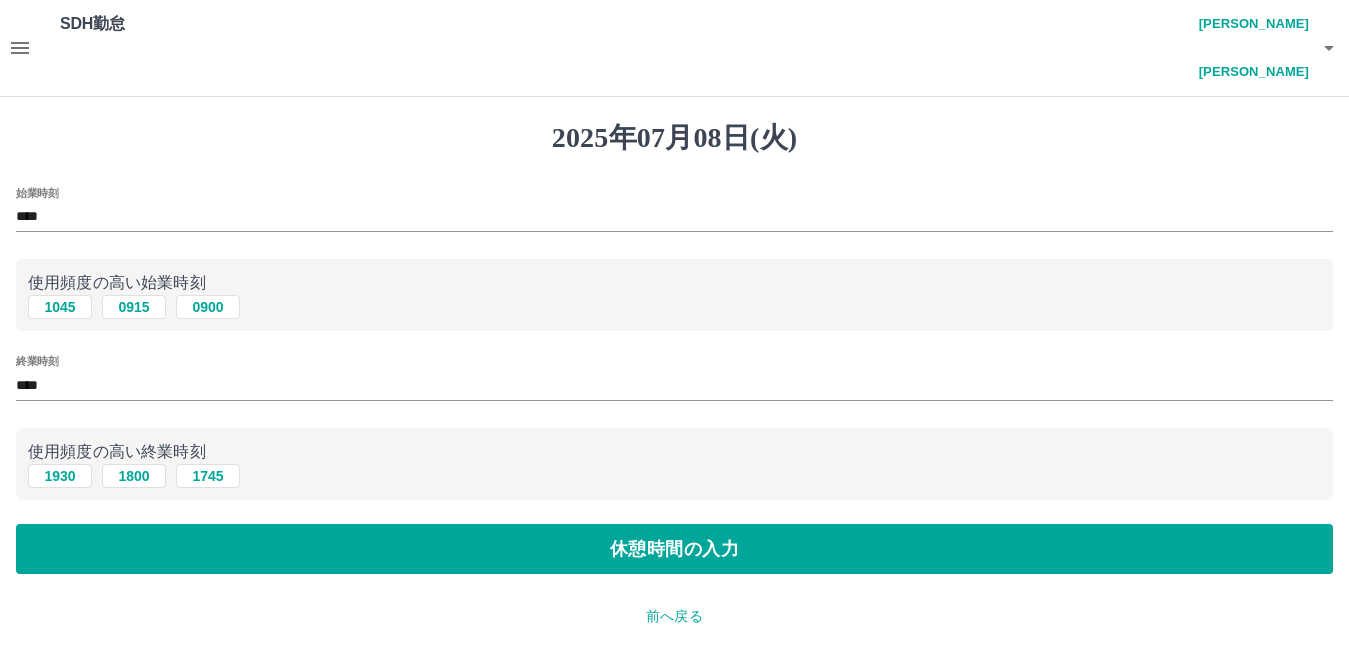 click on "休憩時間の入力" at bounding box center [674, 549] 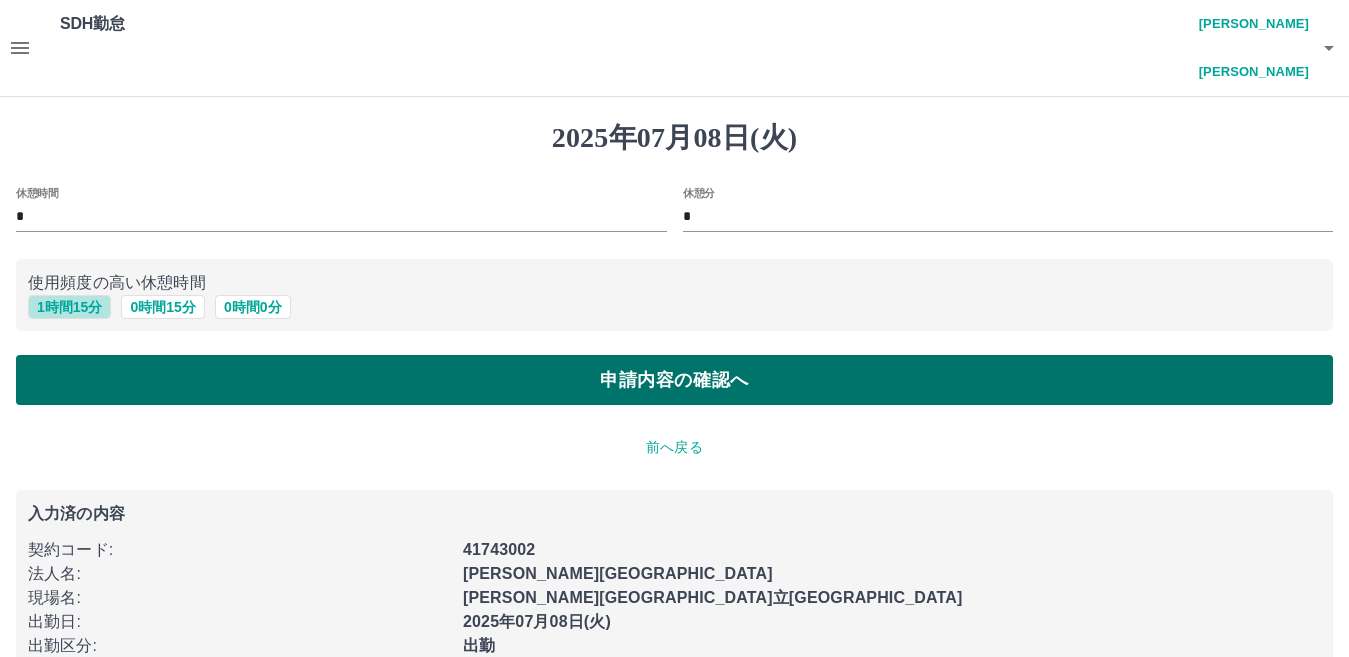 drag, startPoint x: 94, startPoint y: 255, endPoint x: 65, endPoint y: 307, distance: 59.5399 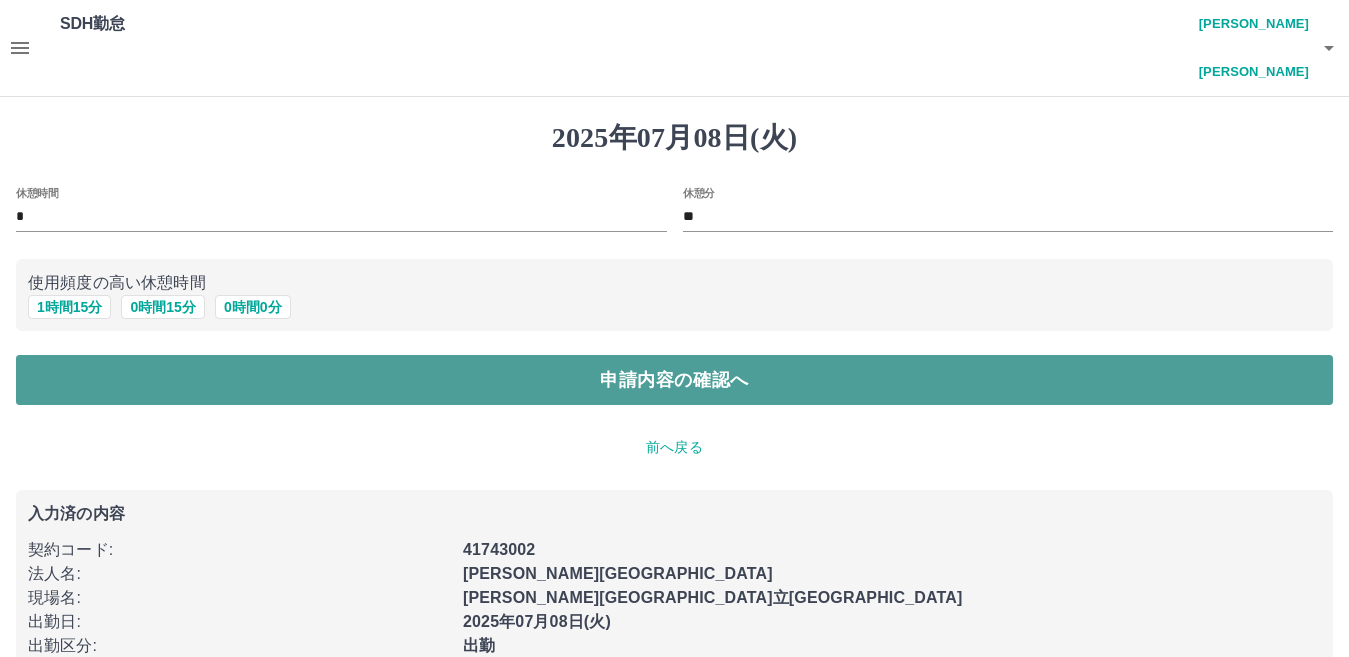 click on "申請内容の確認へ" at bounding box center (674, 380) 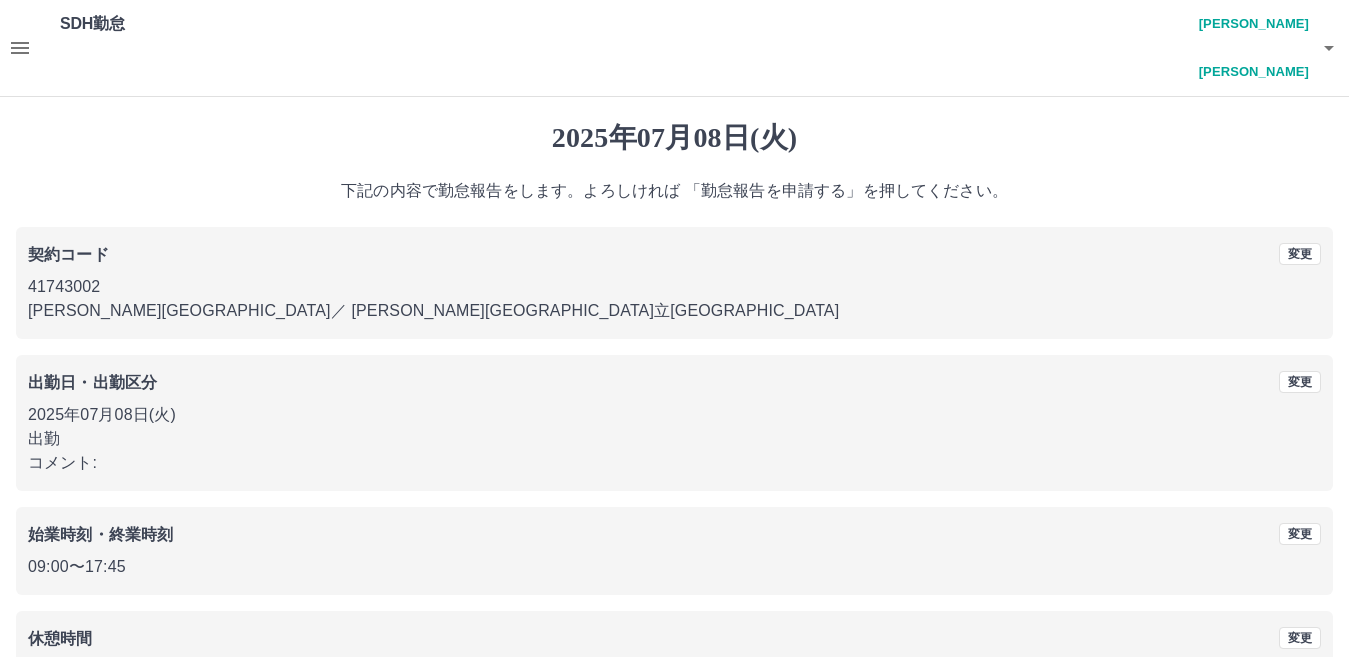 scroll, scrollTop: 92, scrollLeft: 0, axis: vertical 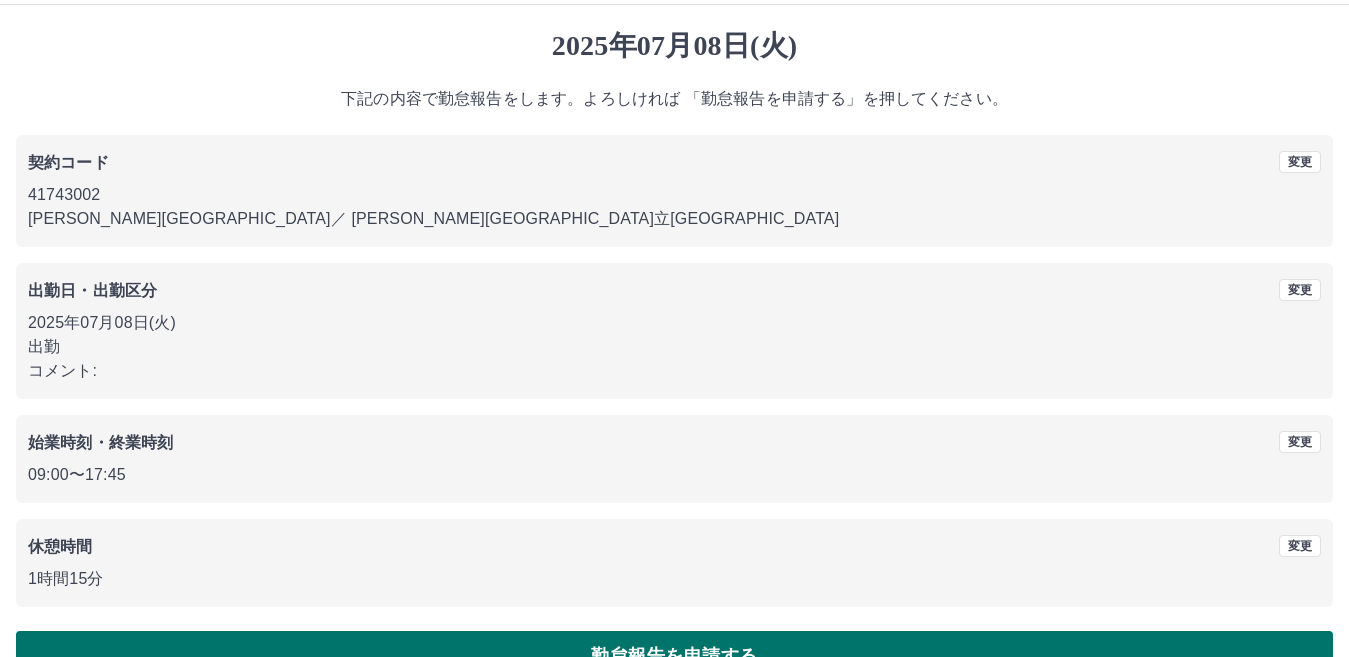 click on "勤怠報告を申請する" at bounding box center [674, 656] 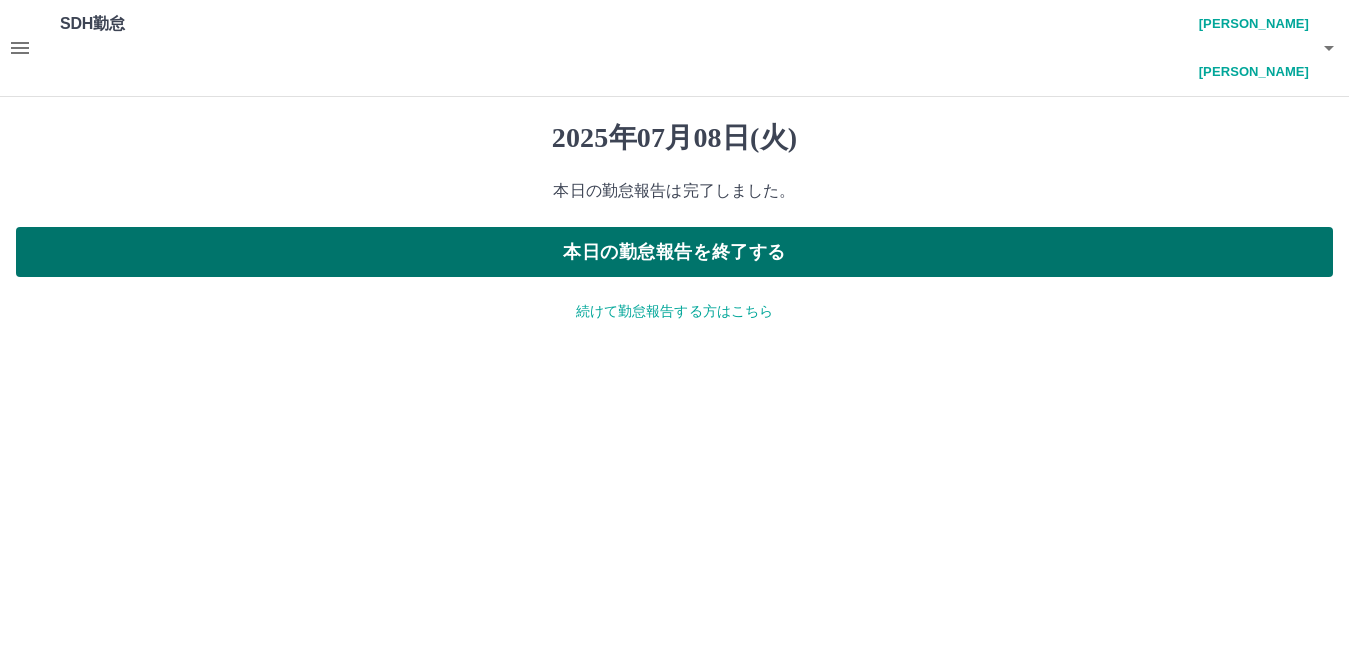 scroll, scrollTop: 0, scrollLeft: 0, axis: both 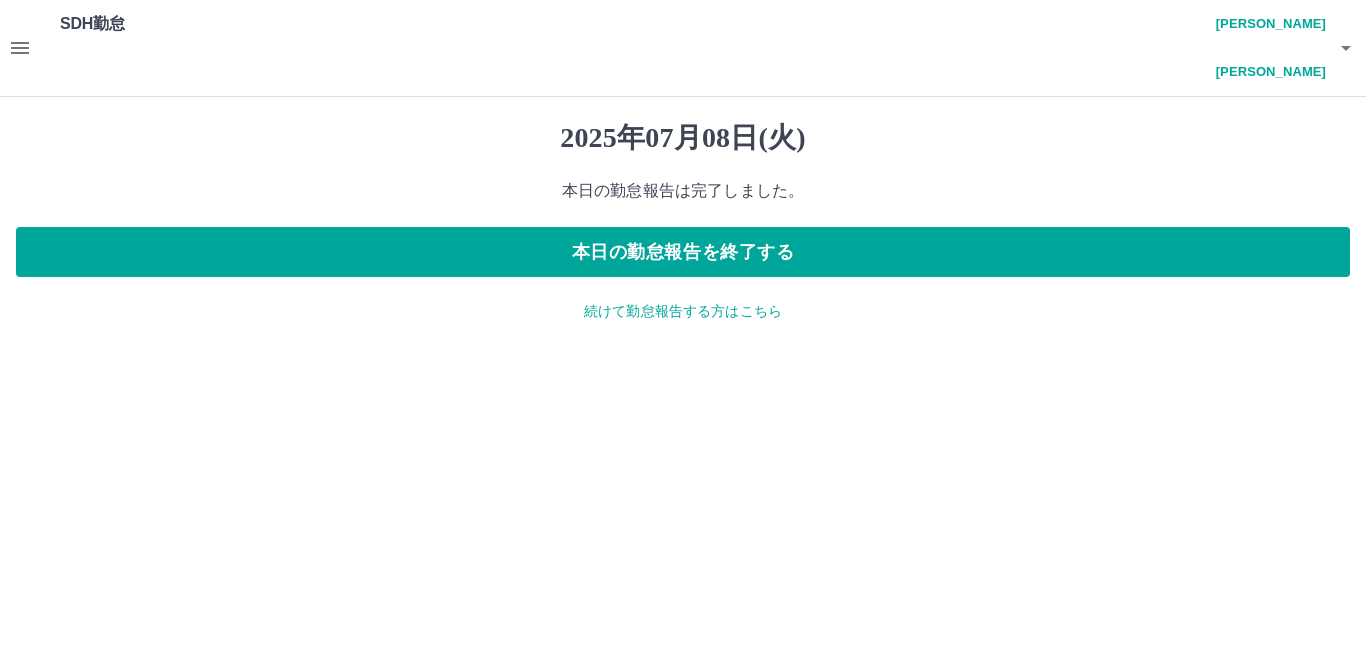 click on "続けて勤怠報告する方はこちら" at bounding box center (683, 311) 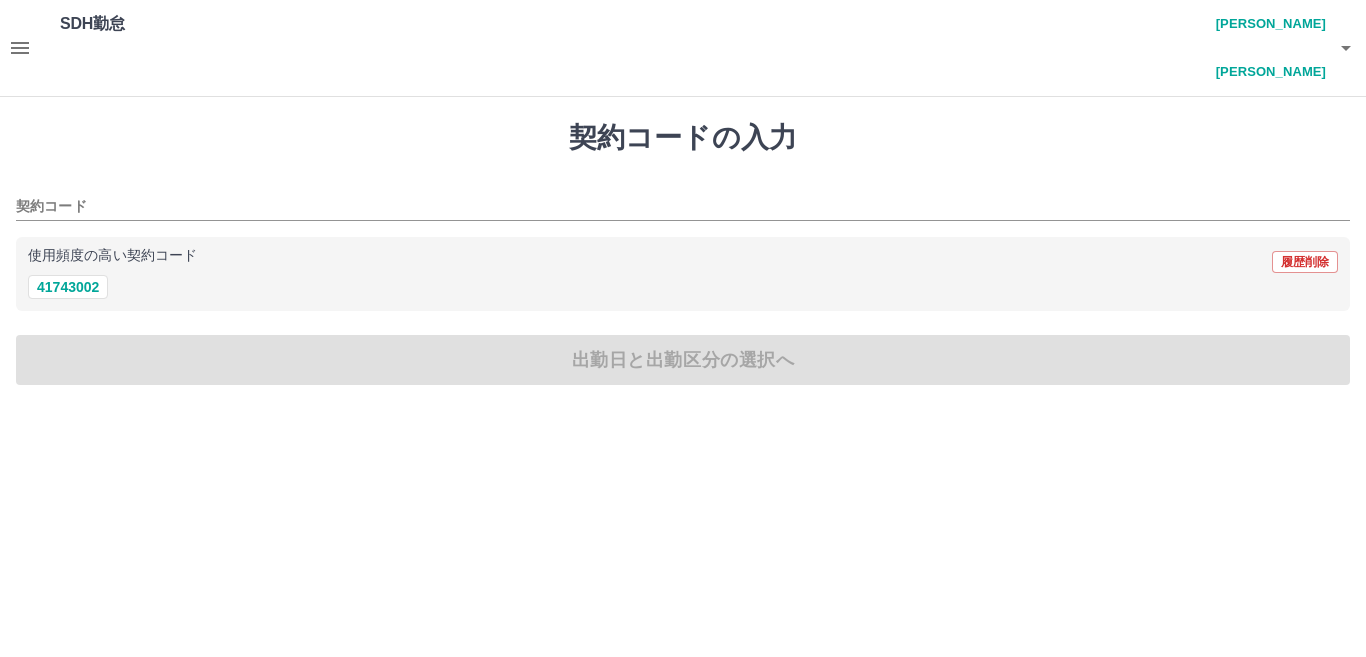 click 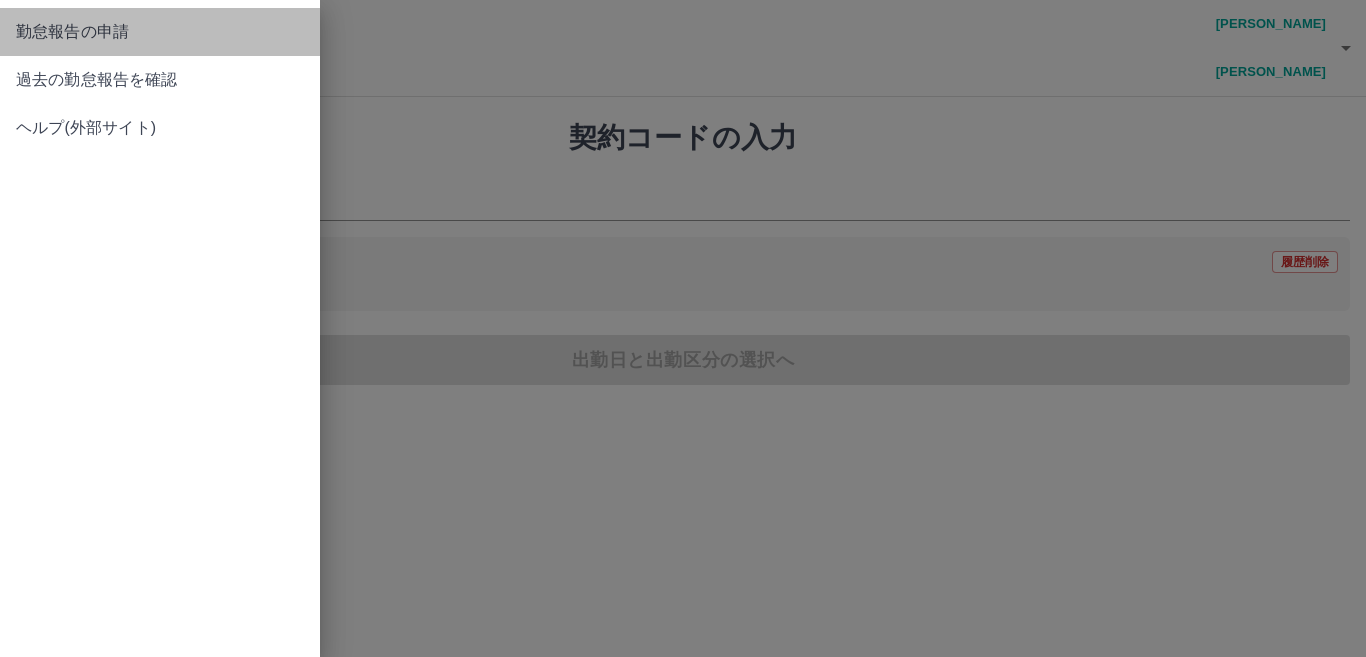 click on "勤怠報告の申請" at bounding box center [160, 32] 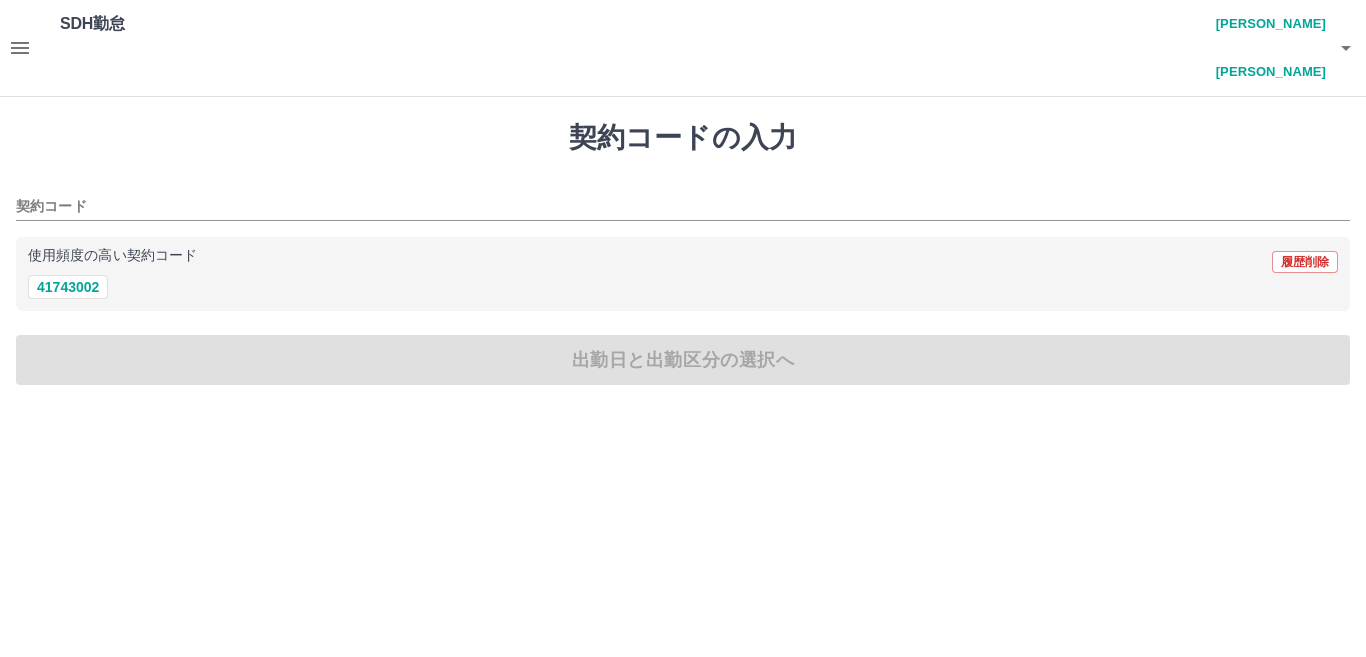 click 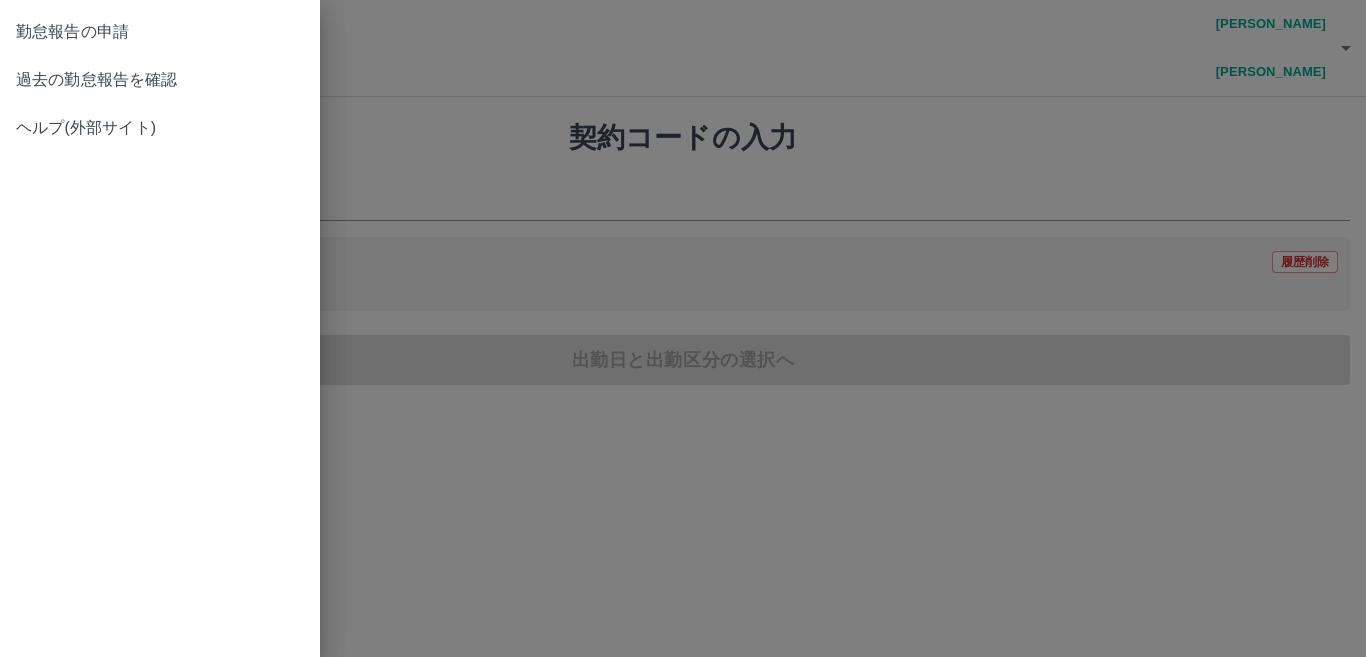 click on "過去の勤怠報告を確認" at bounding box center (160, 80) 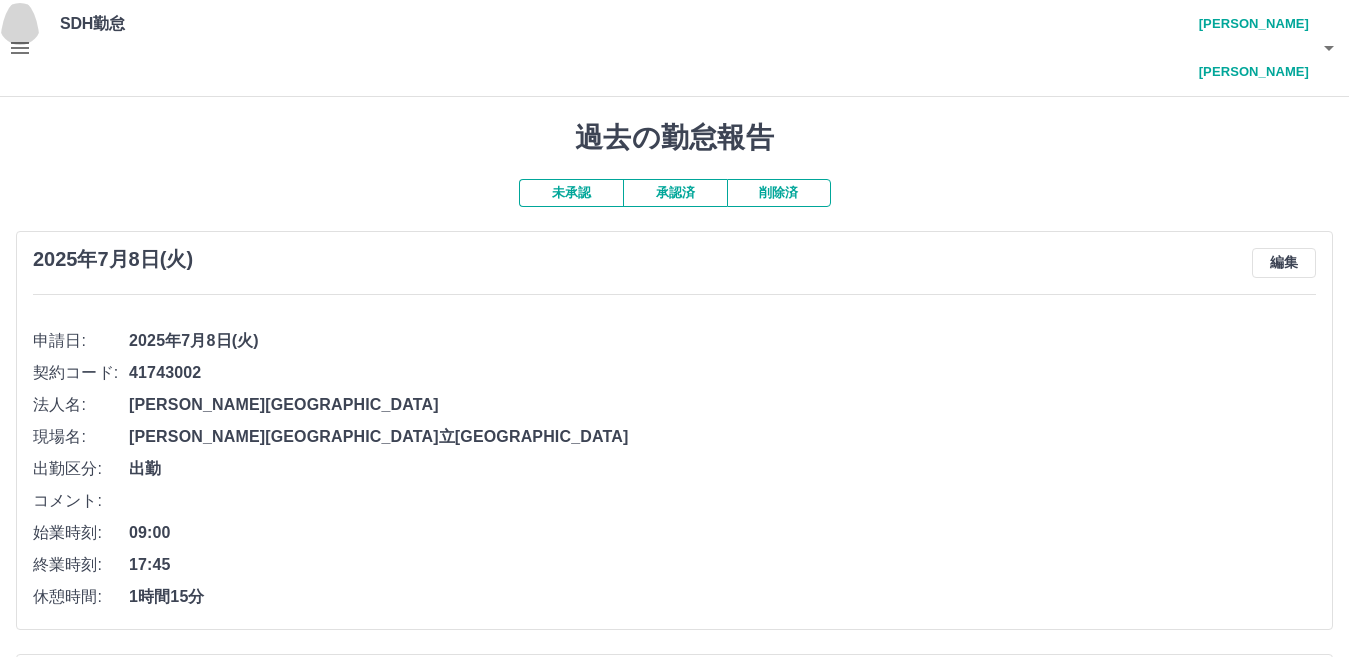 click 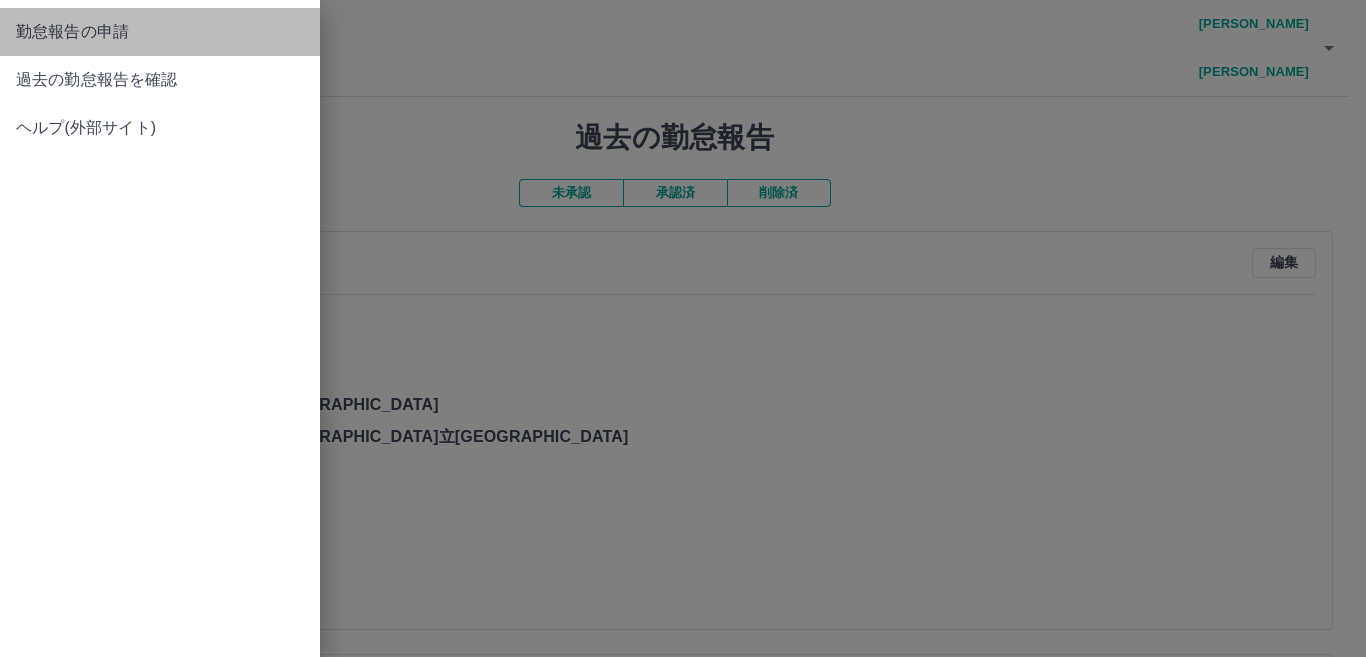 click on "勤怠報告の申請" at bounding box center (160, 32) 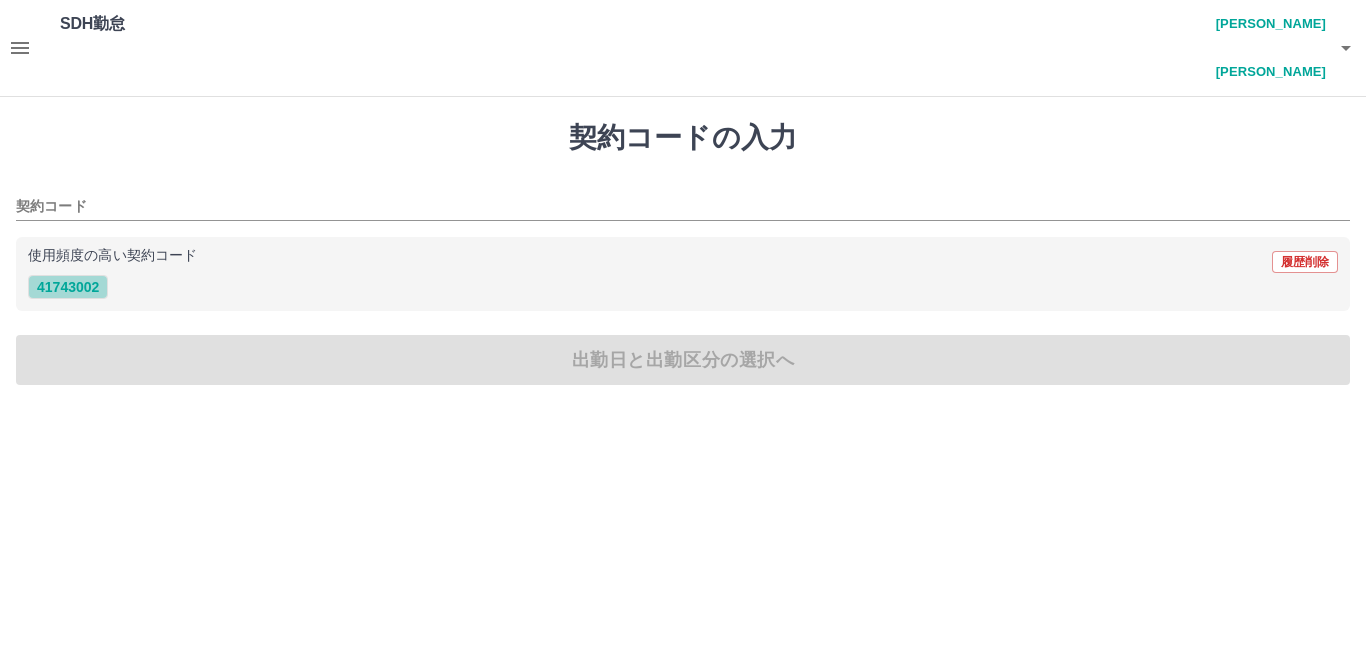 click on "41743002" at bounding box center [68, 287] 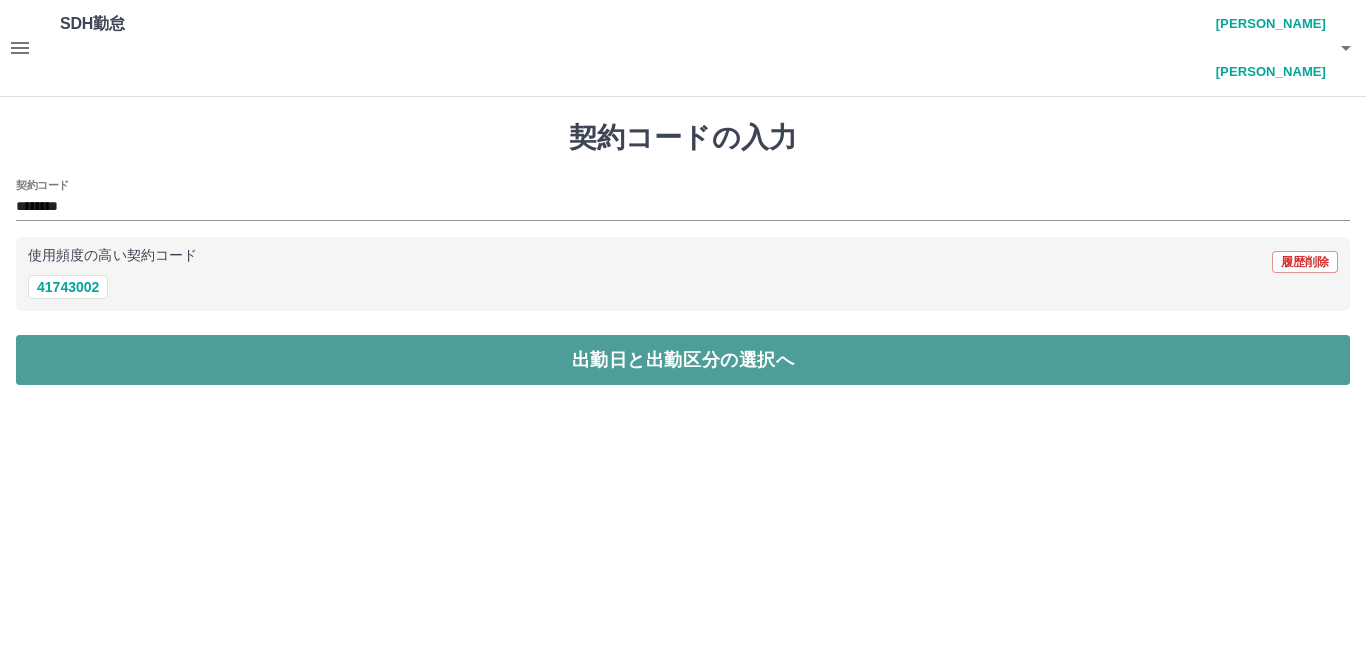 click on "出勤日と出勤区分の選択へ" at bounding box center (683, 360) 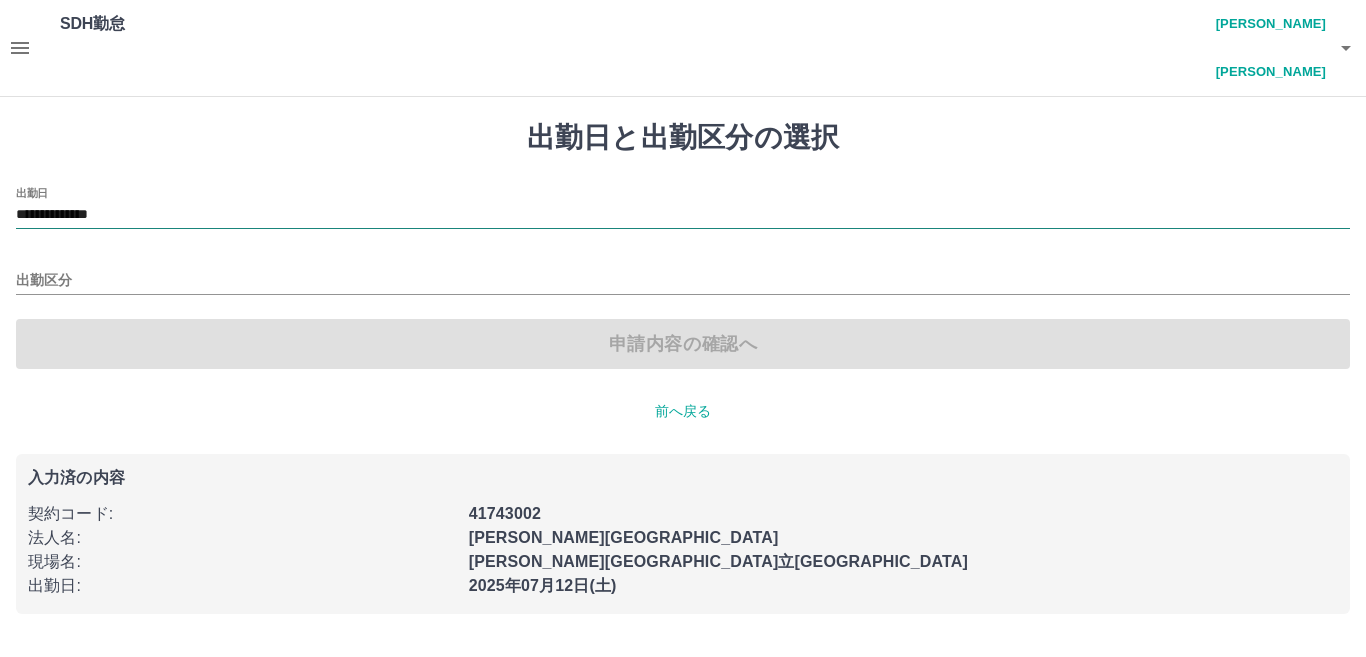 click on "**********" at bounding box center (683, 215) 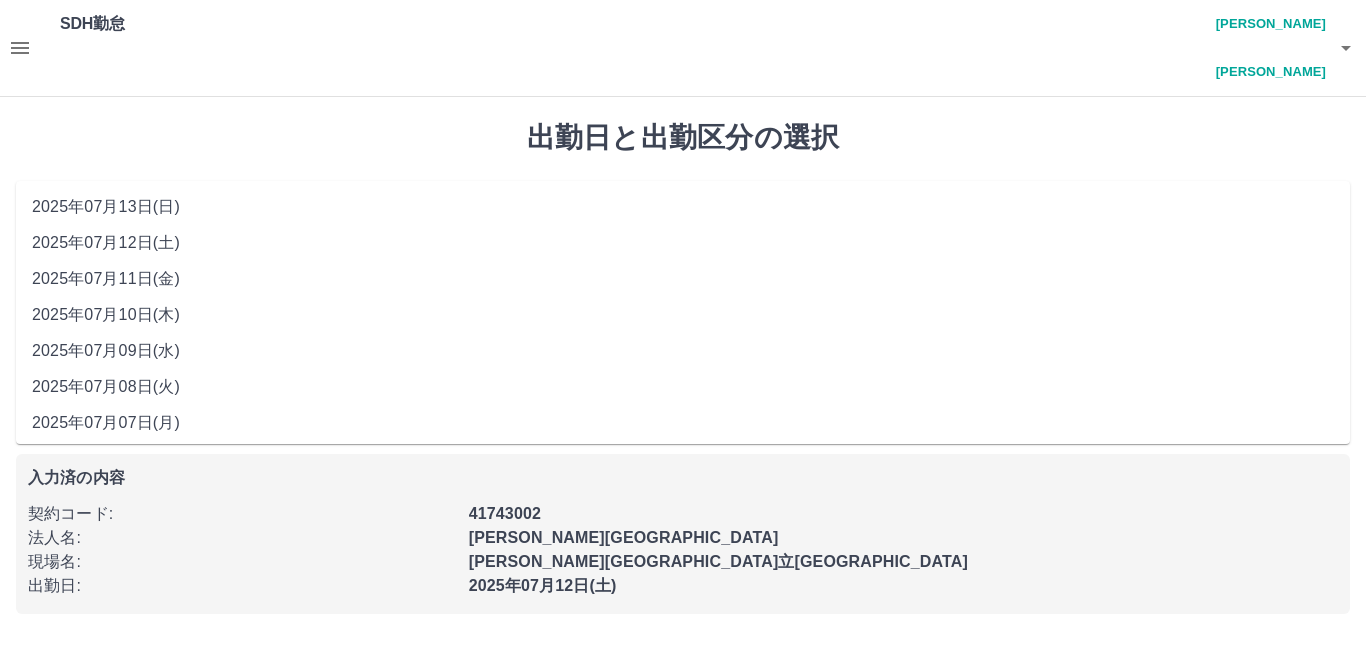 click on "2025年07月09日(水)" at bounding box center [683, 351] 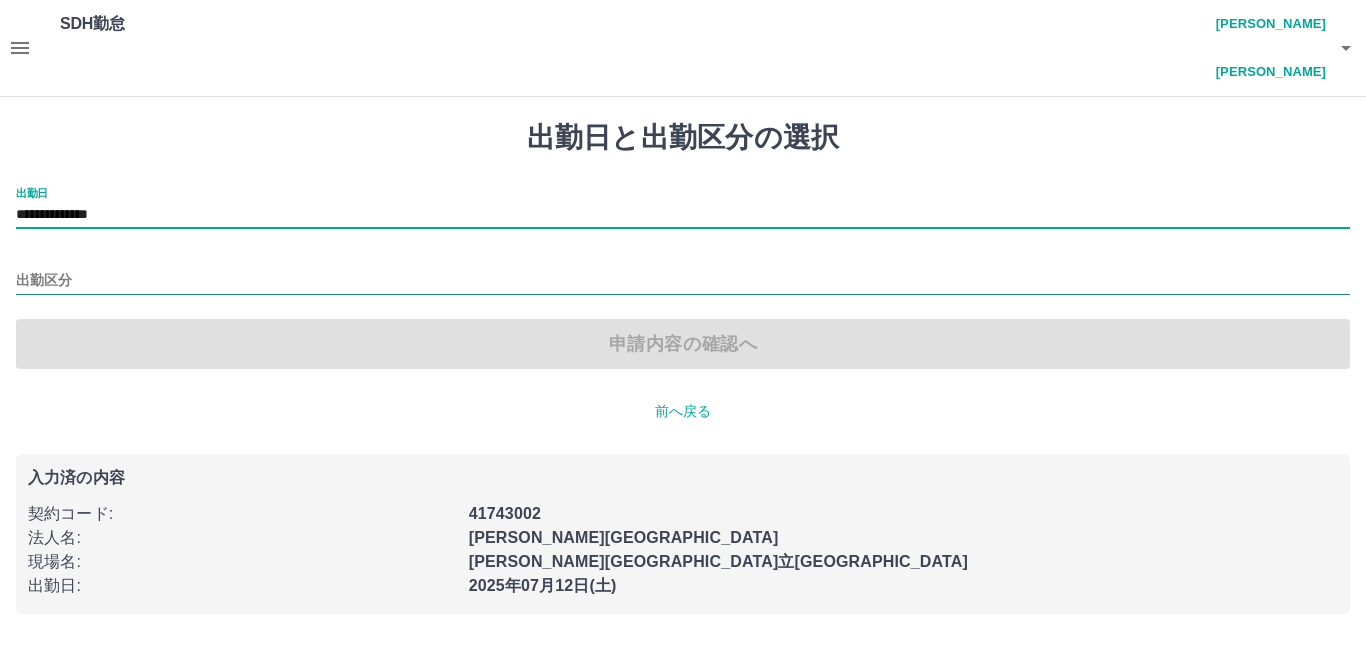 click on "出勤区分" at bounding box center [683, 281] 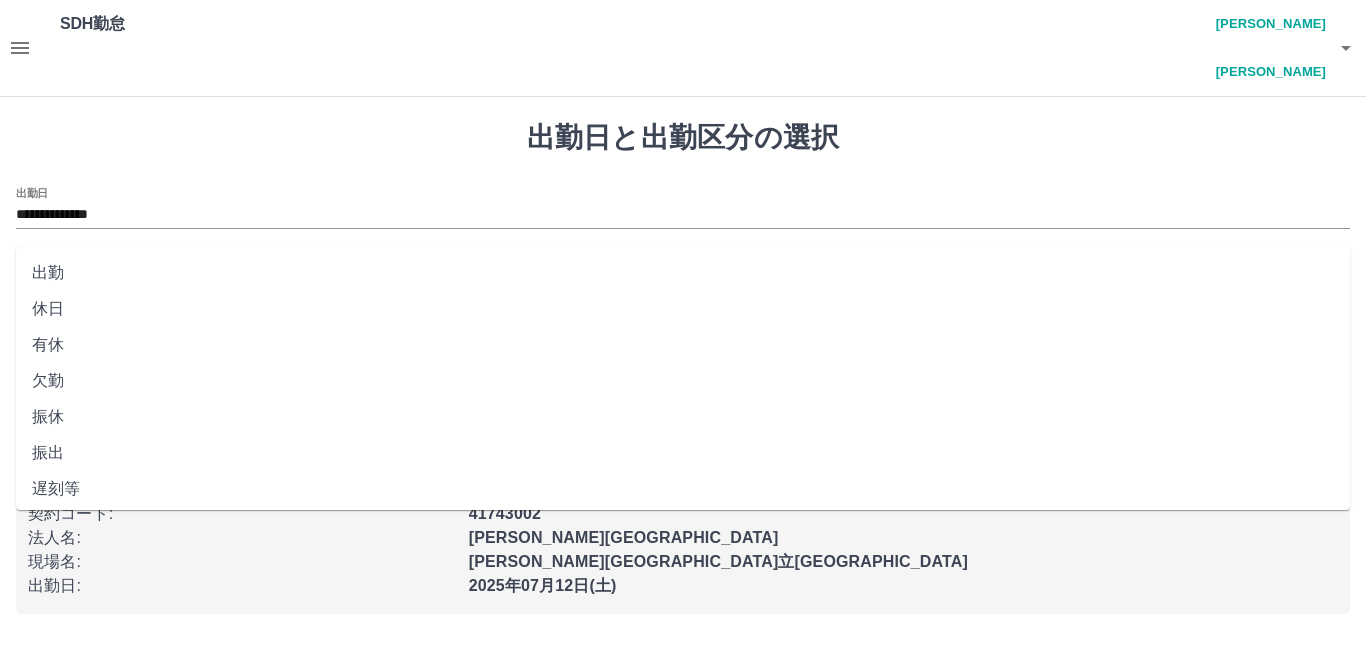 drag, startPoint x: 51, startPoint y: 306, endPoint x: 30, endPoint y: 301, distance: 21.587032 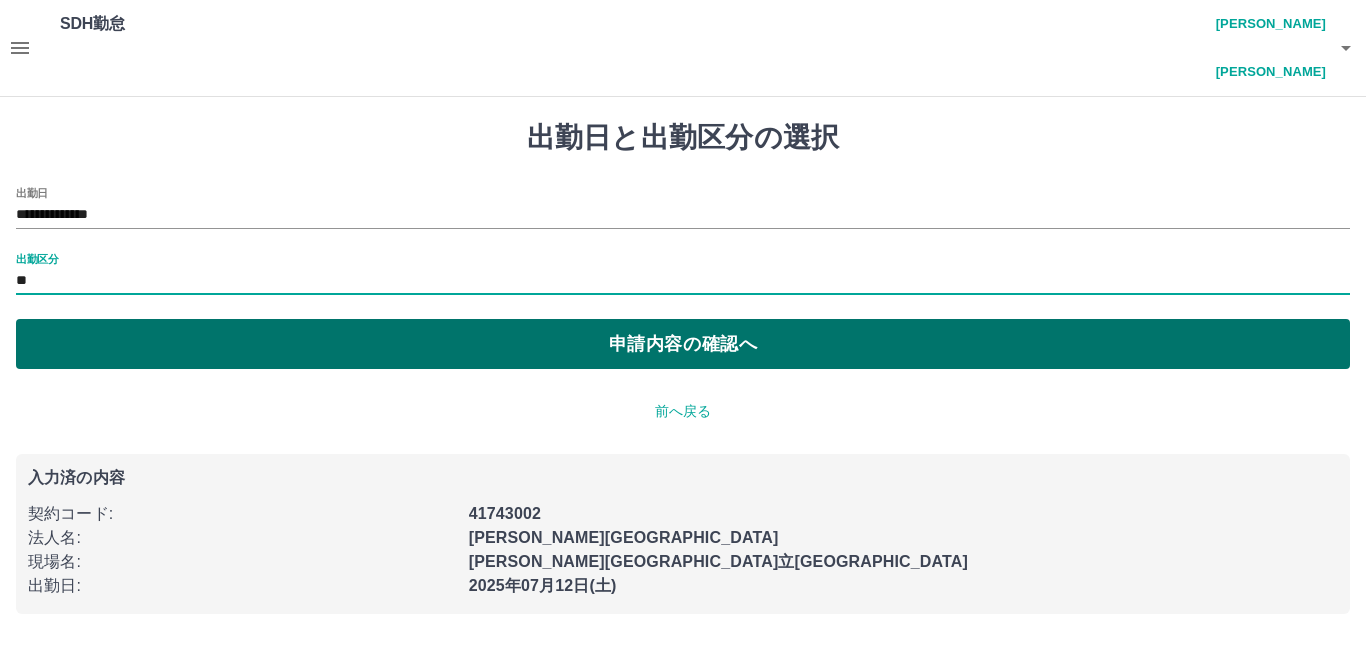 click on "申請内容の確認へ" at bounding box center [683, 344] 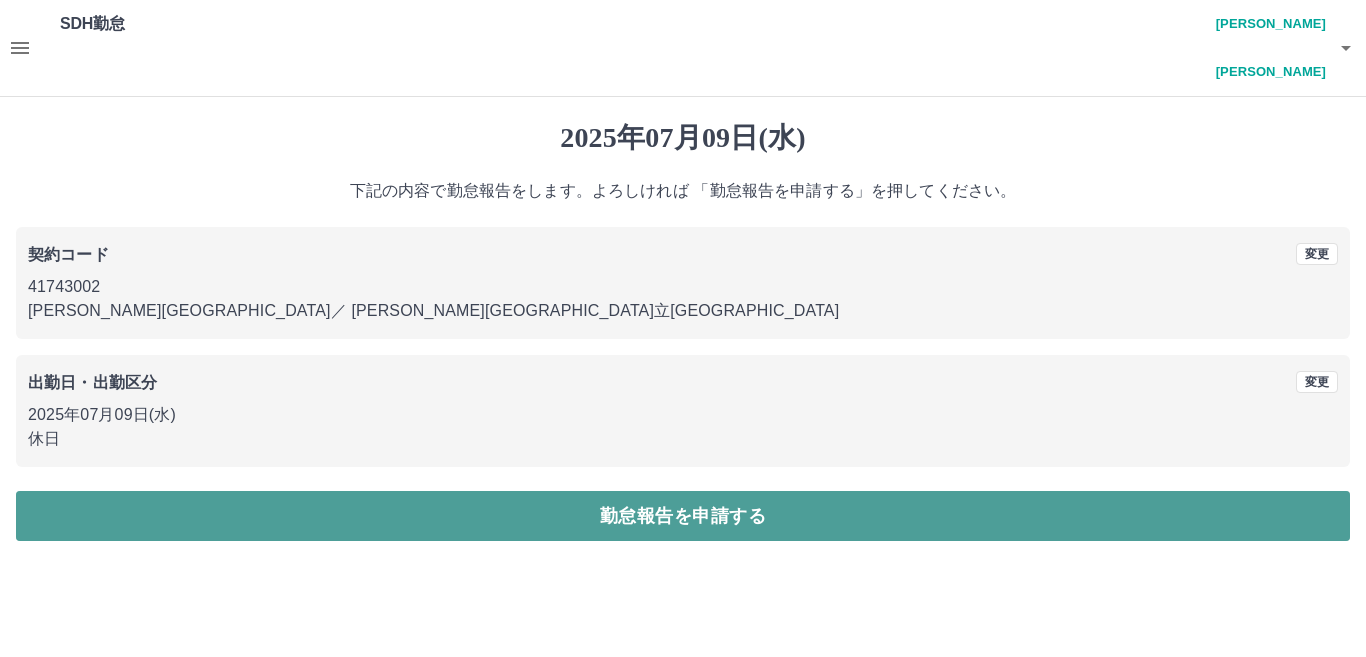 click on "勤怠報告を申請する" at bounding box center [683, 516] 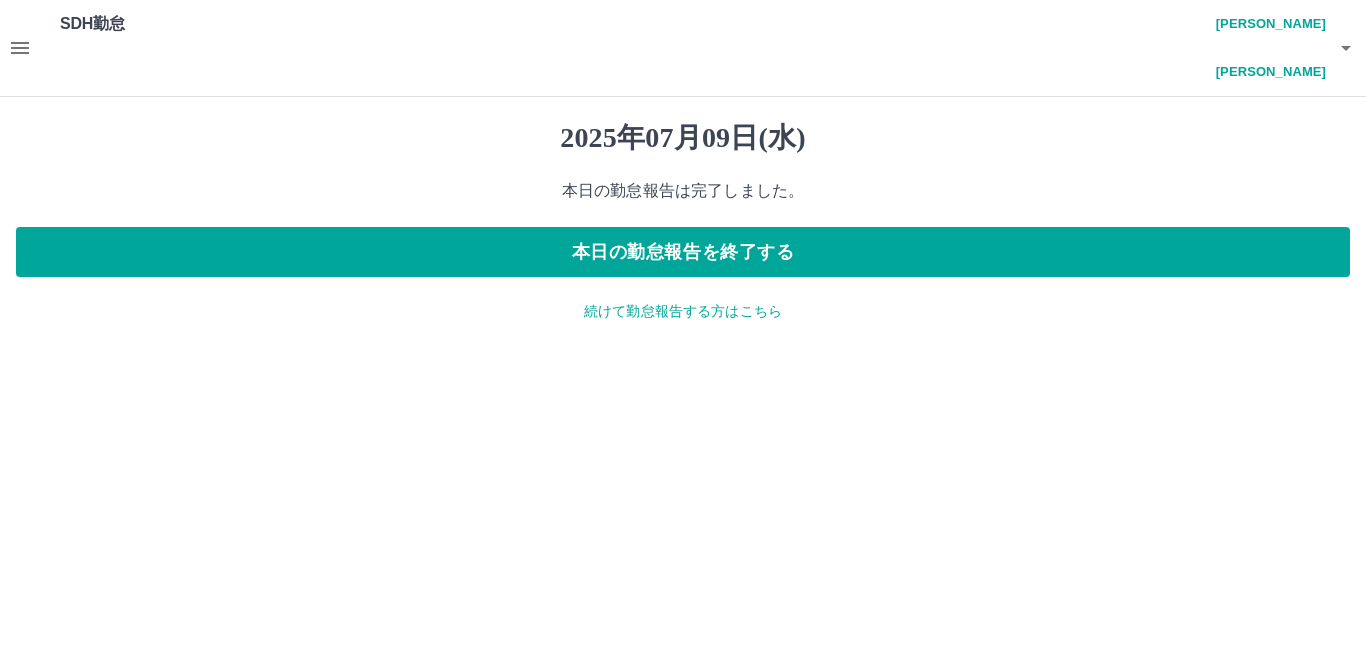 click on "続けて勤怠報告する方はこちら" at bounding box center [683, 311] 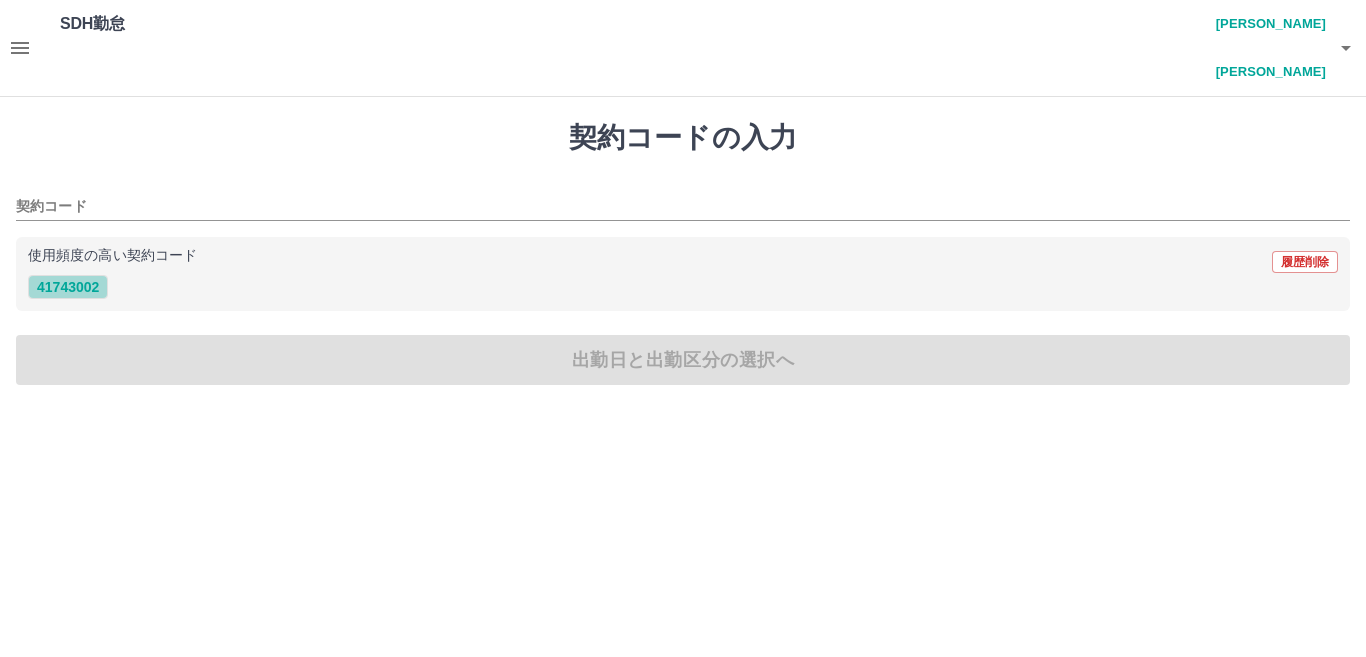 click on "41743002" at bounding box center [68, 287] 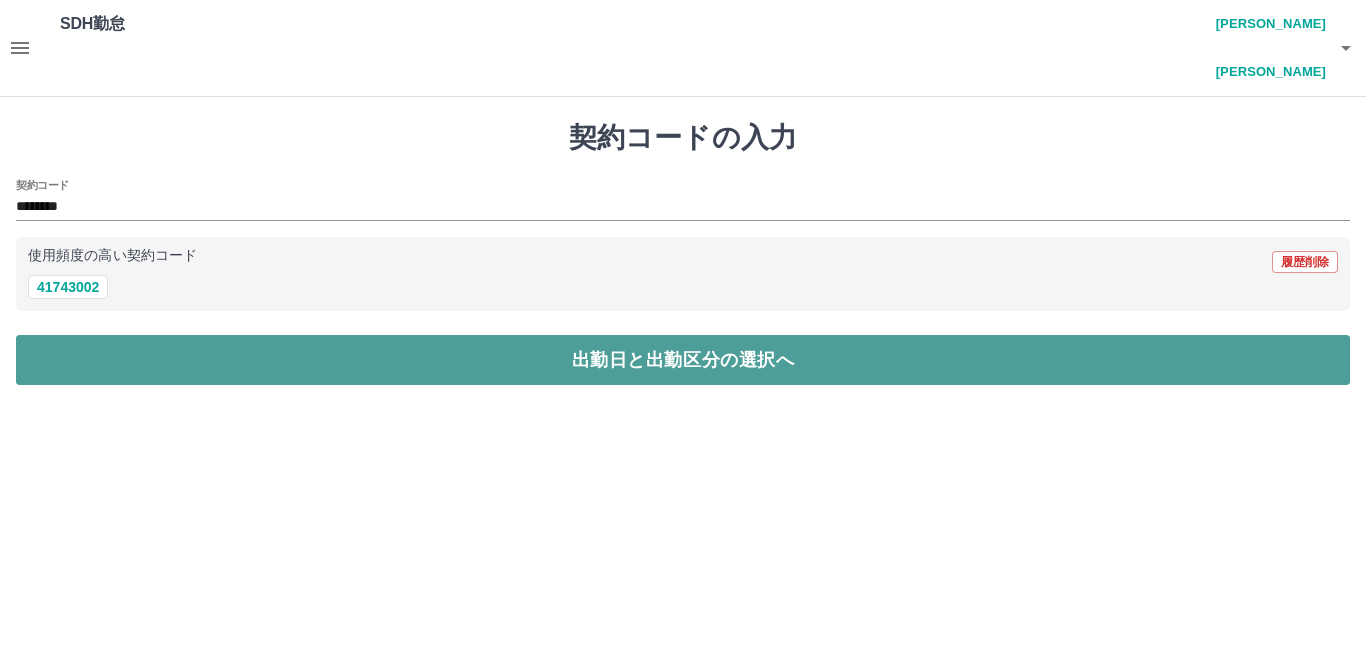 click on "出勤日と出勤区分の選択へ" at bounding box center [683, 360] 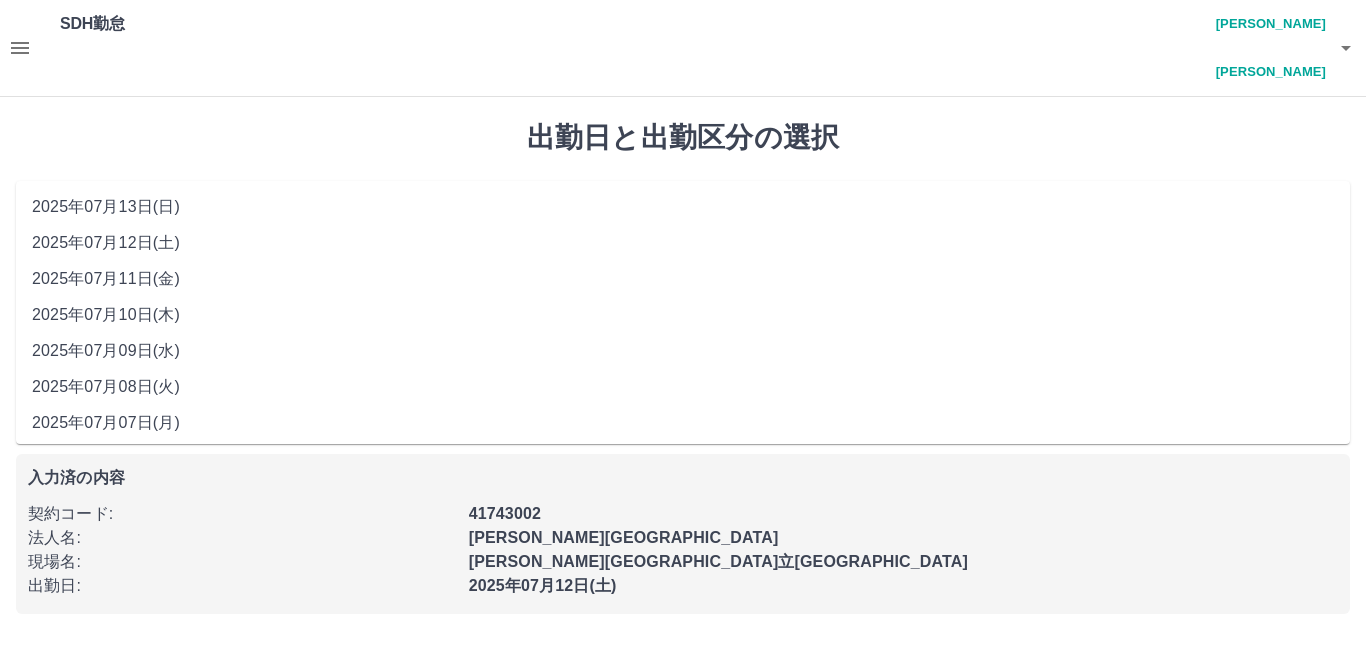 click on "**********" at bounding box center (683, 215) 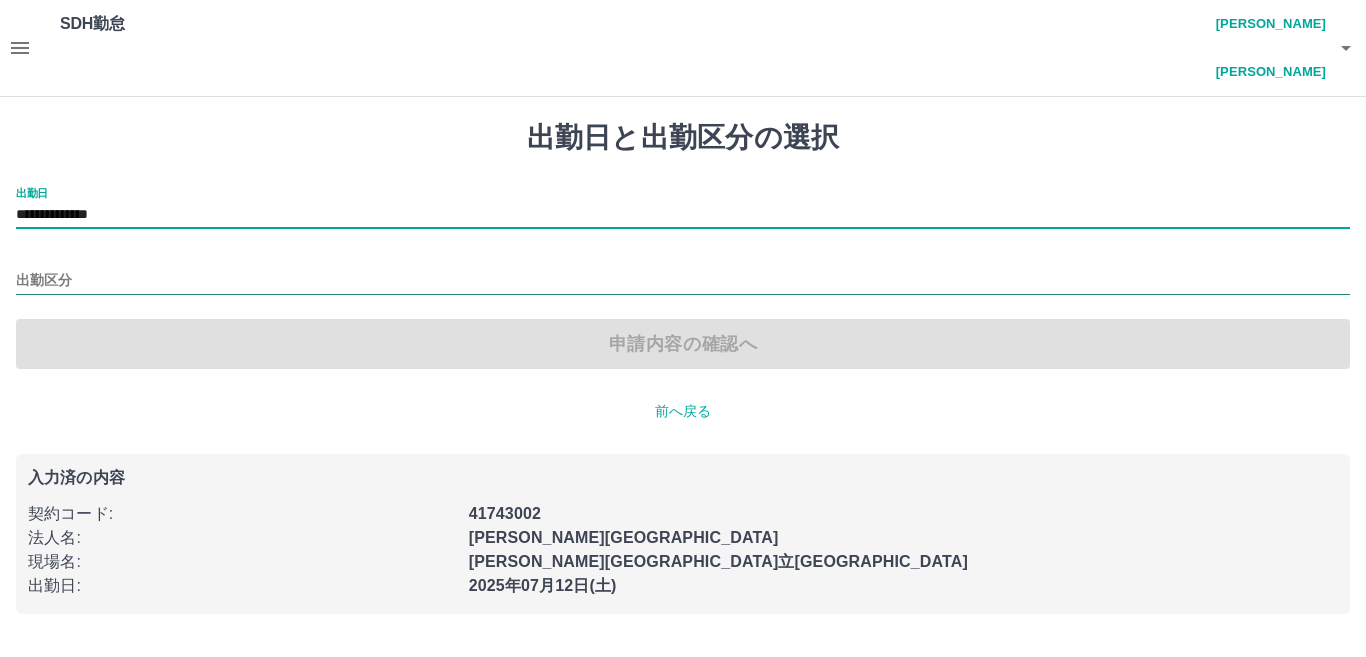 click on "出勤区分" at bounding box center (683, 281) 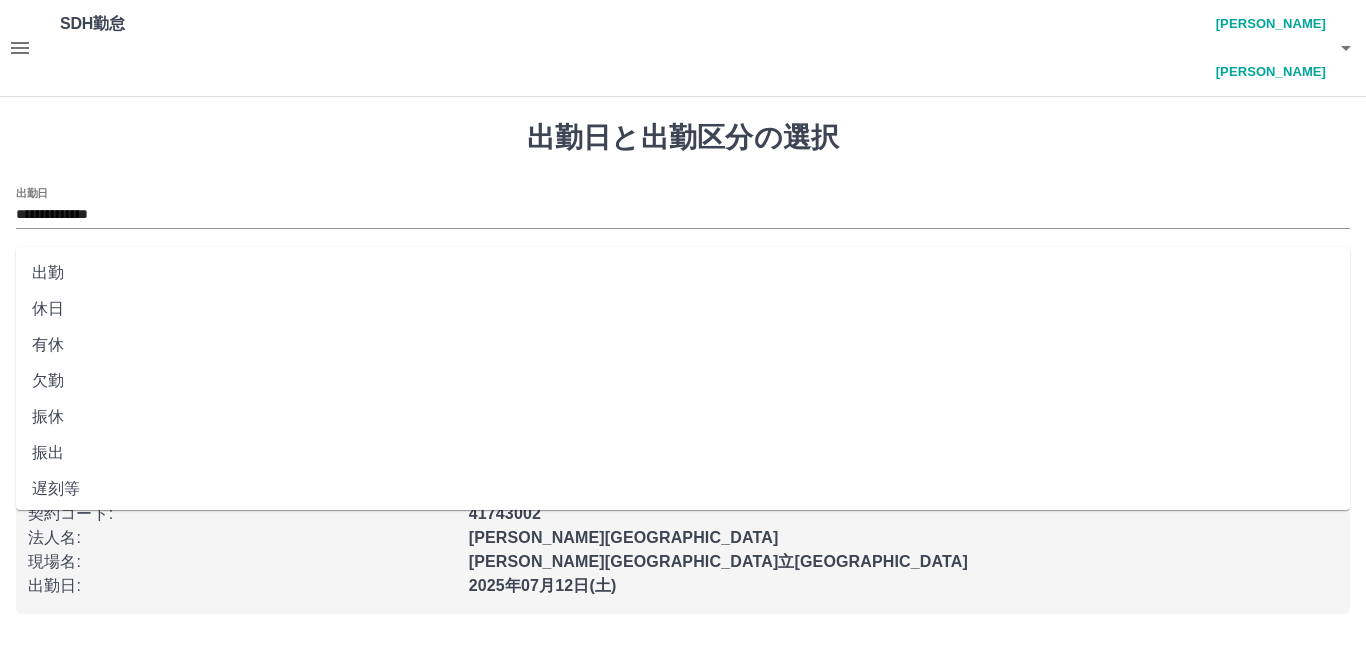 click on "出勤" at bounding box center (683, 273) 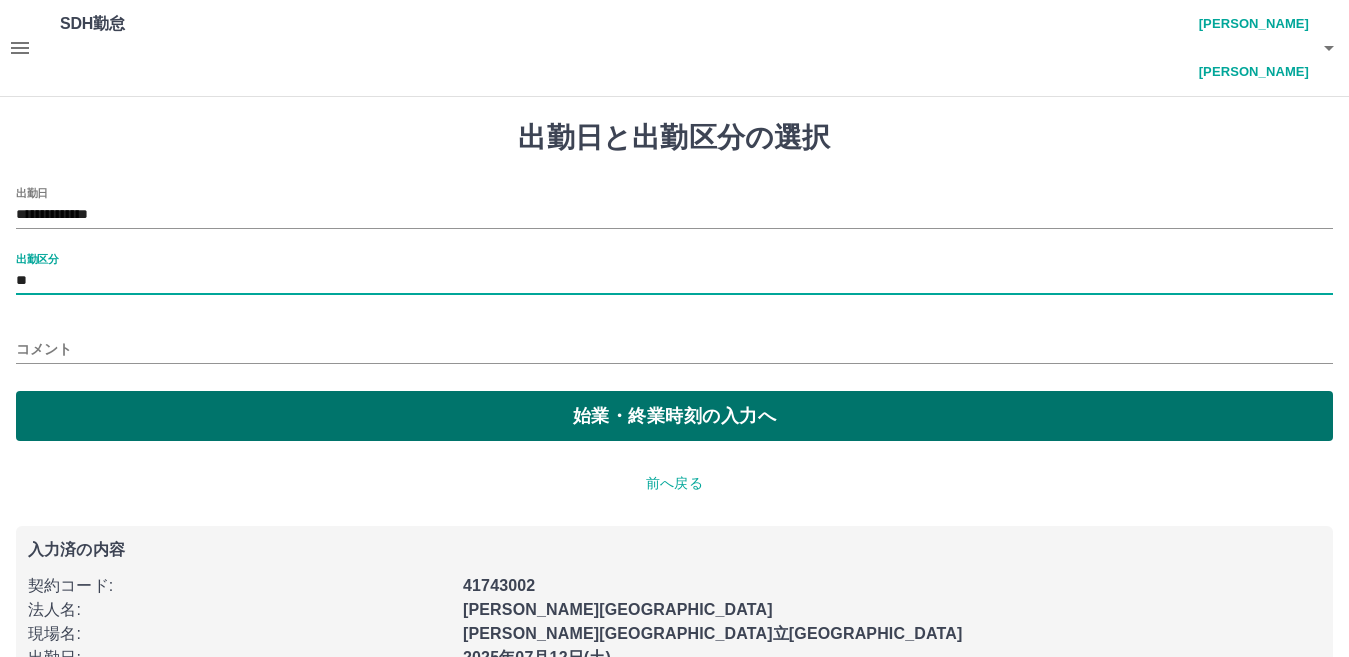 click on "始業・終業時刻の入力へ" at bounding box center (674, 416) 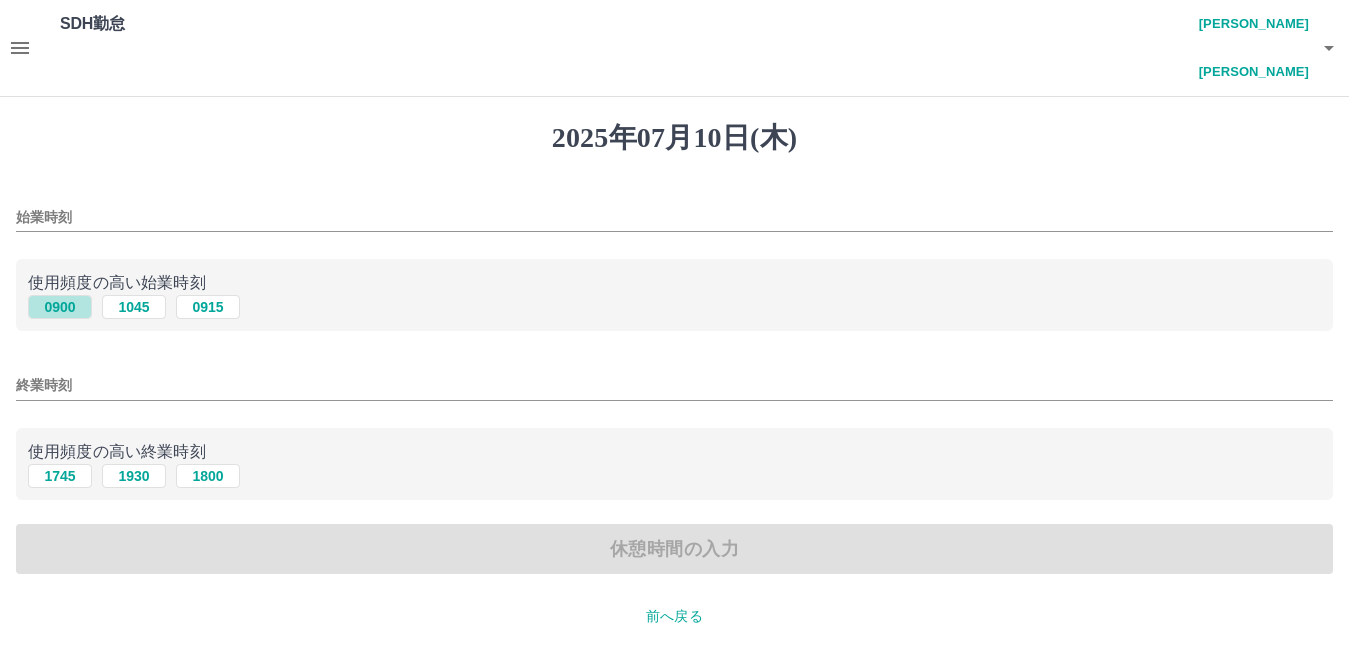 drag, startPoint x: 74, startPoint y: 263, endPoint x: 7, endPoint y: 338, distance: 100.56838 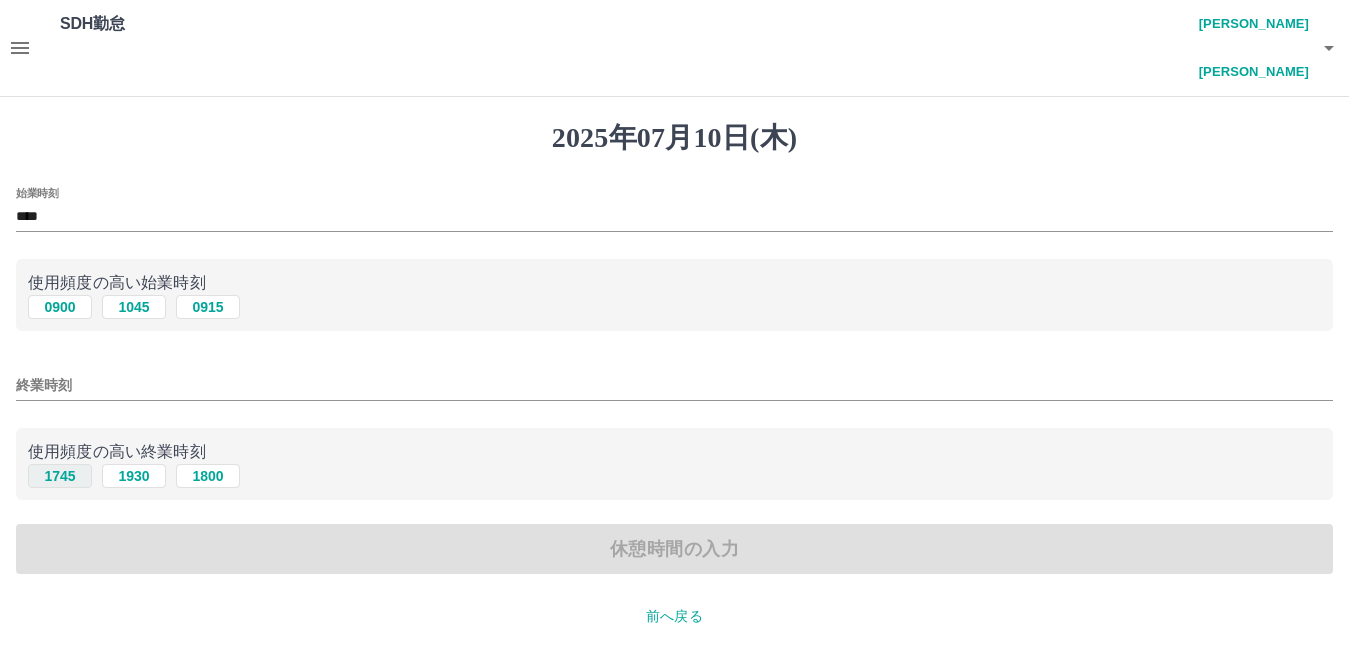 drag, startPoint x: 69, startPoint y: 426, endPoint x: 57, endPoint y: 431, distance: 13 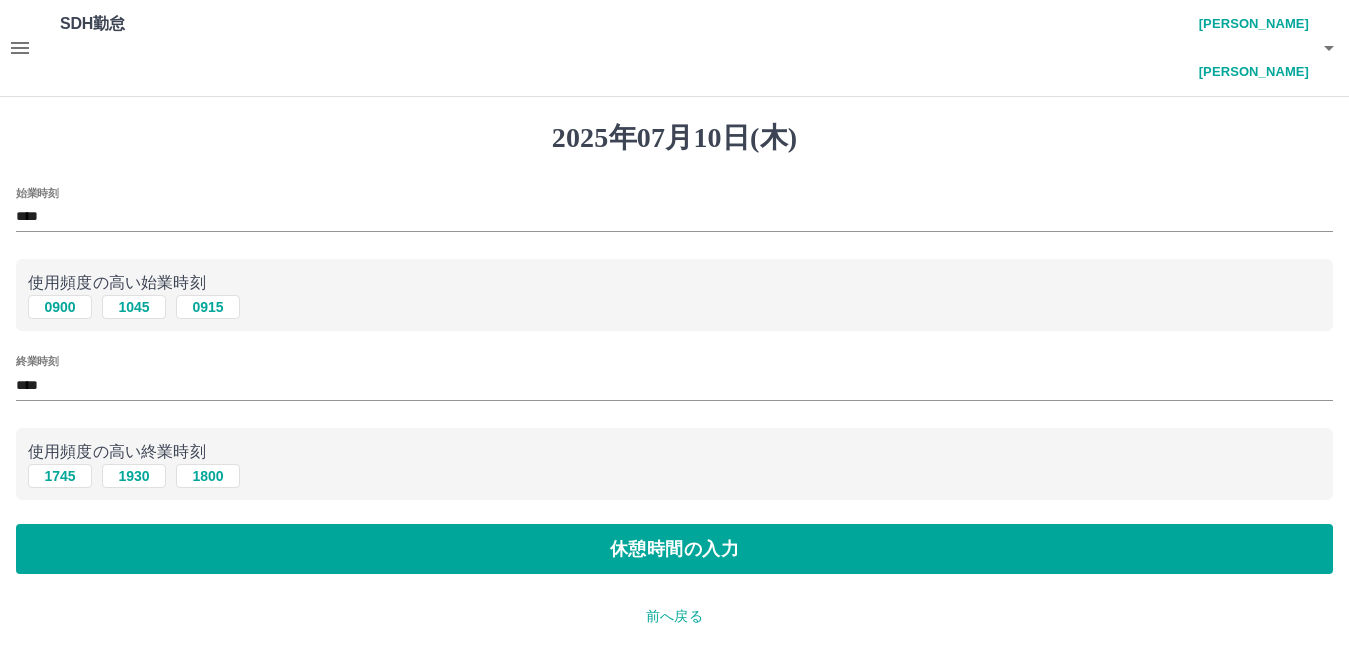 drag, startPoint x: 106, startPoint y: 556, endPoint x: 105, endPoint y: 533, distance: 23.021729 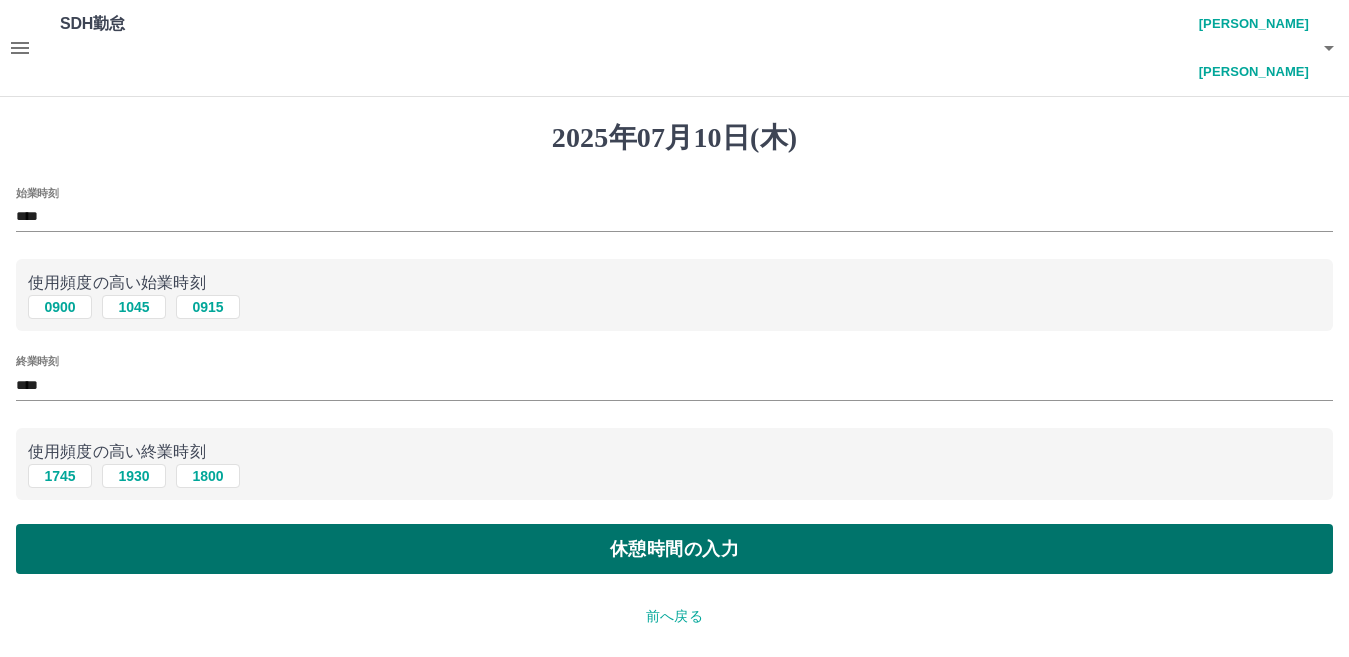 click on "休憩時間の入力" at bounding box center [674, 549] 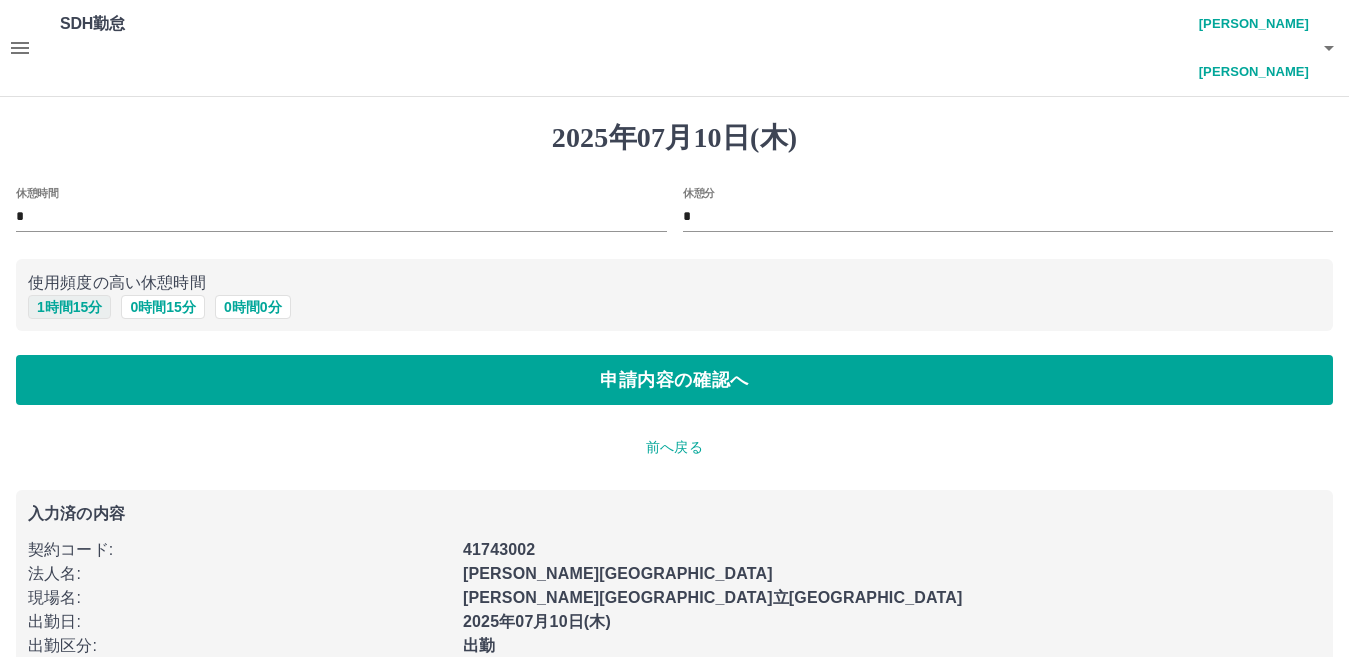 click on "1 時間 15 分" at bounding box center (69, 307) 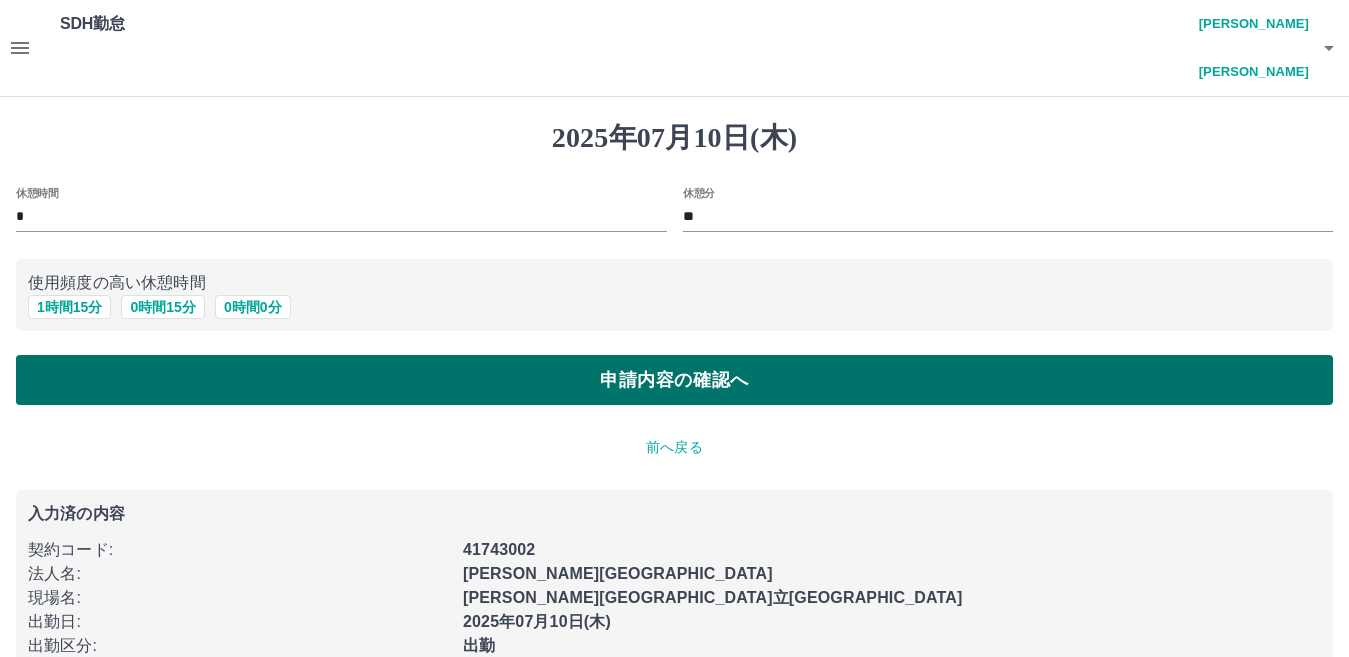 click on "申請内容の確認へ" at bounding box center (674, 380) 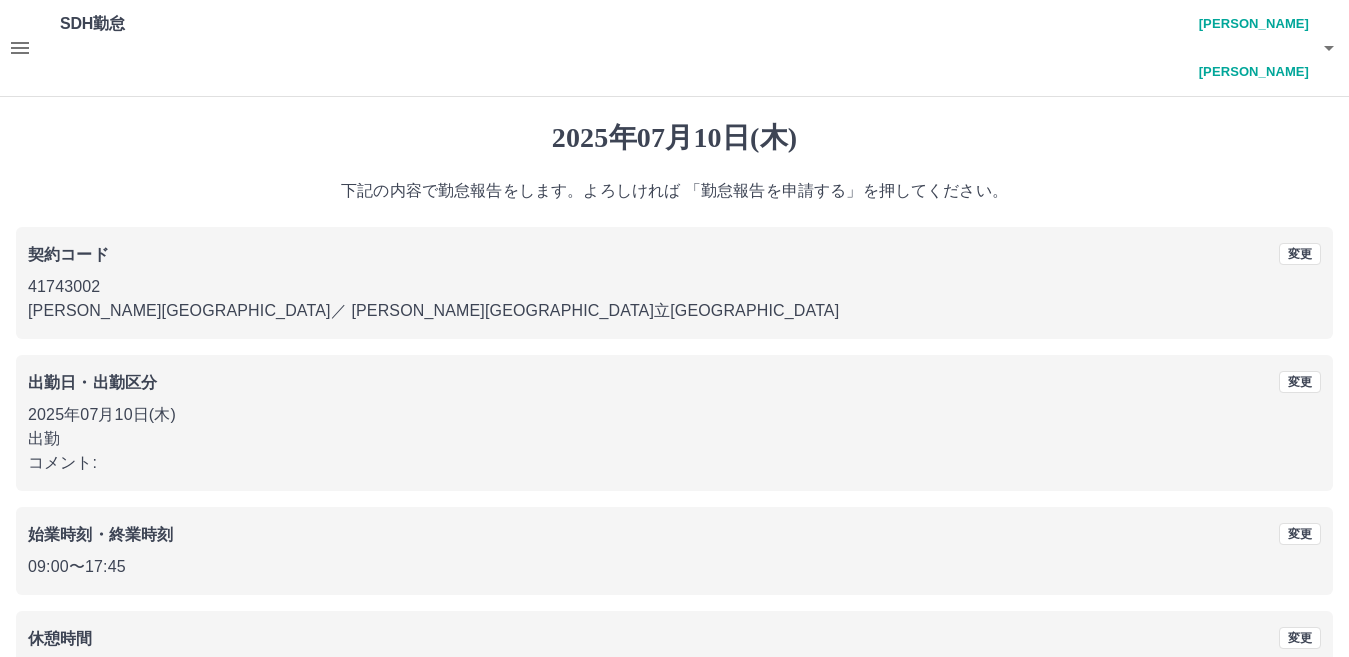 scroll, scrollTop: 92, scrollLeft: 0, axis: vertical 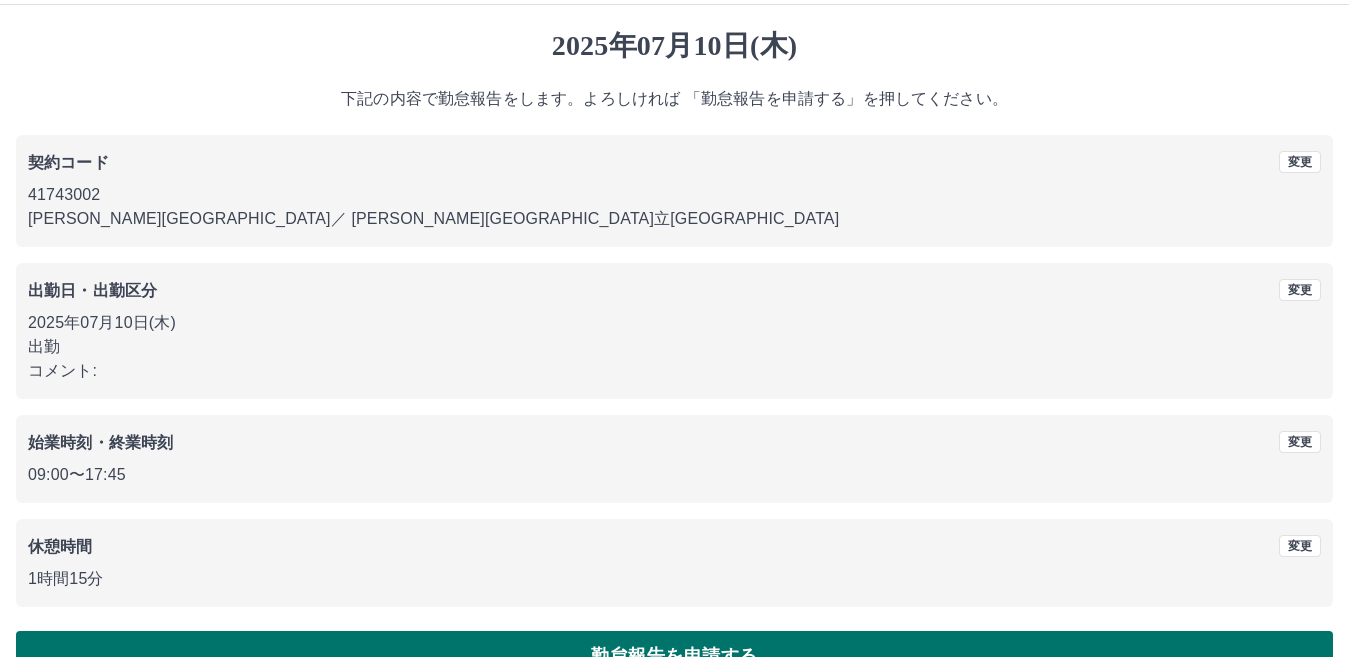 click on "勤怠報告を申請する" at bounding box center [674, 656] 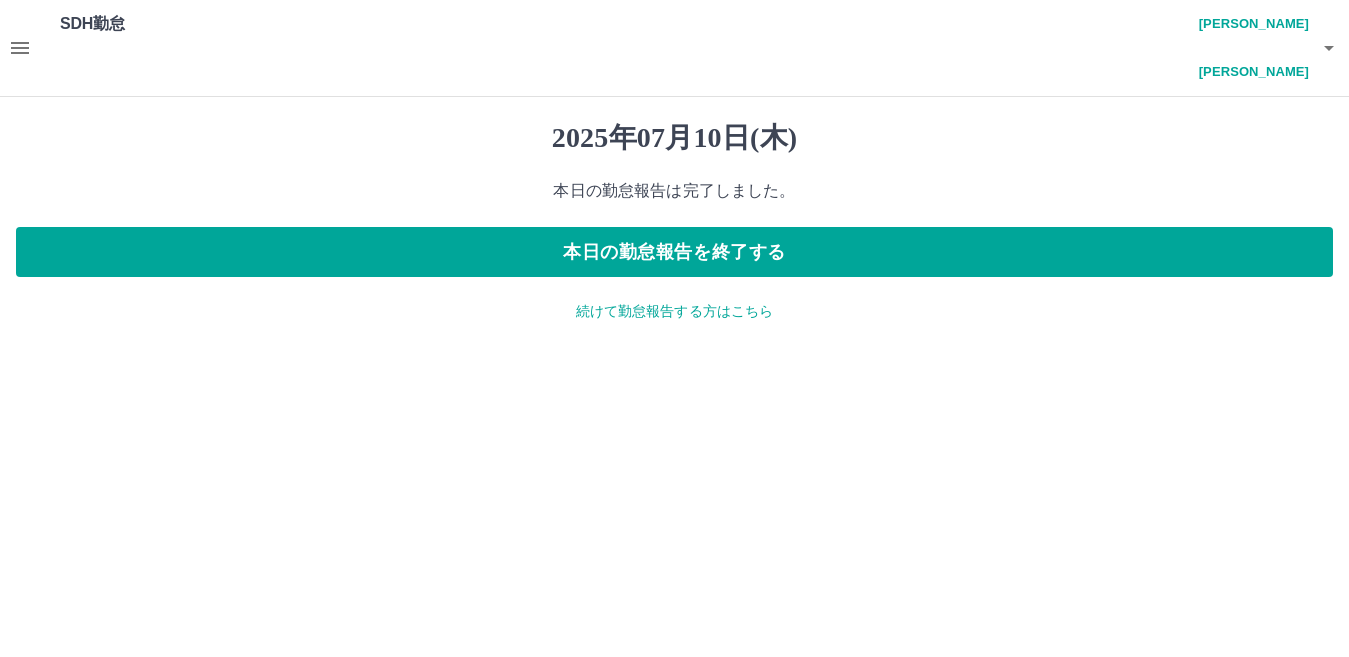scroll, scrollTop: 0, scrollLeft: 0, axis: both 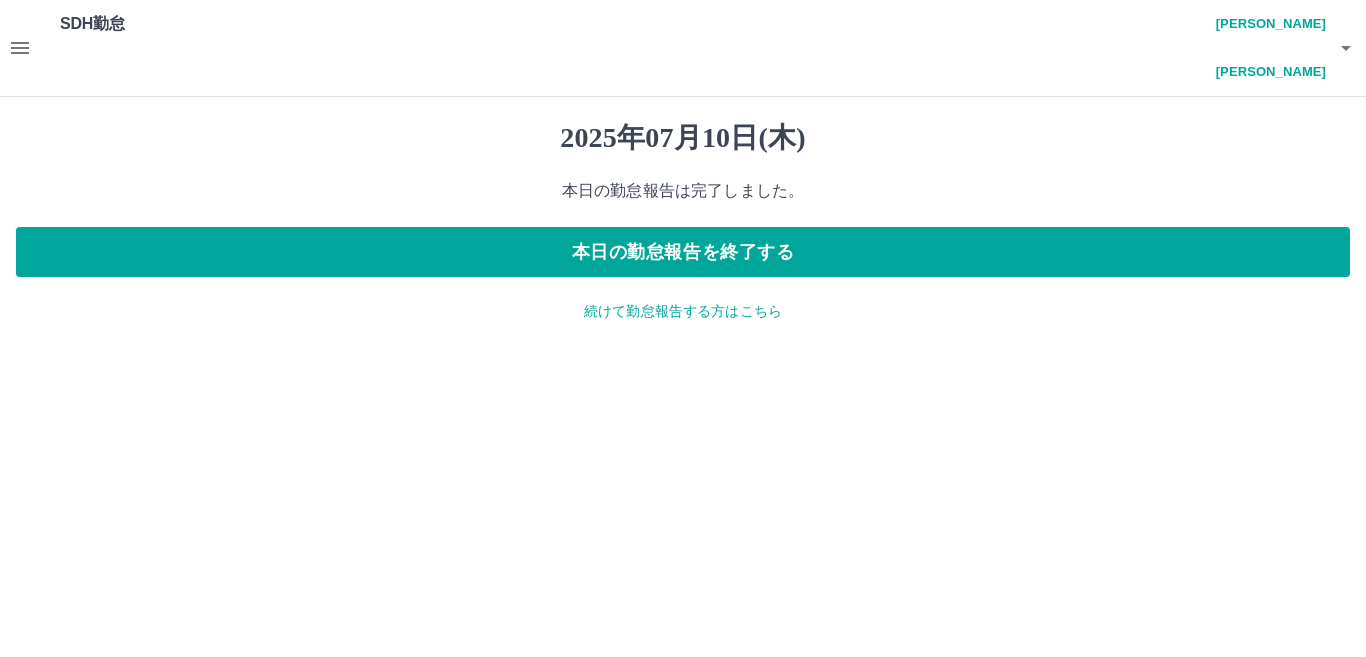 click on "続けて勤怠報告する方はこちら" at bounding box center (683, 311) 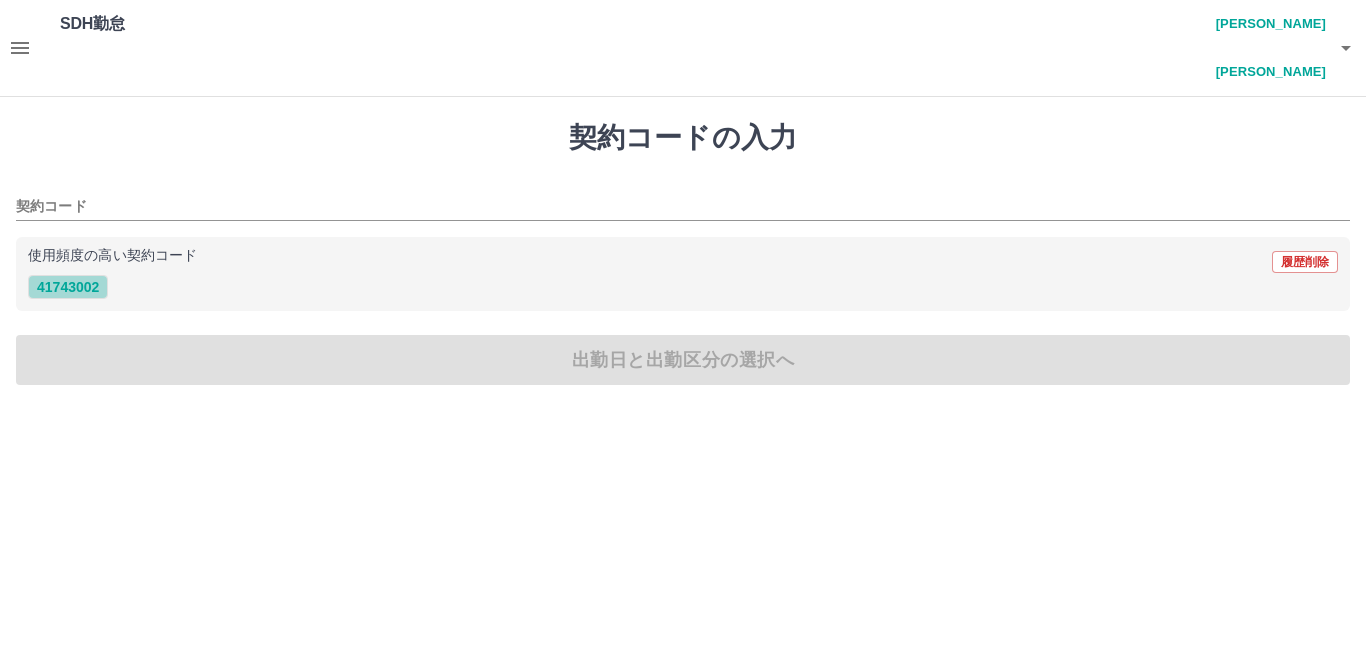 click on "41743002" at bounding box center (68, 287) 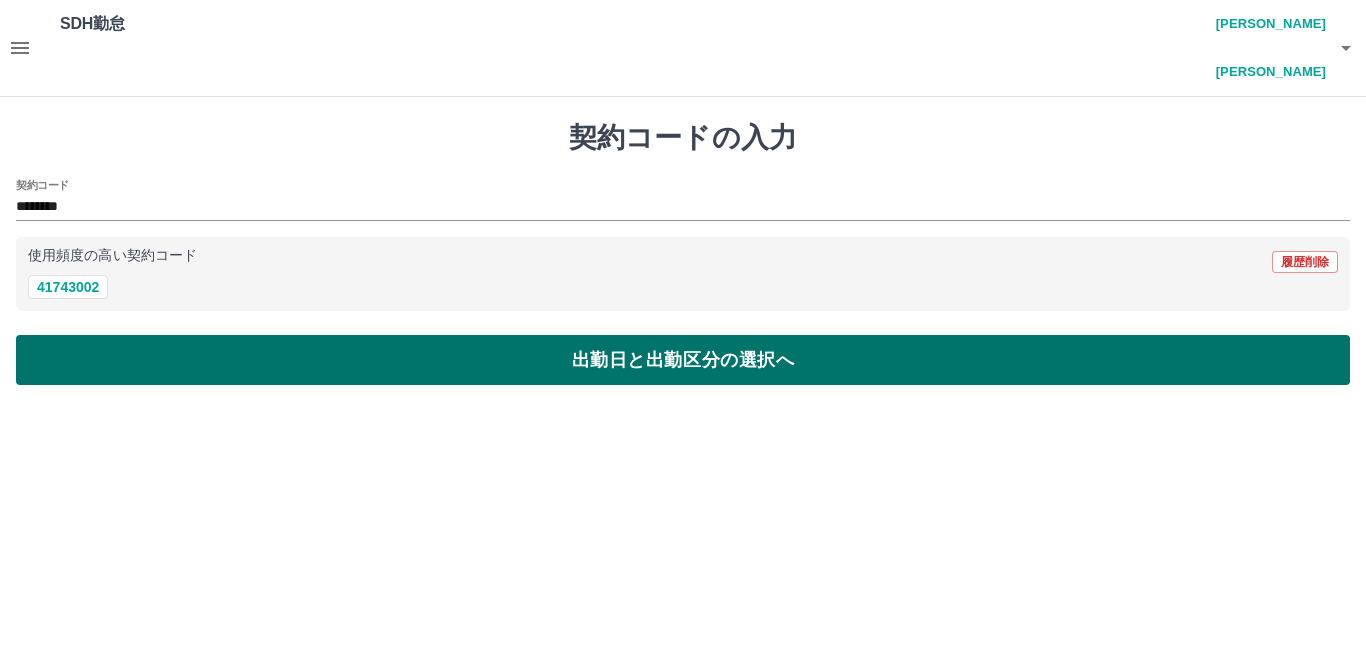 click on "出勤日と出勤区分の選択へ" at bounding box center [683, 360] 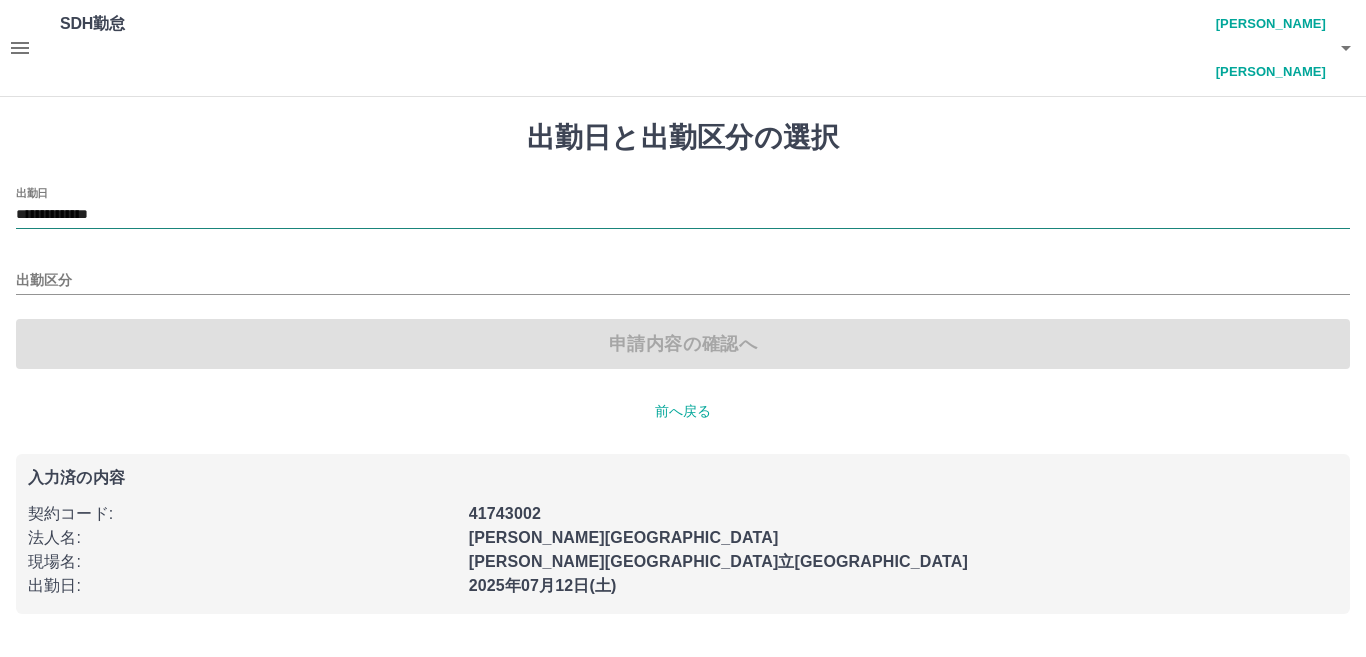 click on "**********" at bounding box center [683, 215] 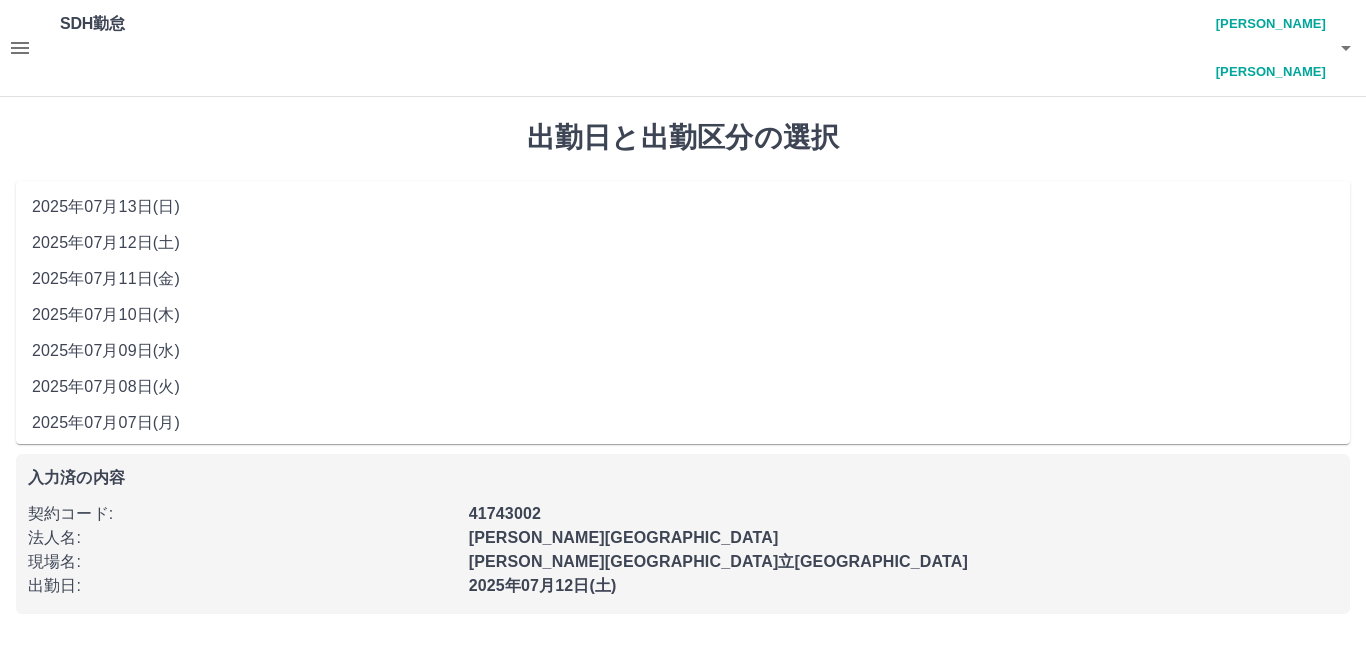 click on "2025年07月11日(金)" at bounding box center [683, 279] 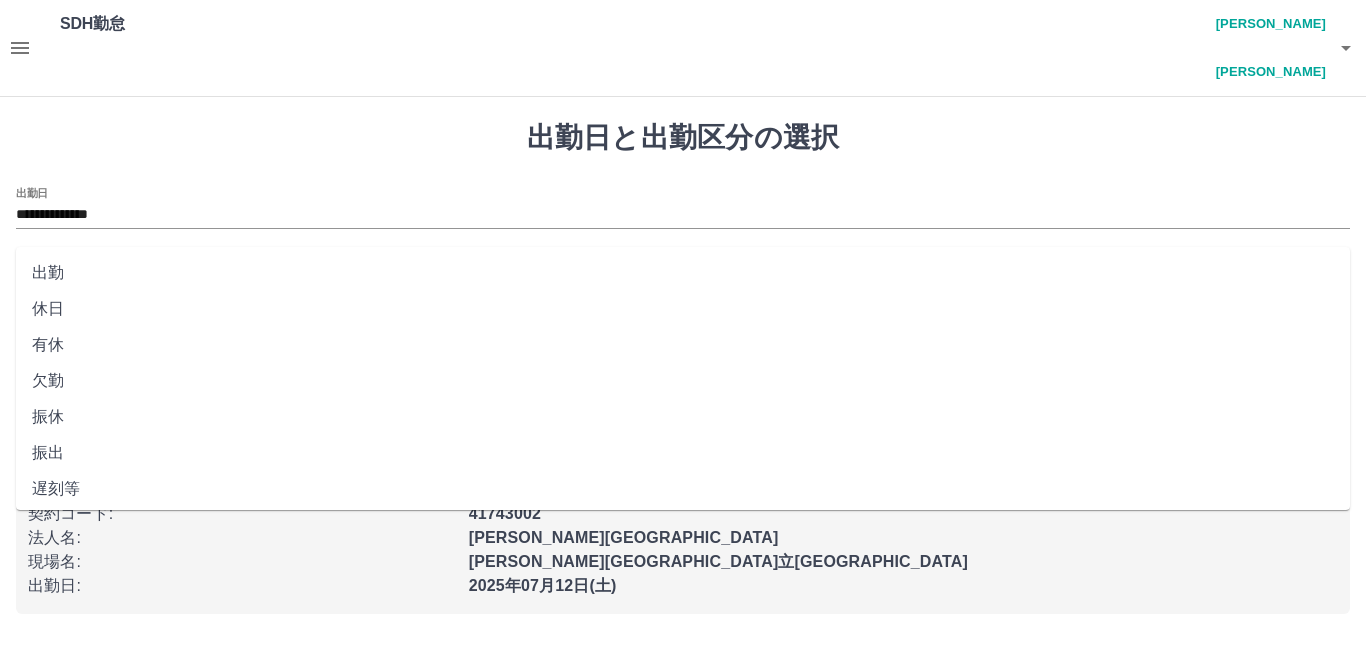 click on "出勤区分" at bounding box center (683, 281) 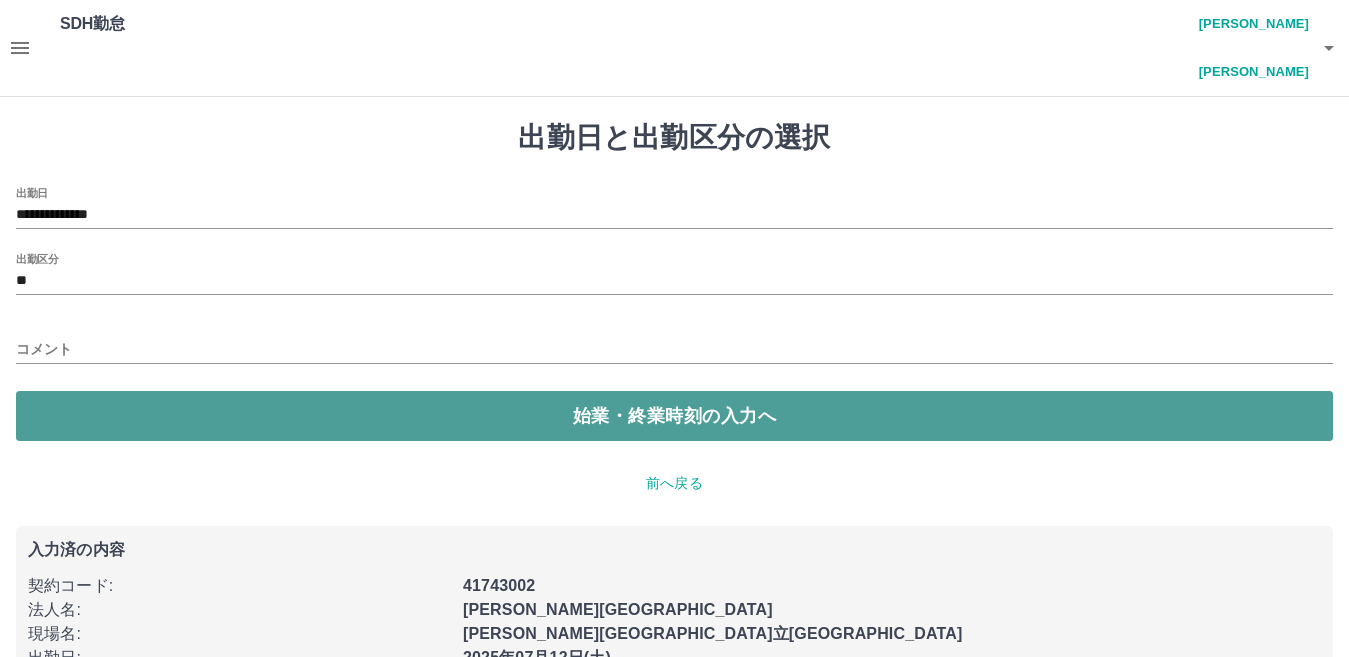 click on "始業・終業時刻の入力へ" at bounding box center (674, 416) 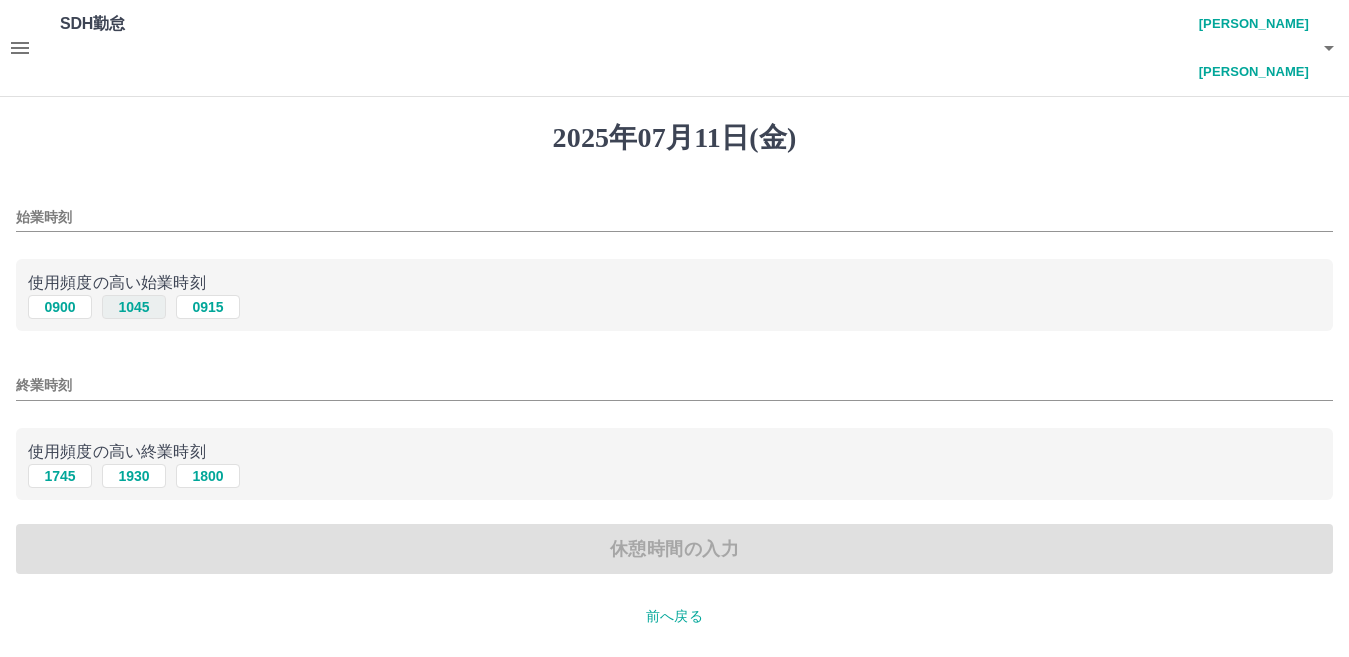 click on "1045" at bounding box center [134, 307] 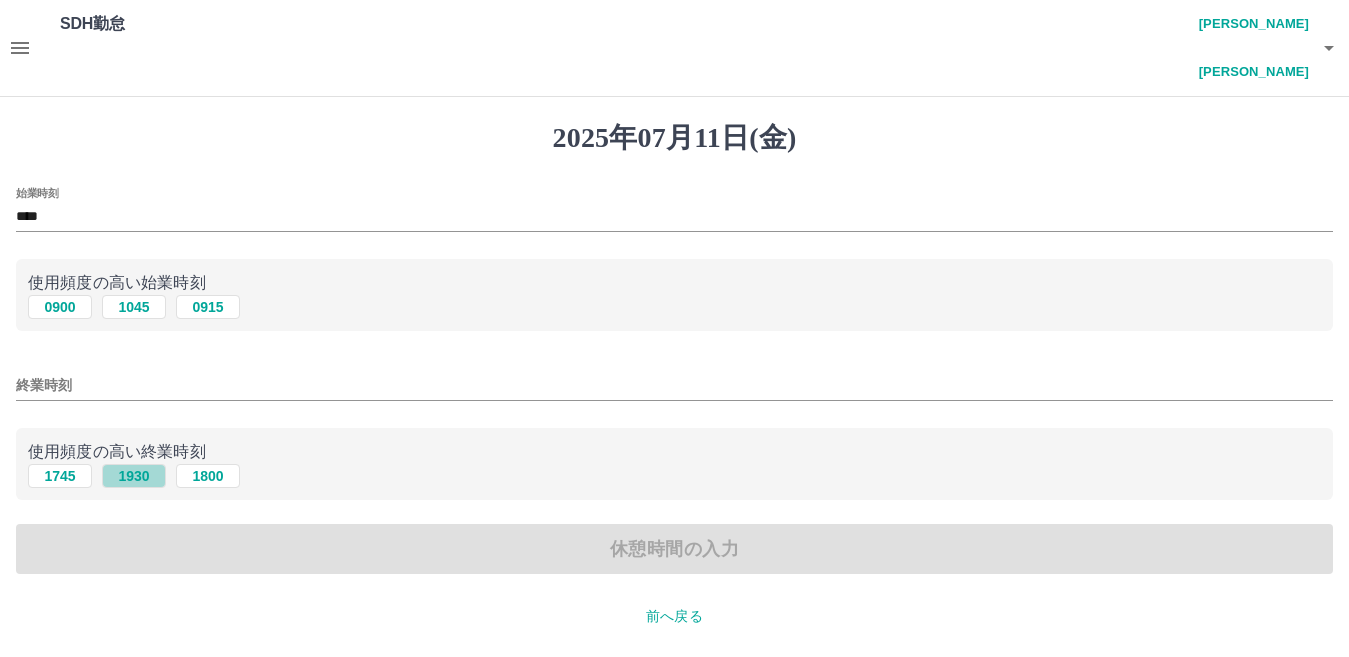 drag, startPoint x: 132, startPoint y: 425, endPoint x: 133, endPoint y: 440, distance: 15.033297 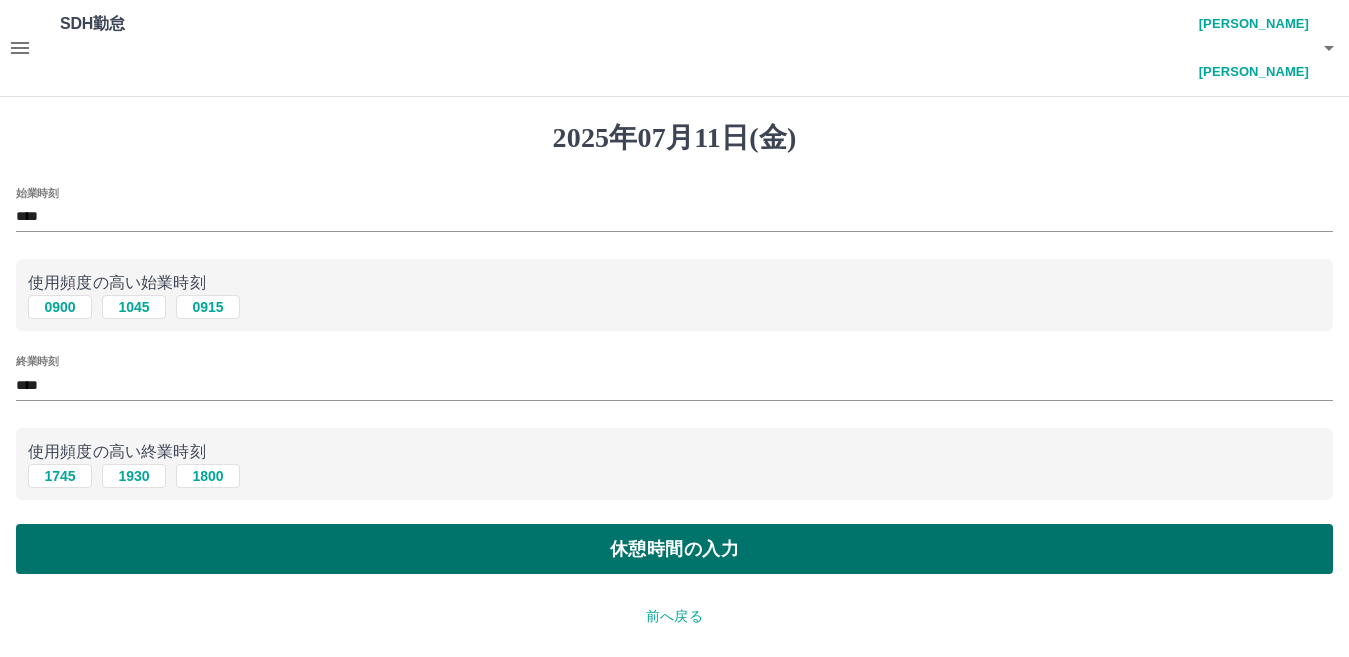 click on "休憩時間の入力" at bounding box center [674, 549] 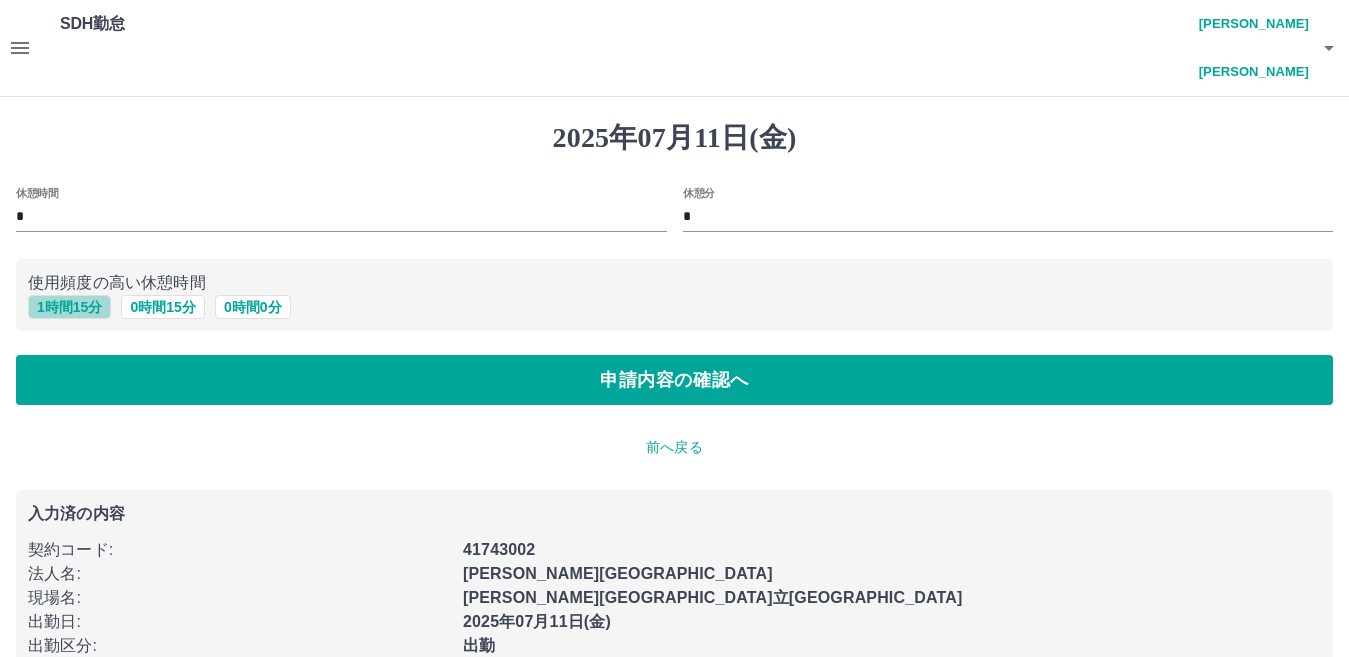 drag, startPoint x: 89, startPoint y: 259, endPoint x: 71, endPoint y: 281, distance: 28.42534 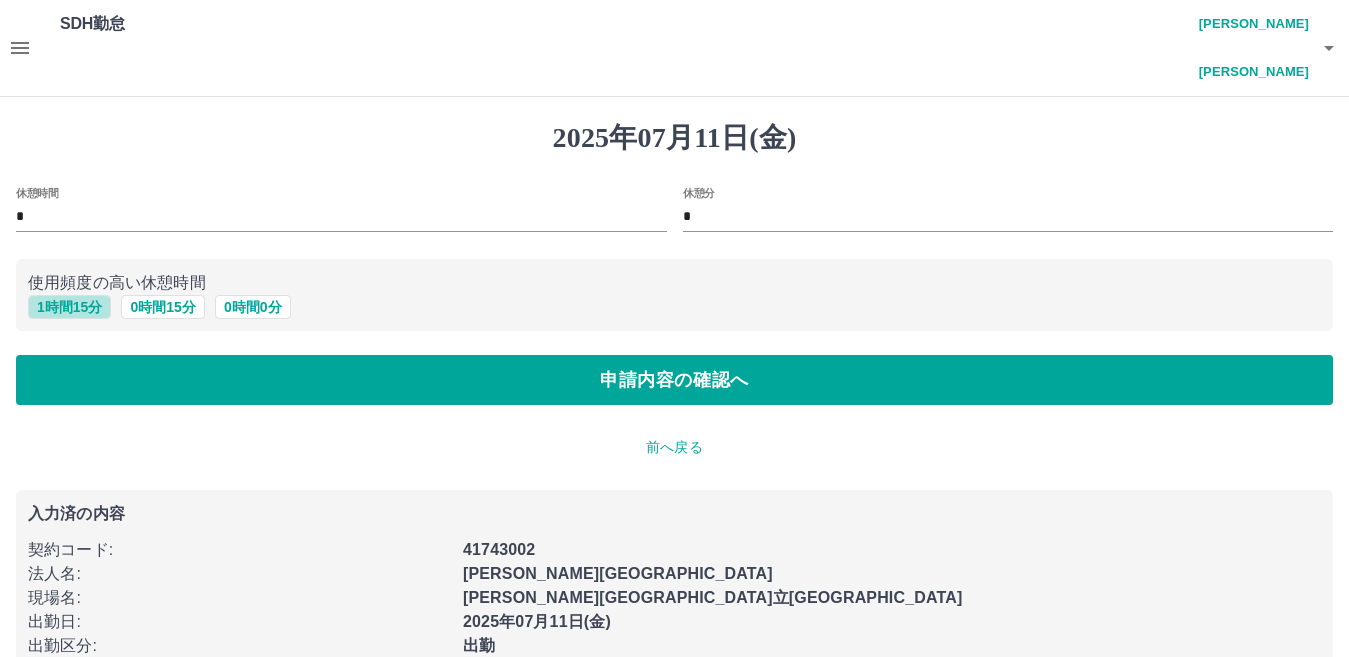 click on "1 時間 15 分" at bounding box center [69, 307] 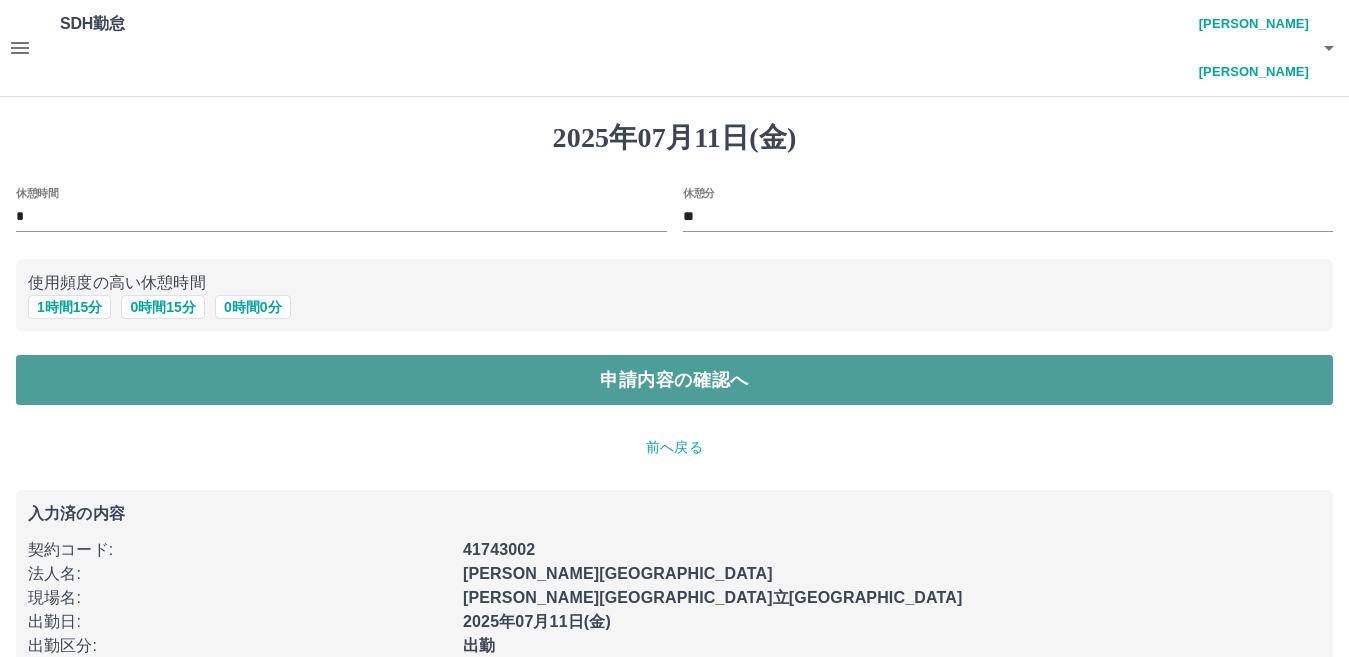 click on "申請内容の確認へ" at bounding box center (674, 380) 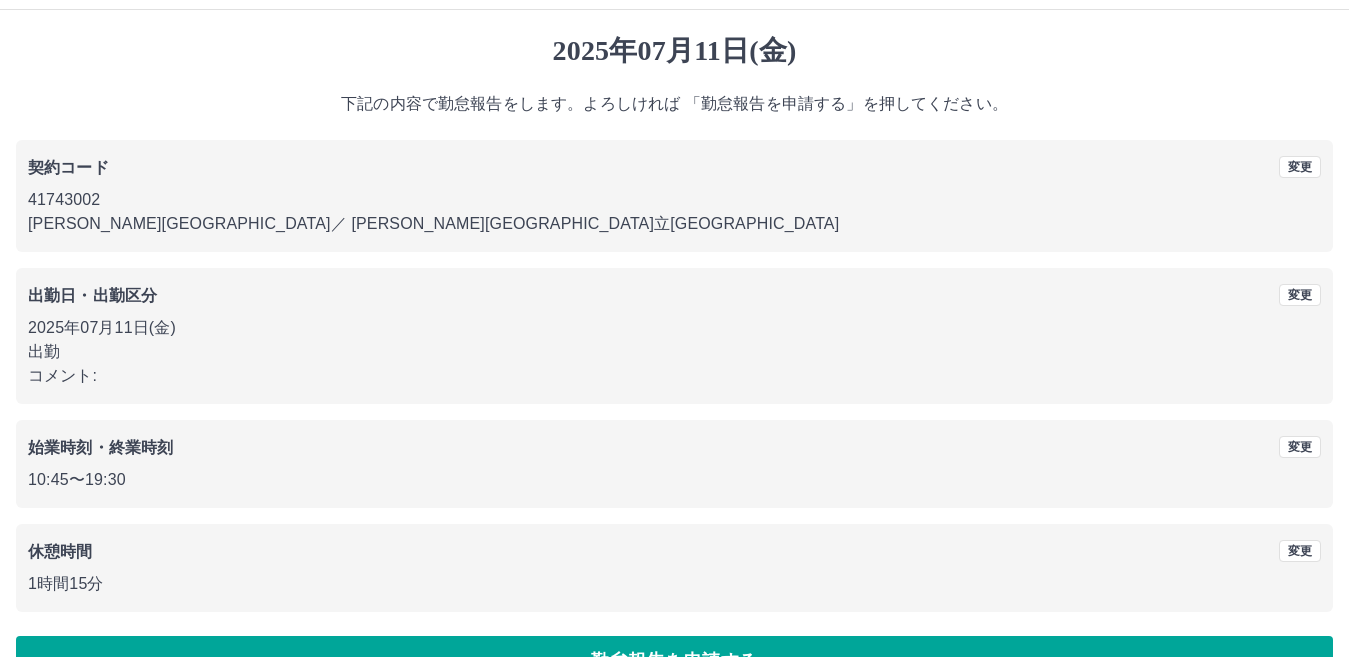 scroll, scrollTop: 92, scrollLeft: 0, axis: vertical 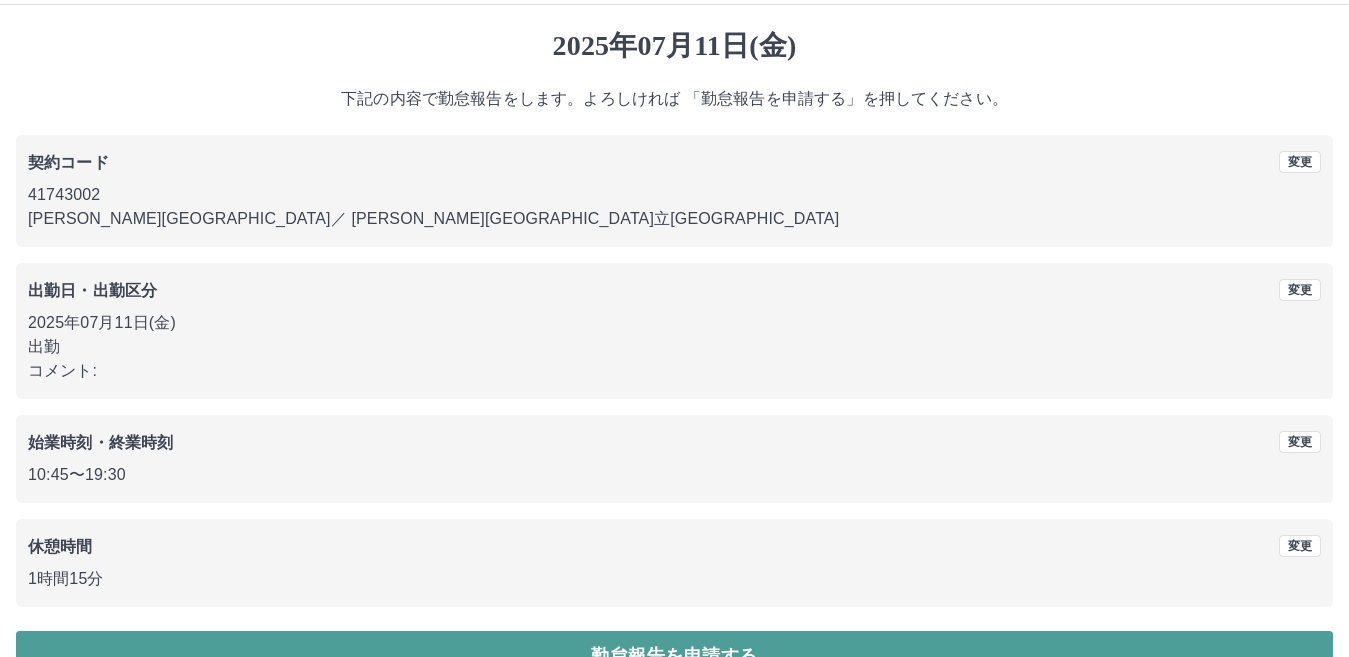 click on "勤怠報告を申請する" at bounding box center [674, 656] 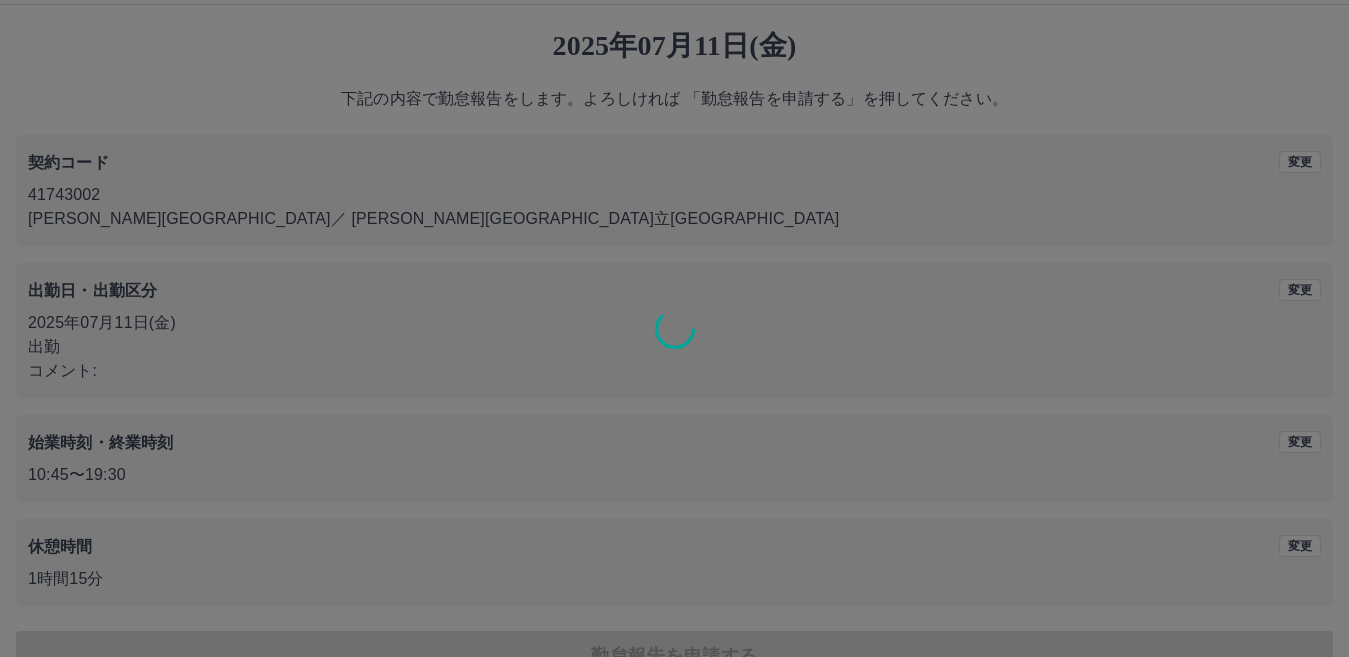 scroll, scrollTop: 0, scrollLeft: 0, axis: both 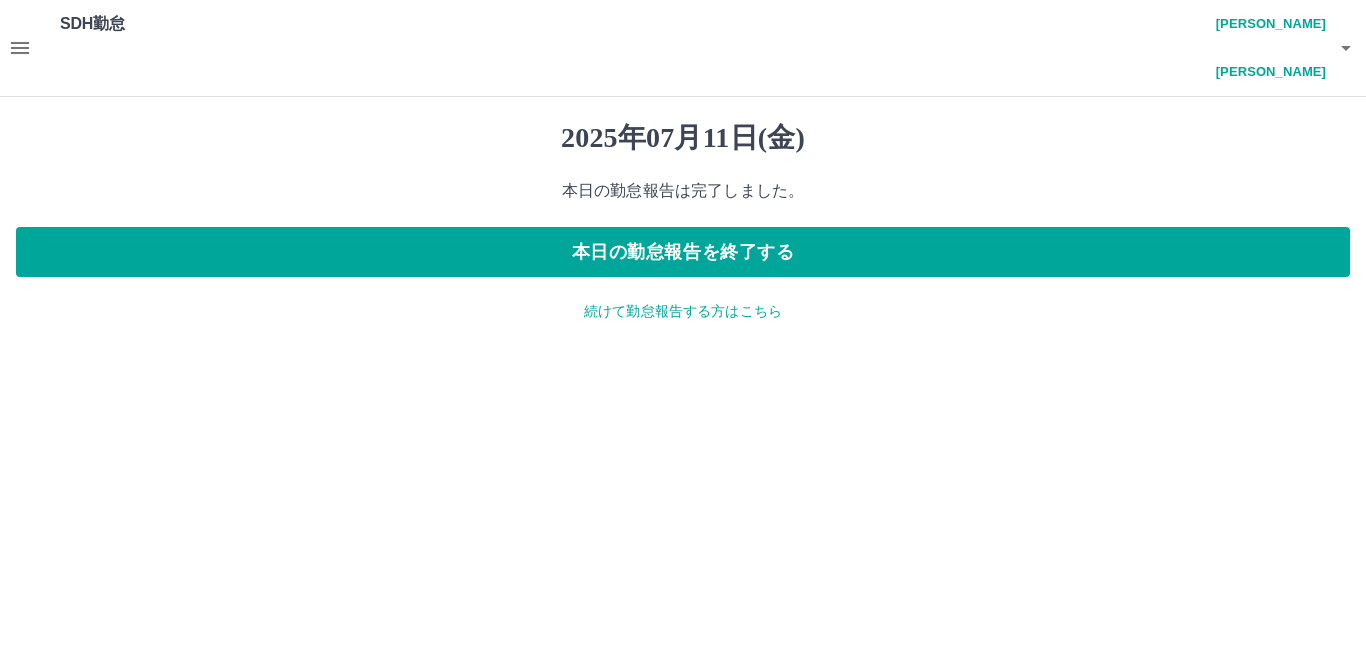 click on "続けて勤怠報告する方はこちら" at bounding box center [683, 311] 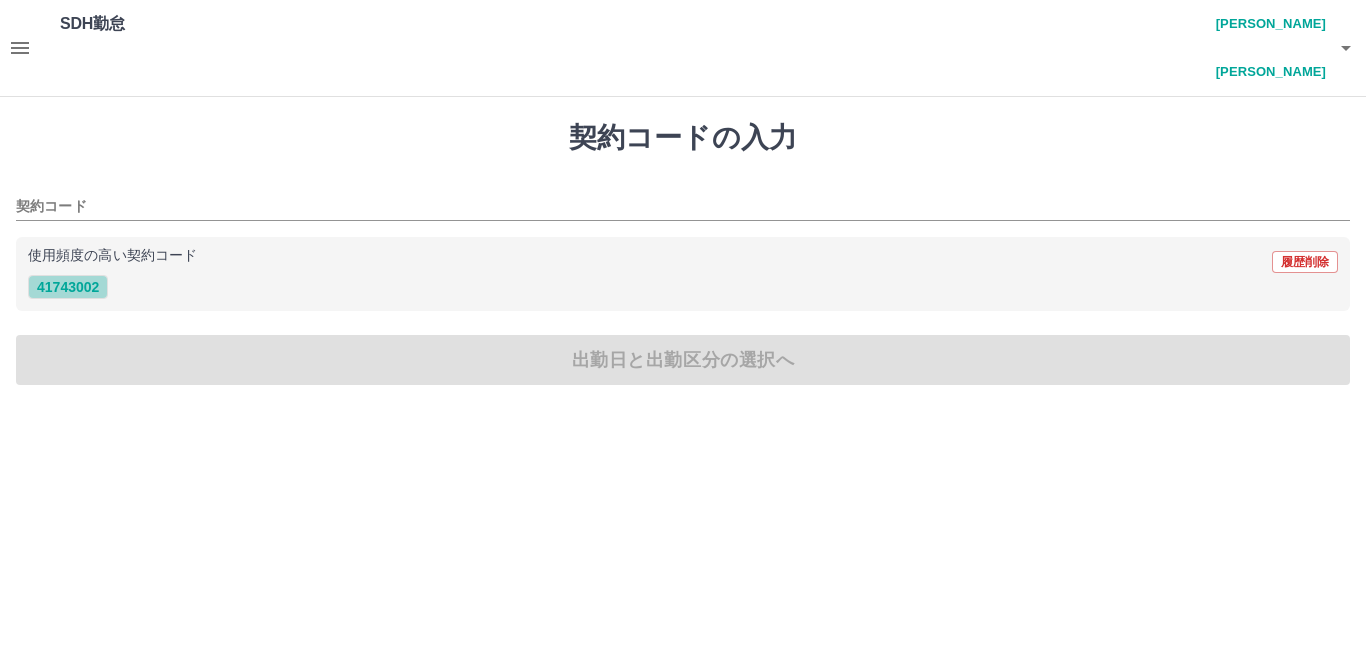 click on "41743002" at bounding box center (68, 287) 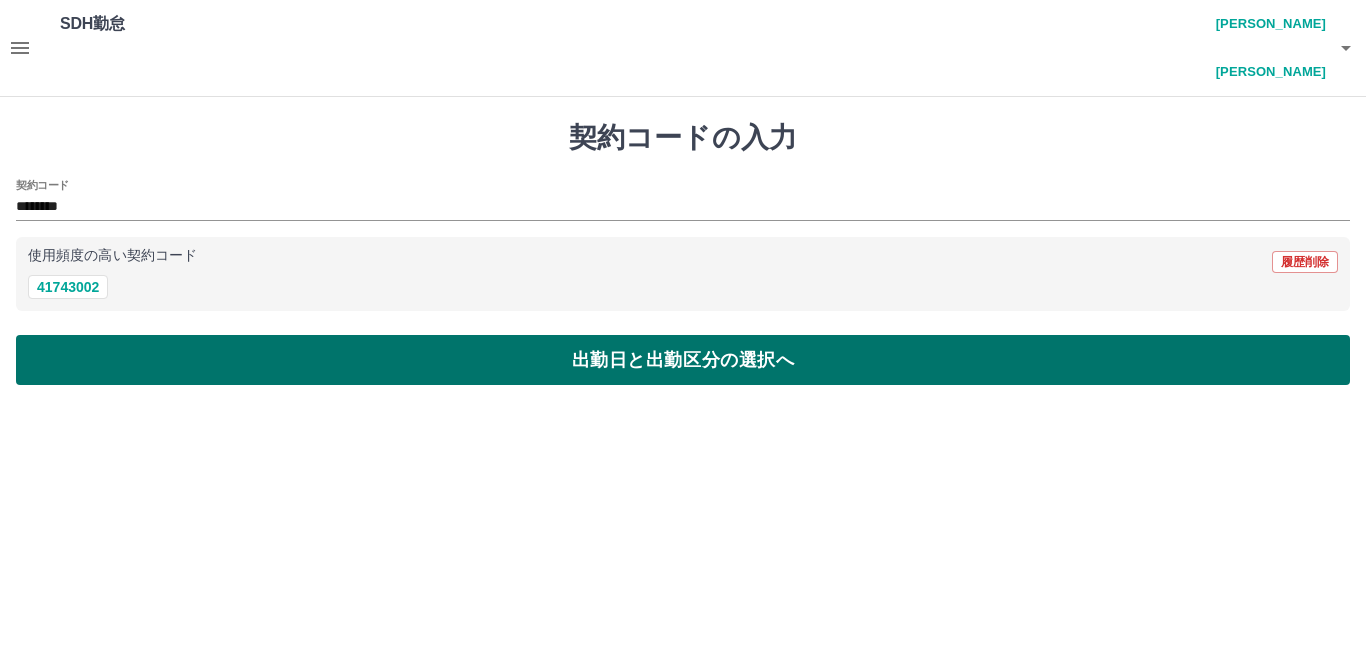 click on "出勤日と出勤区分の選択へ" at bounding box center (683, 360) 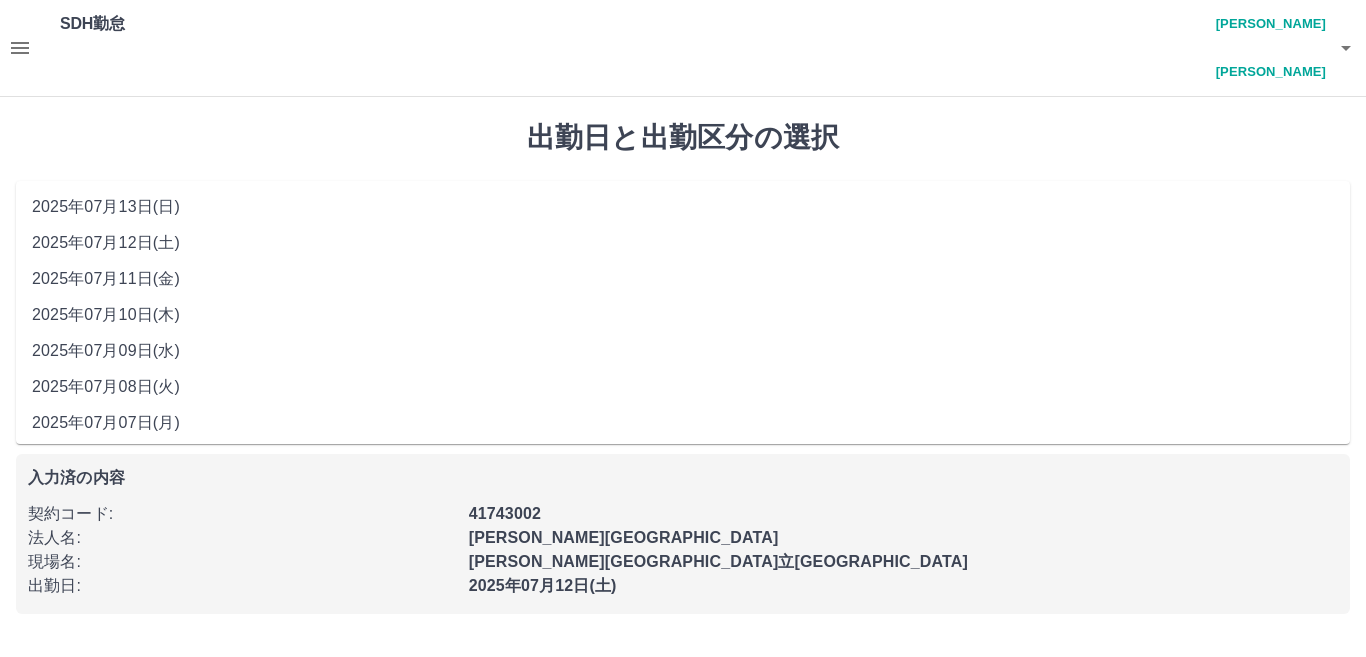 click on "**********" at bounding box center (683, 215) 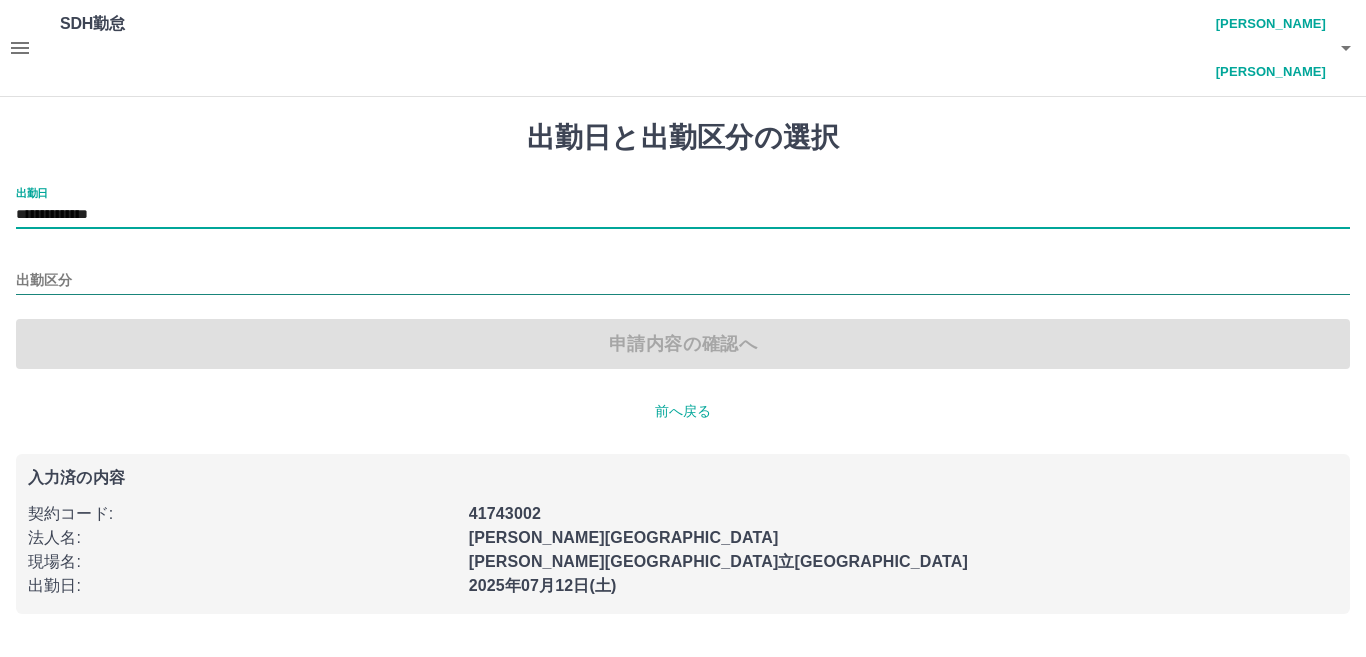 click on "出勤区分" at bounding box center (683, 281) 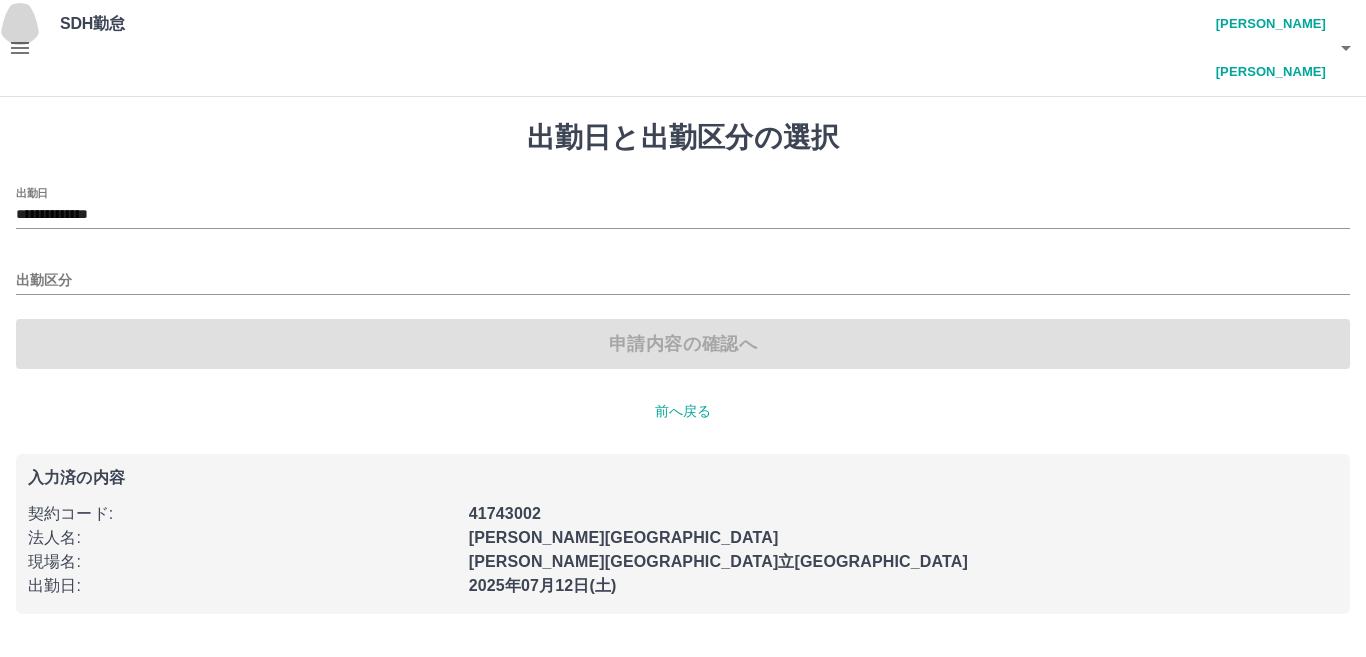 click 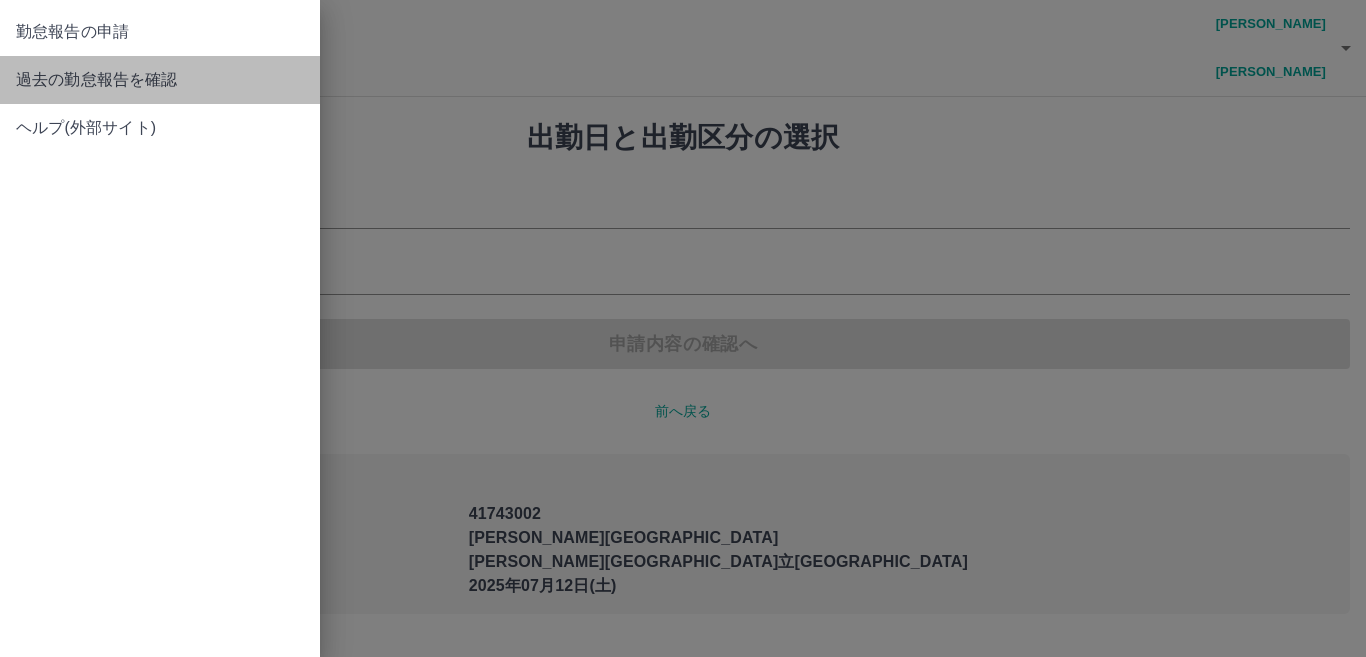 click on "過去の勤怠報告を確認" at bounding box center (160, 80) 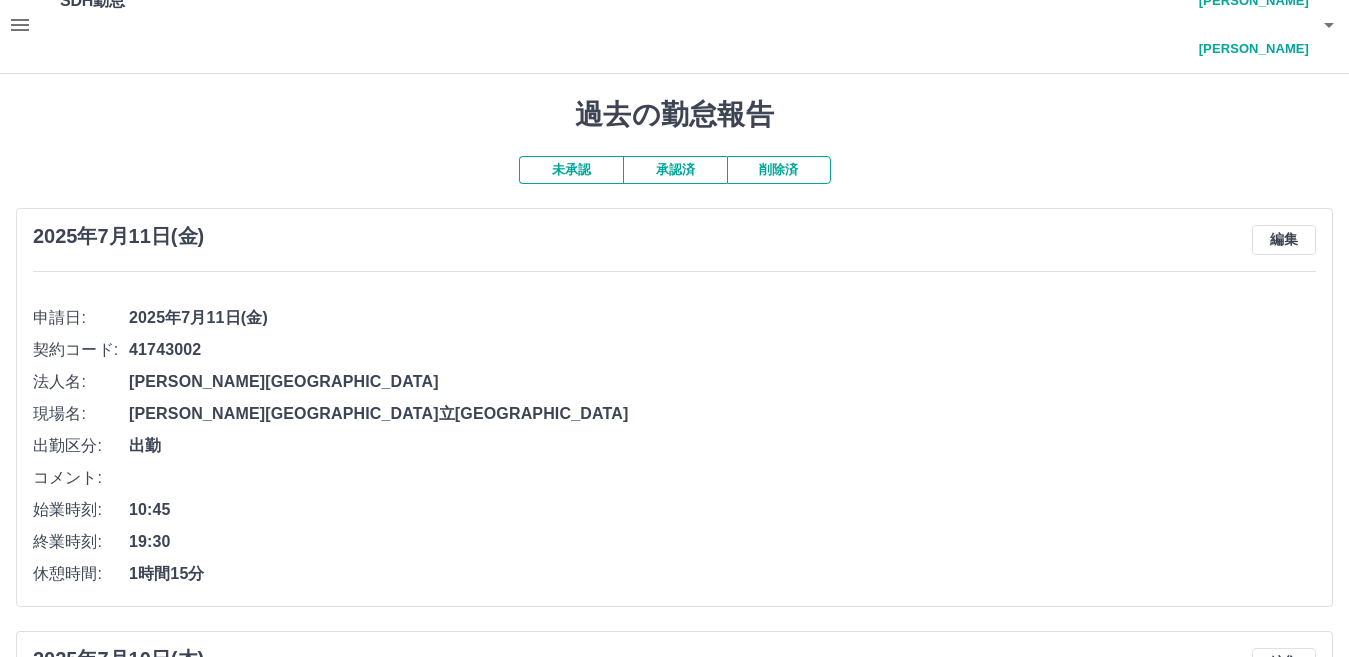 scroll, scrollTop: 0, scrollLeft: 0, axis: both 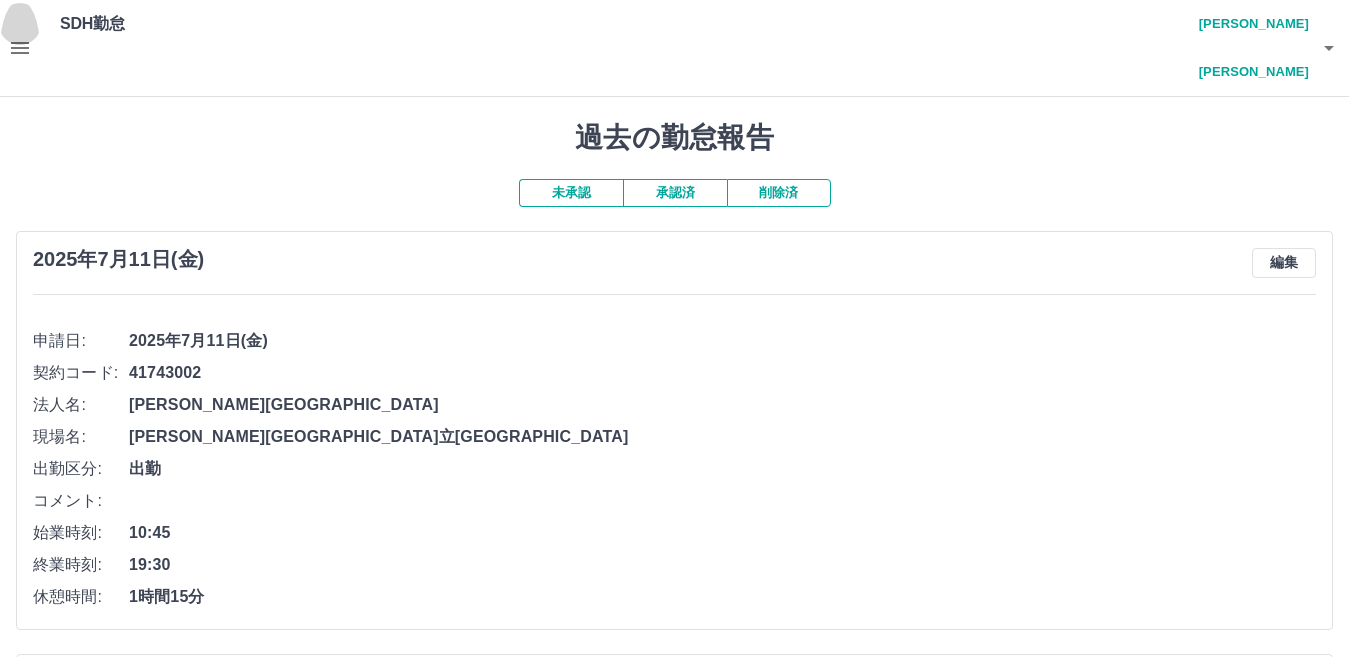 click 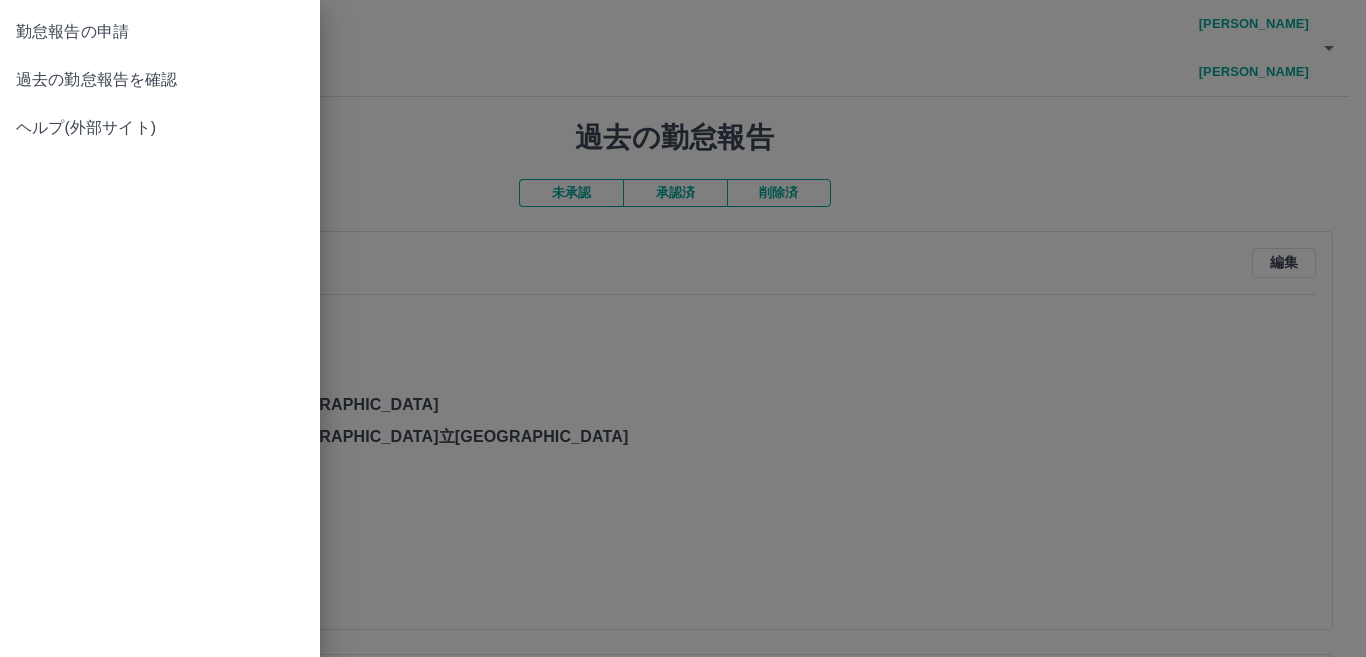 click on "勤怠報告の申請" at bounding box center (160, 32) 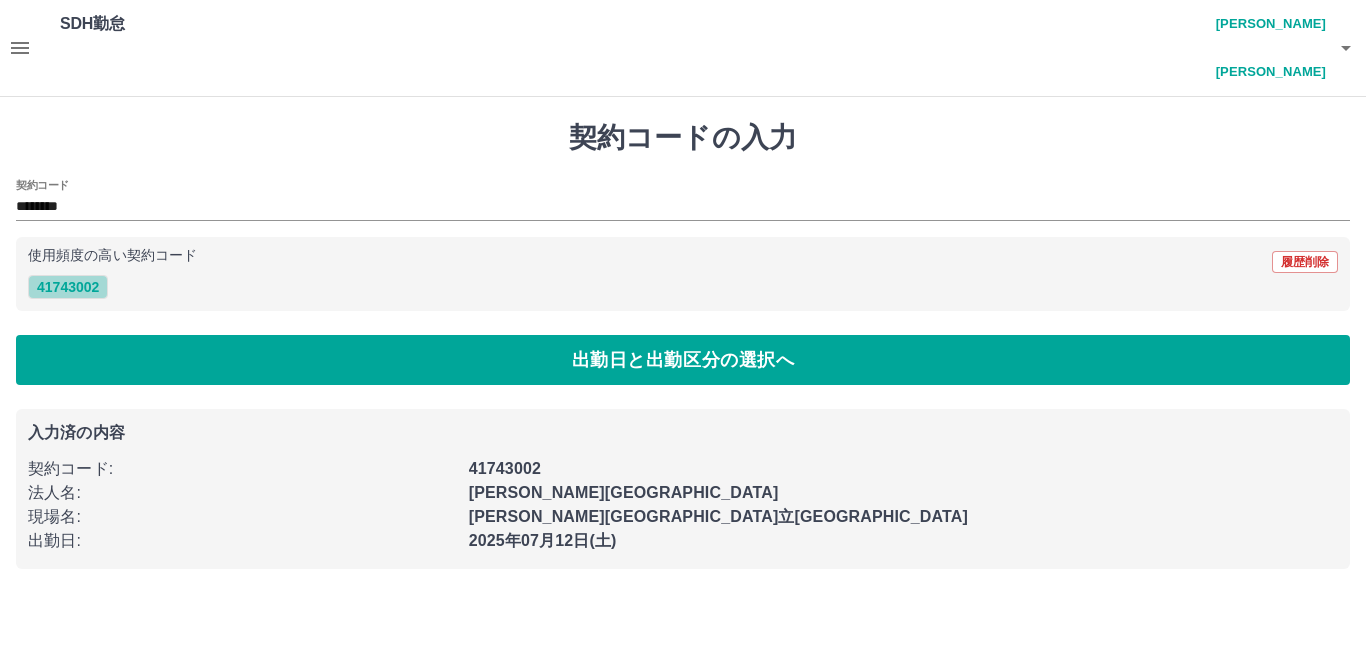 click on "41743002" at bounding box center (68, 287) 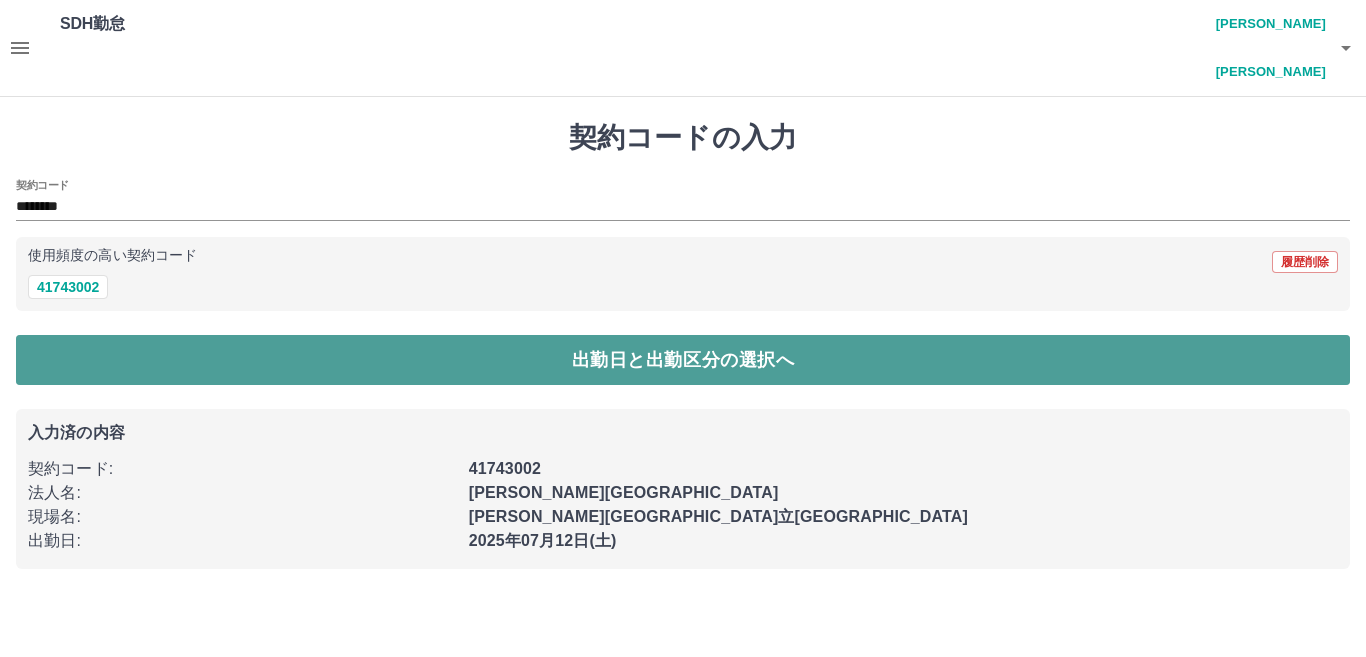 click on "出勤日と出勤区分の選択へ" at bounding box center [683, 360] 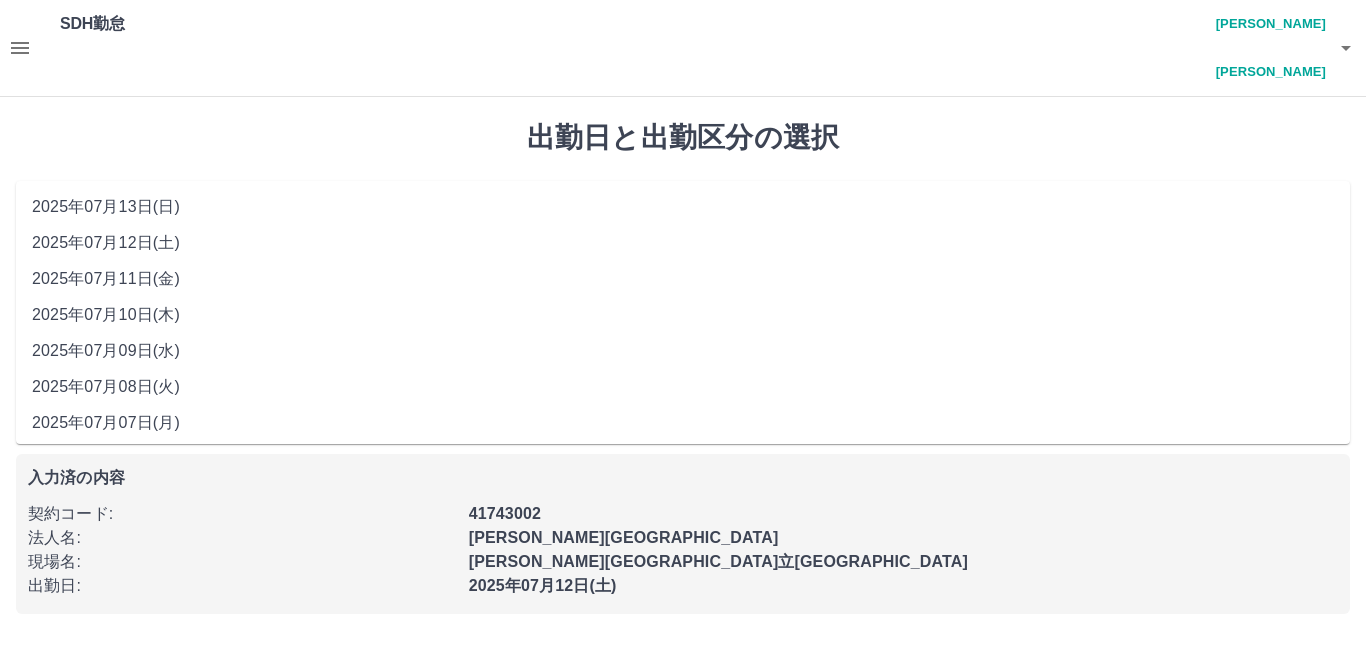 click on "**********" at bounding box center (683, 215) 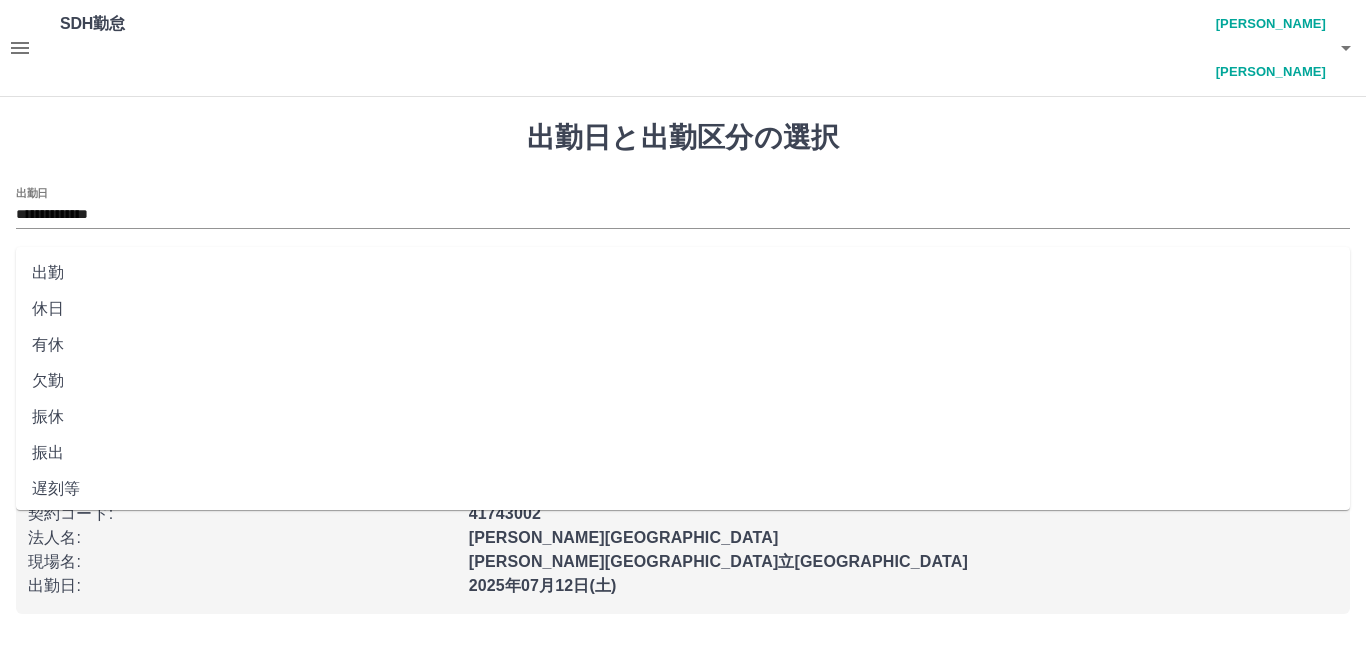 click on "出勤区分" at bounding box center [683, 281] 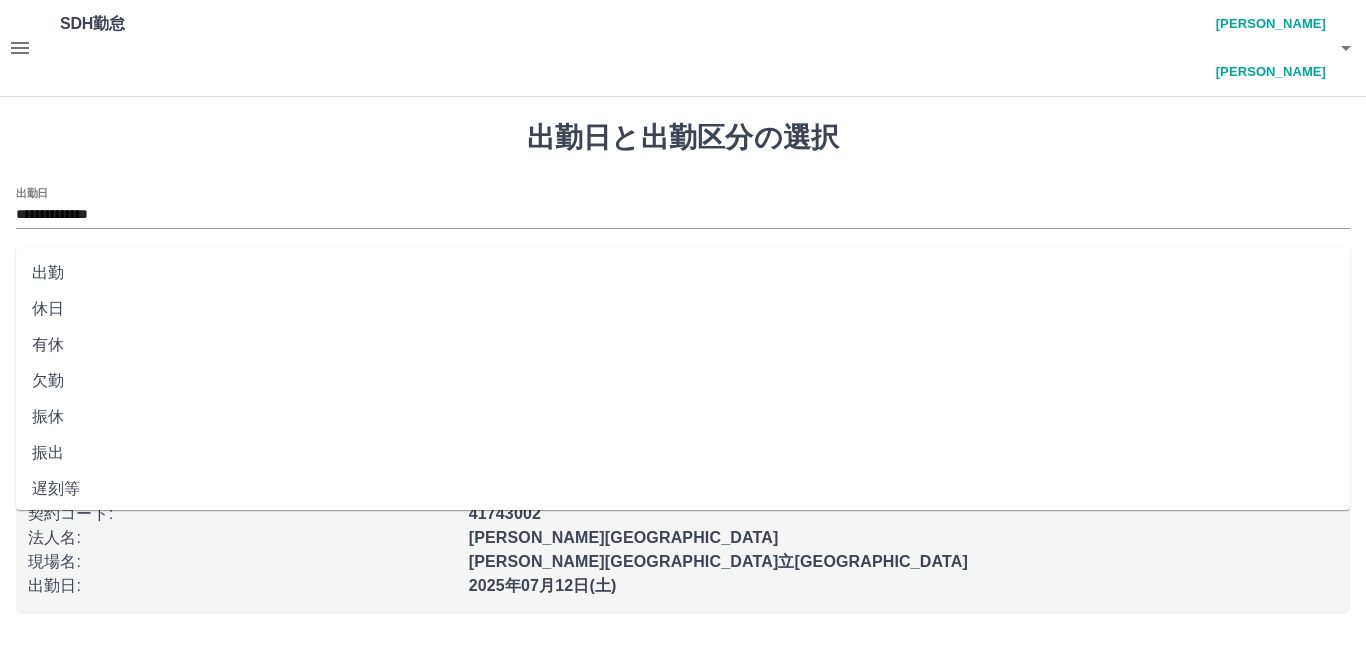 click on "出勤" at bounding box center [683, 273] 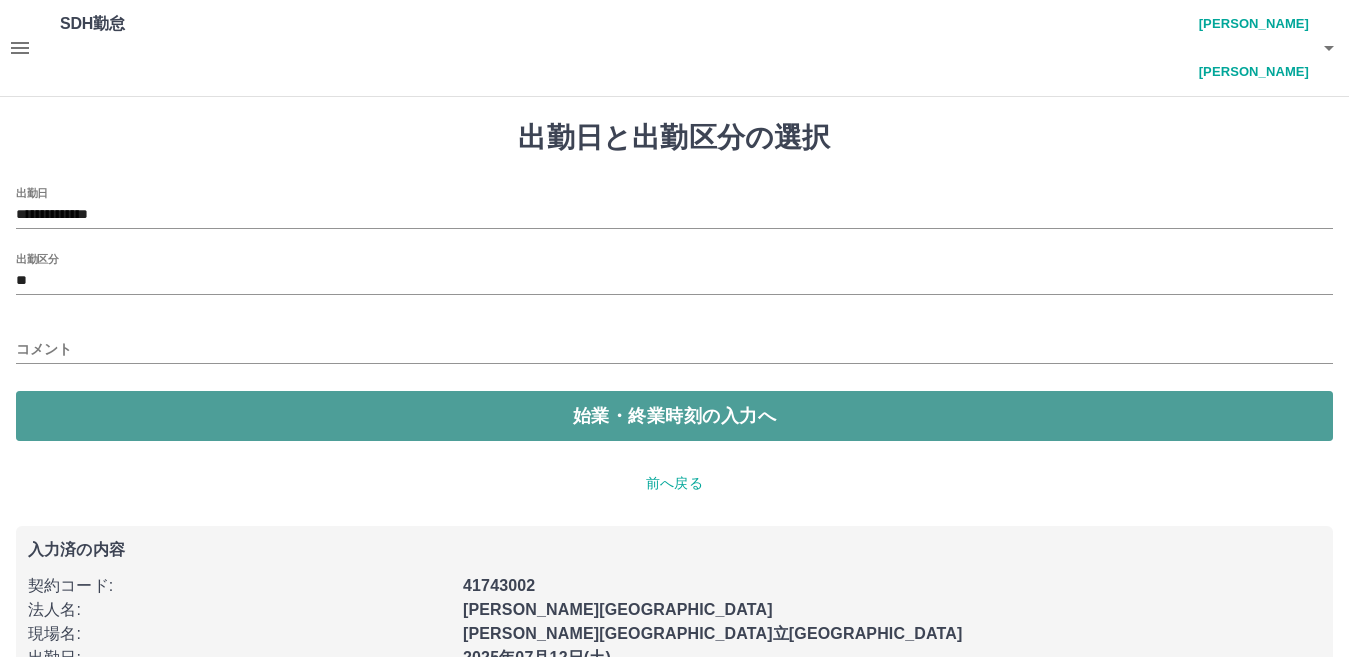 click on "始業・終業時刻の入力へ" at bounding box center (674, 416) 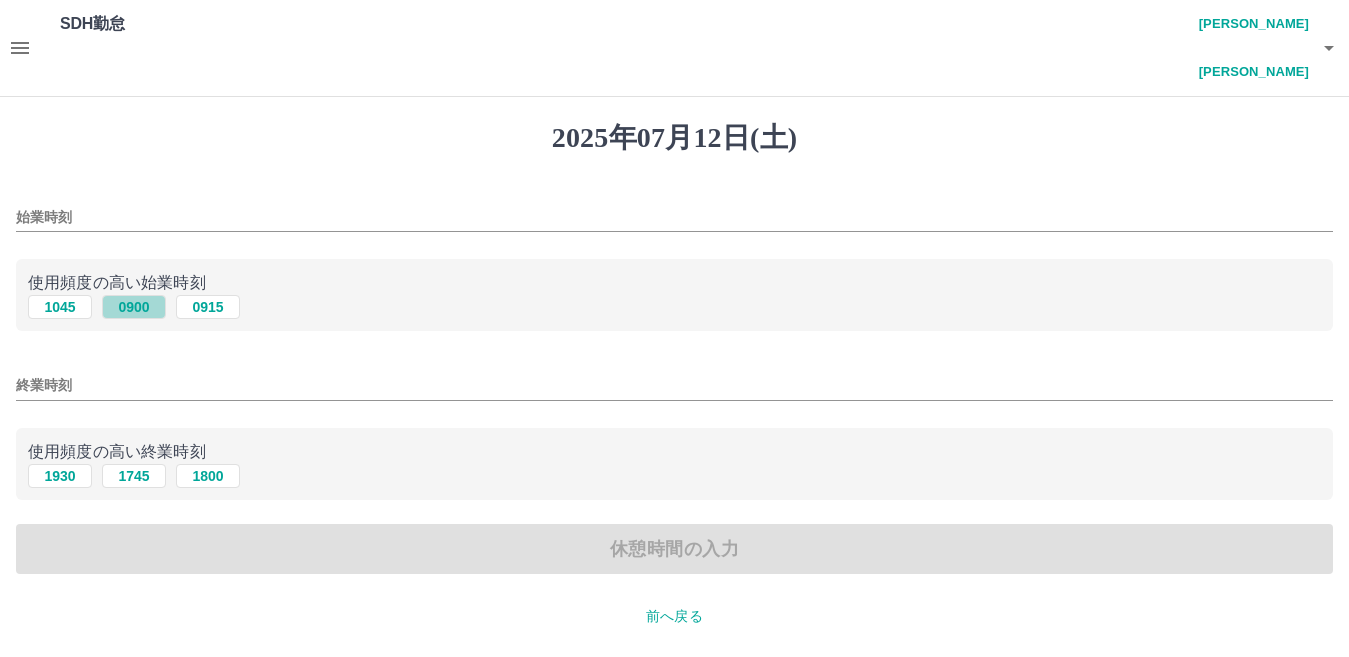 click on "0900" at bounding box center [134, 307] 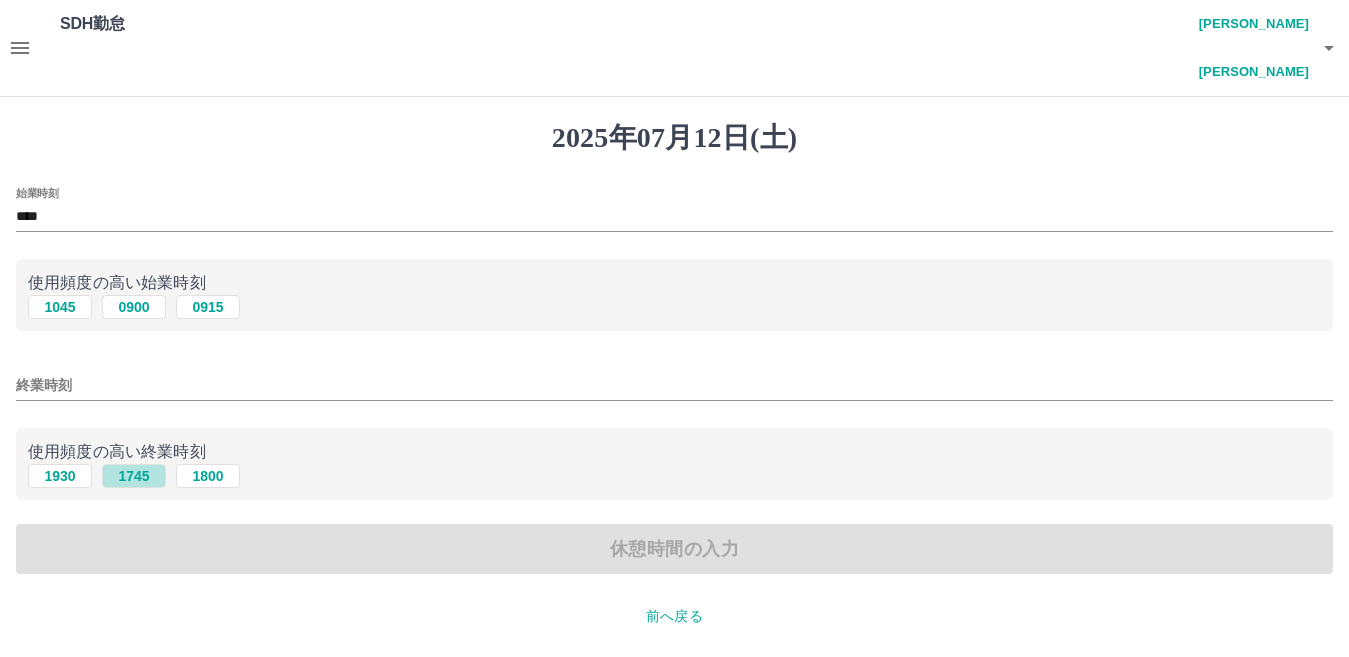 drag, startPoint x: 144, startPoint y: 424, endPoint x: 114, endPoint y: 456, distance: 43.863426 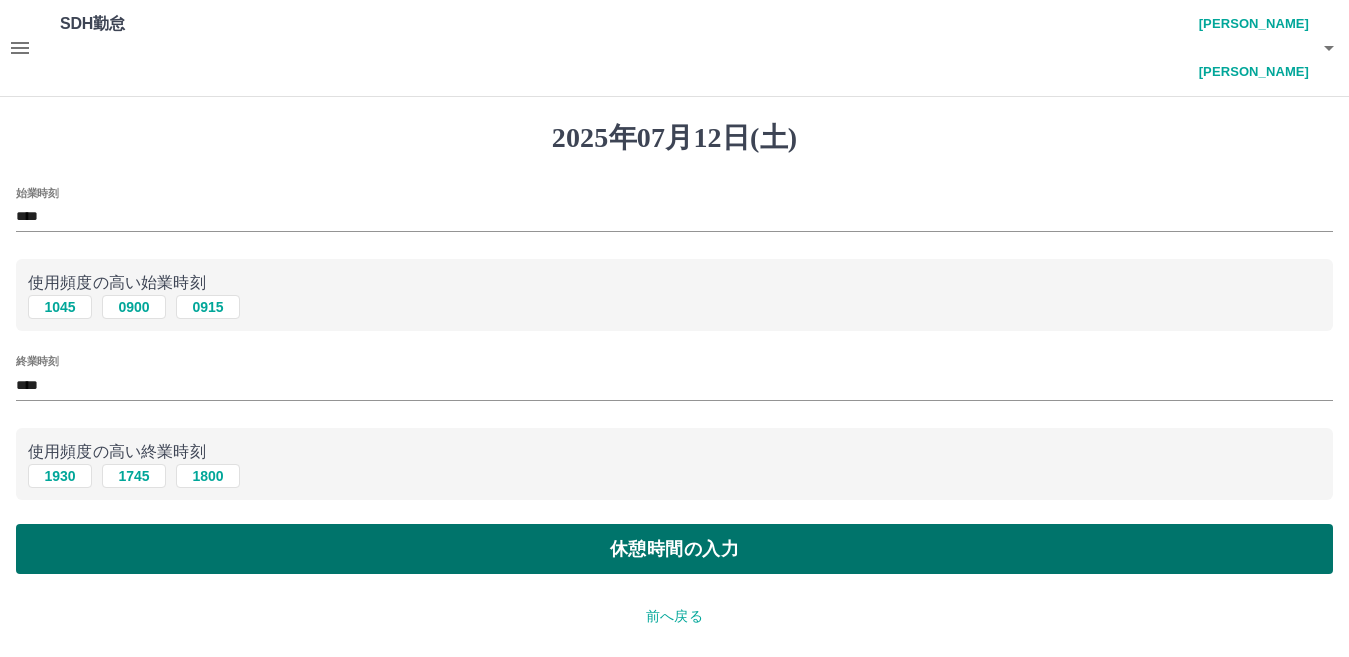 drag, startPoint x: 86, startPoint y: 485, endPoint x: 73, endPoint y: 476, distance: 15.811388 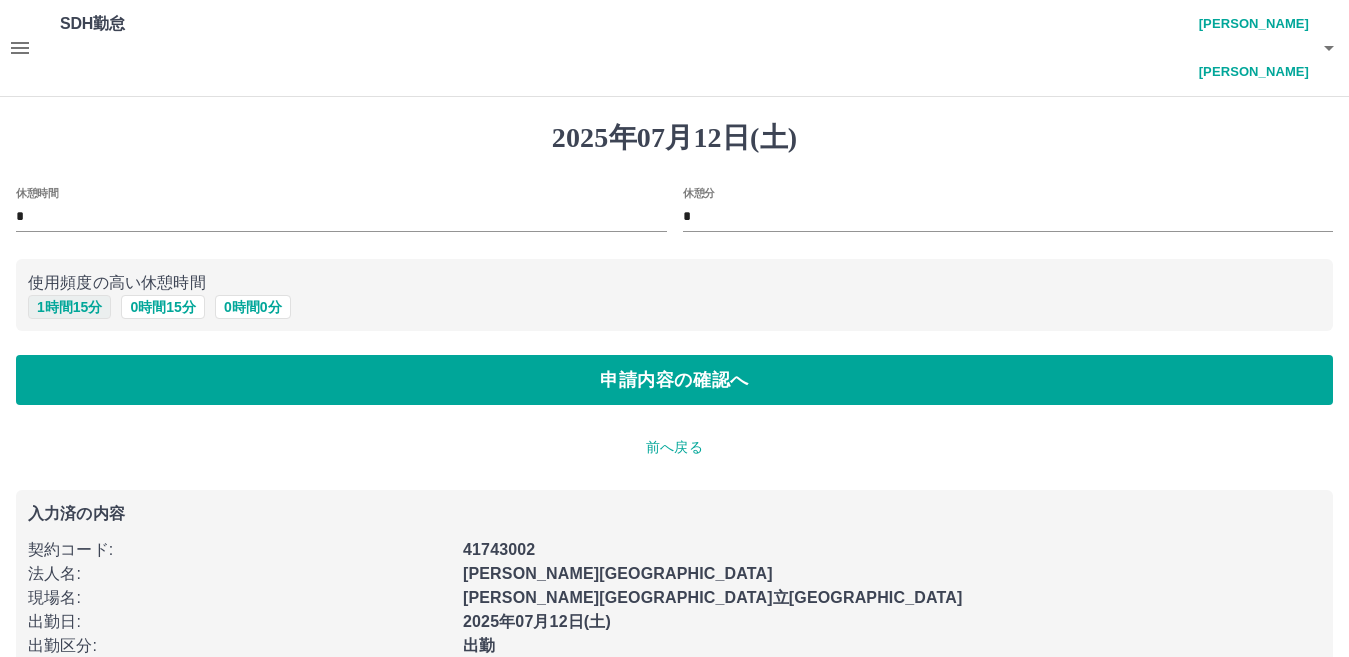 click on "1 時間 15 分" at bounding box center (69, 307) 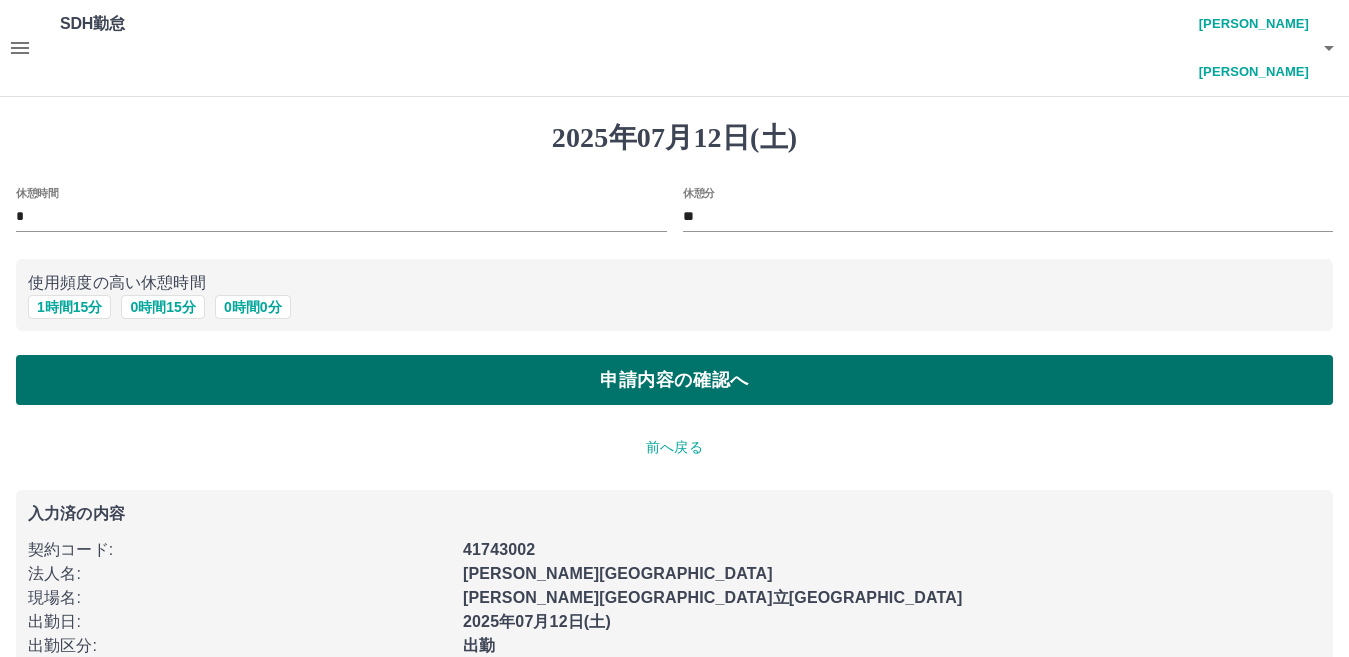 click on "申請内容の確認へ" at bounding box center [674, 380] 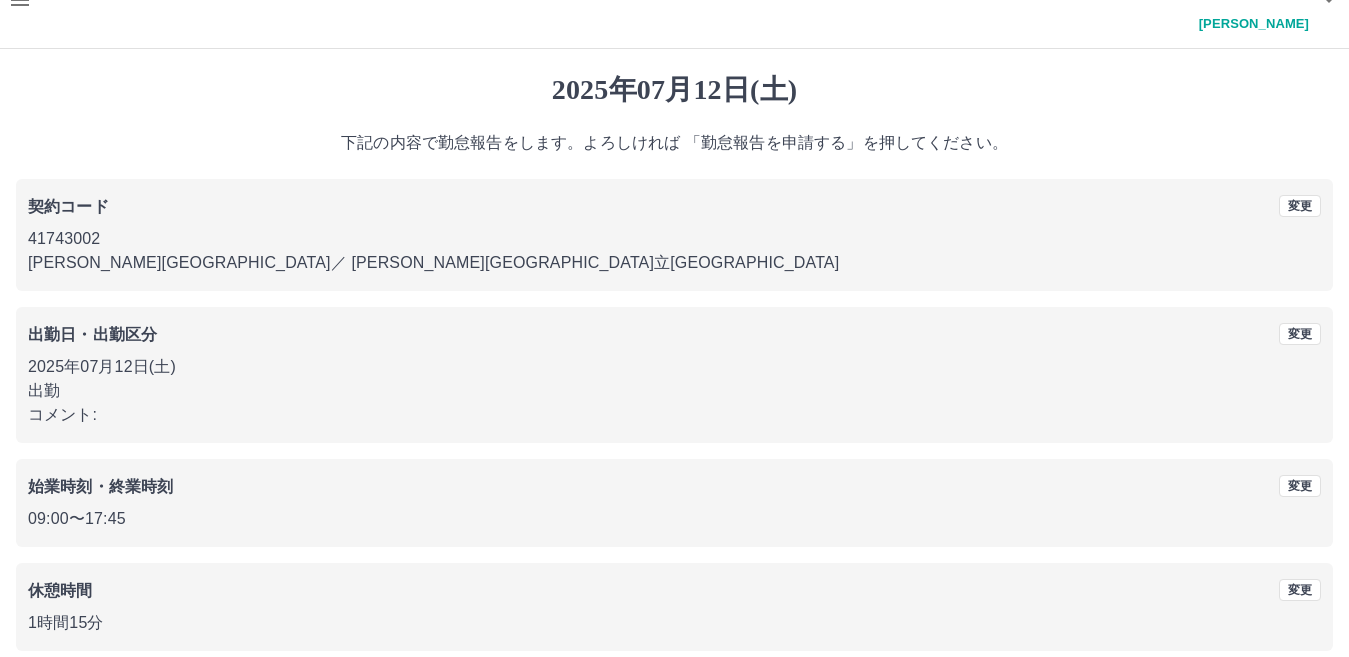 scroll, scrollTop: 92, scrollLeft: 0, axis: vertical 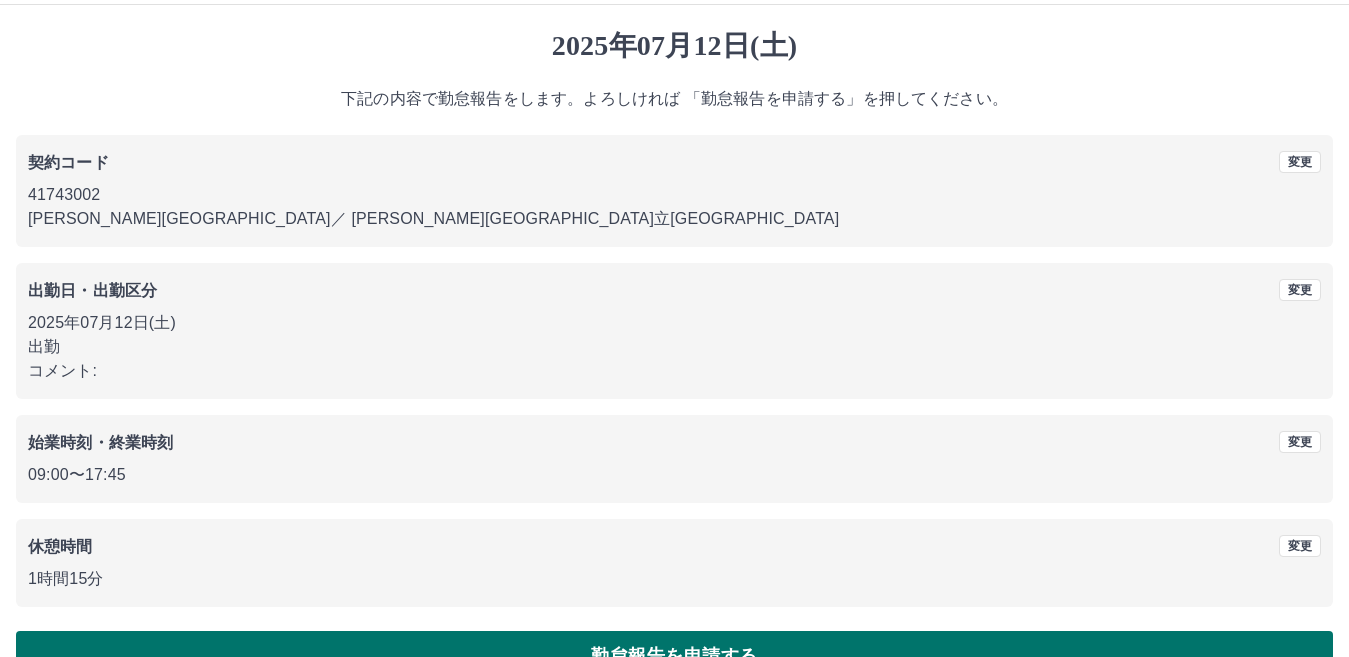 click on "勤怠報告を申請する" at bounding box center (674, 656) 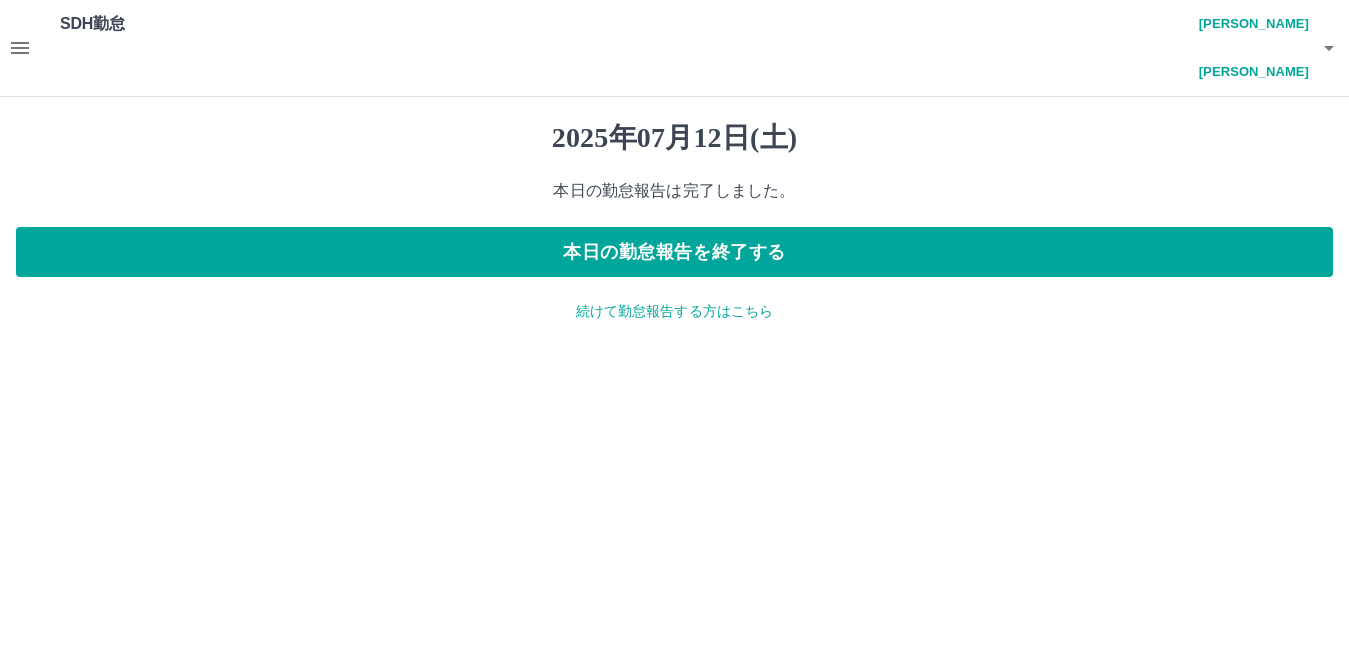 scroll, scrollTop: 0, scrollLeft: 0, axis: both 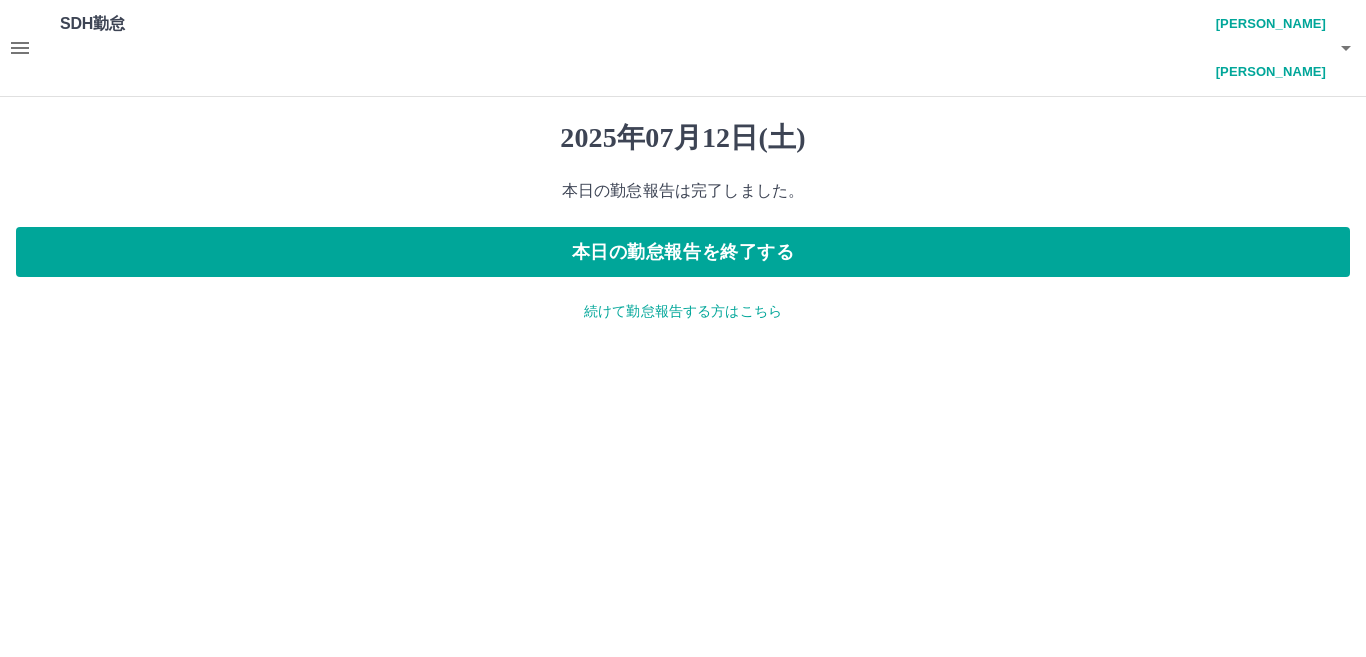 click on "続けて勤怠報告する方はこちら" at bounding box center (683, 311) 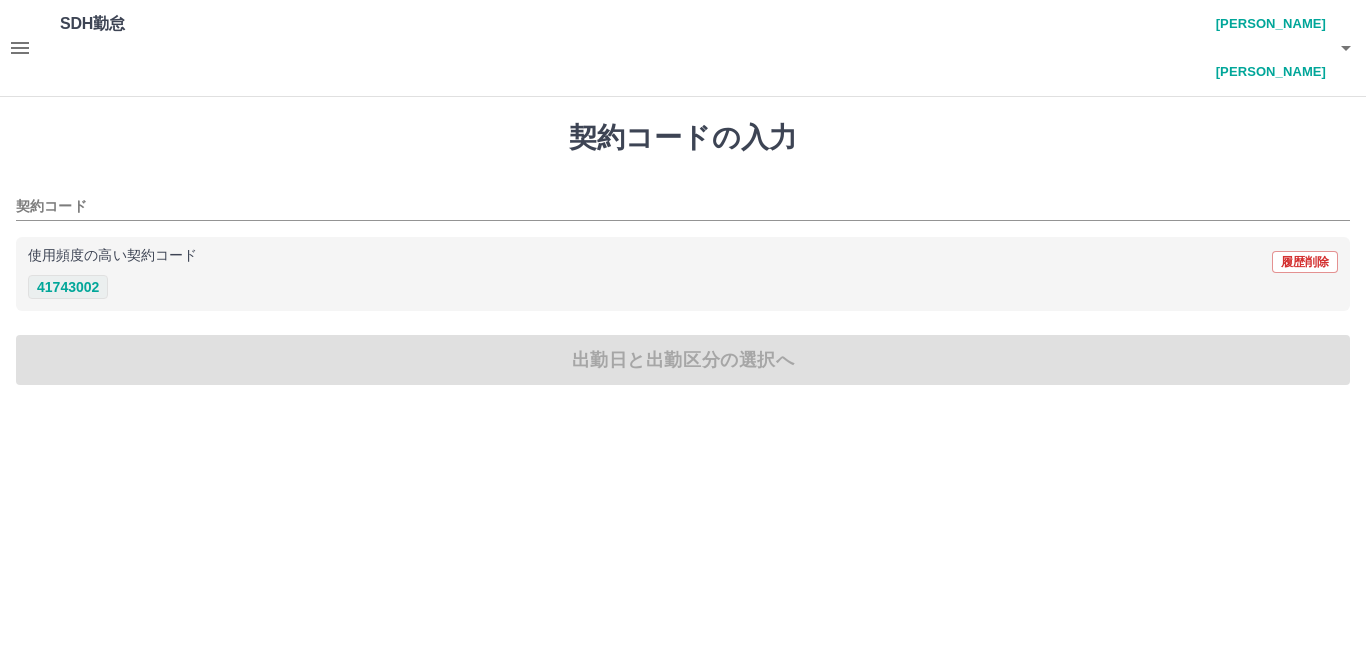 click on "41743002" at bounding box center (68, 287) 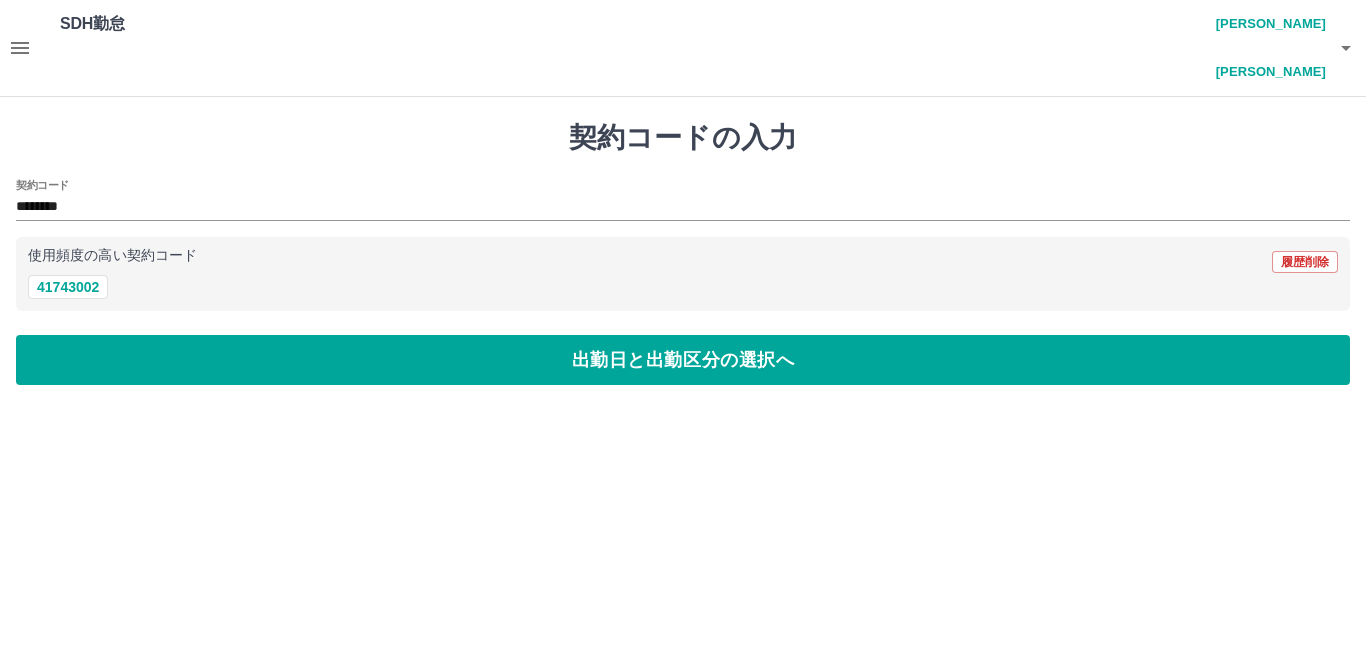 click on "契約コードの入力 契約コード ******** 使用頻度の高い契約コード 履歴削除 41743002 出勤日と出勤区分の選択へ" at bounding box center [683, 253] 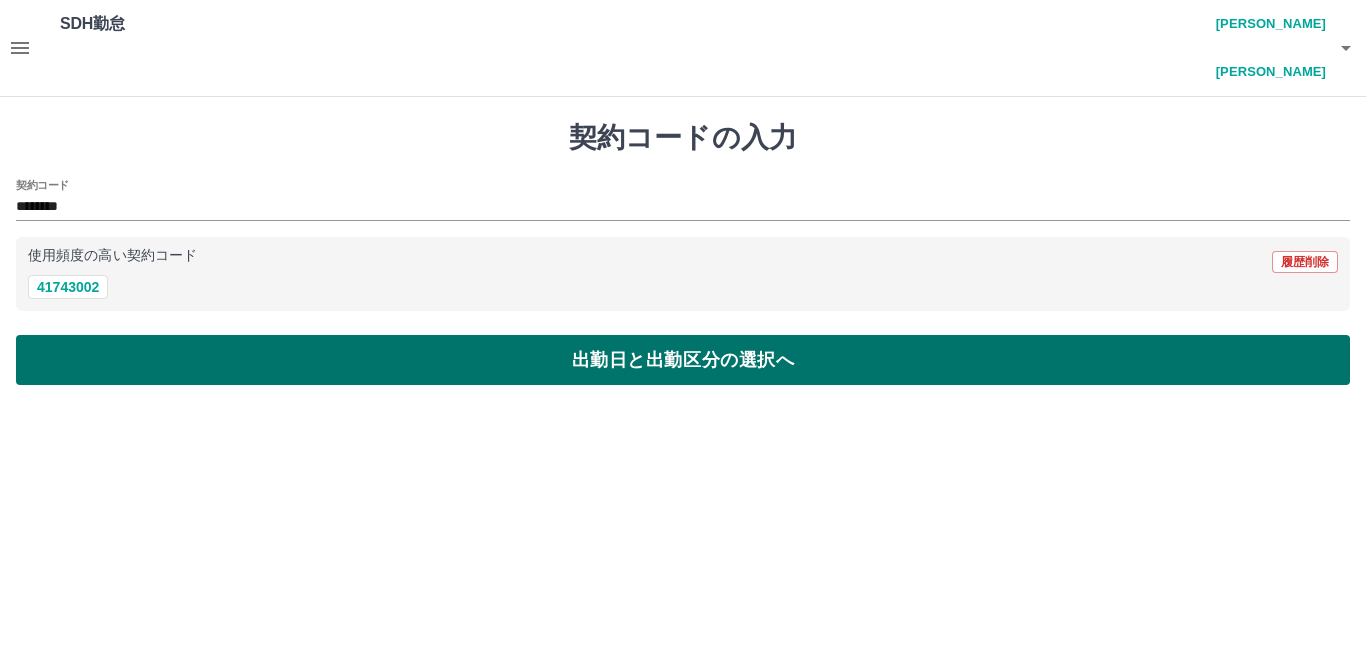click on "出勤日と出勤区分の選択へ" at bounding box center (683, 360) 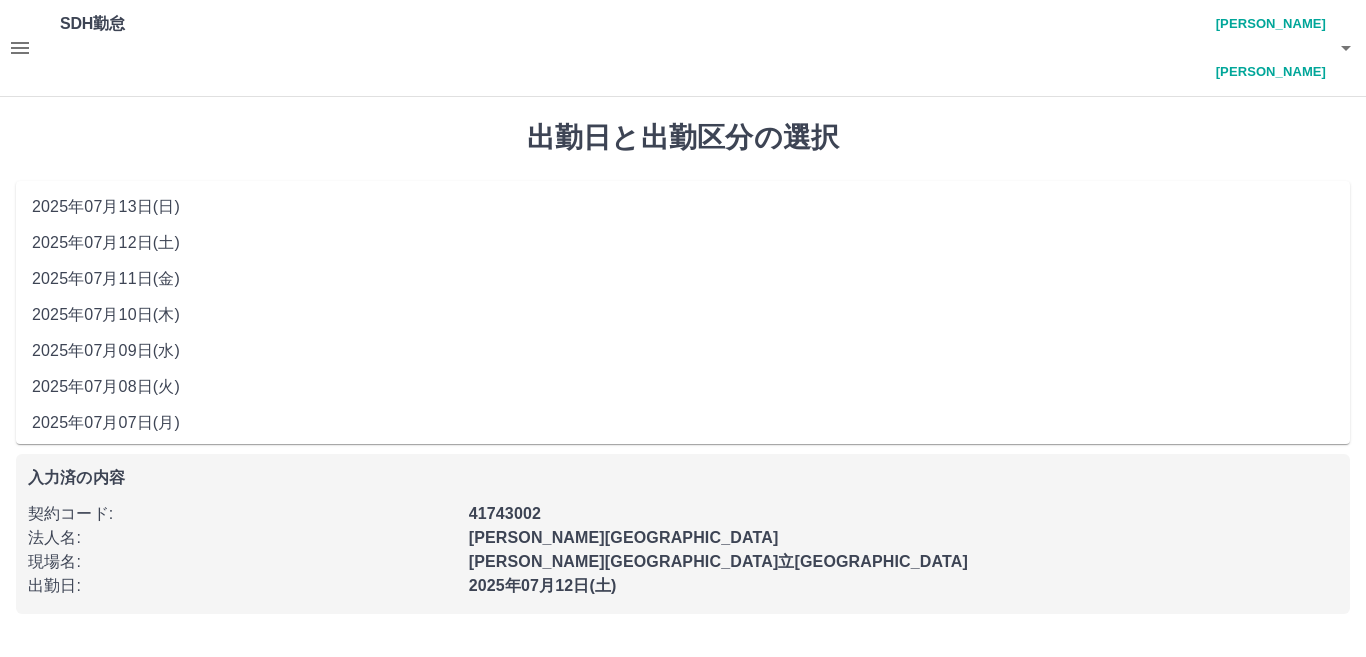 click on "**********" at bounding box center [683, 215] 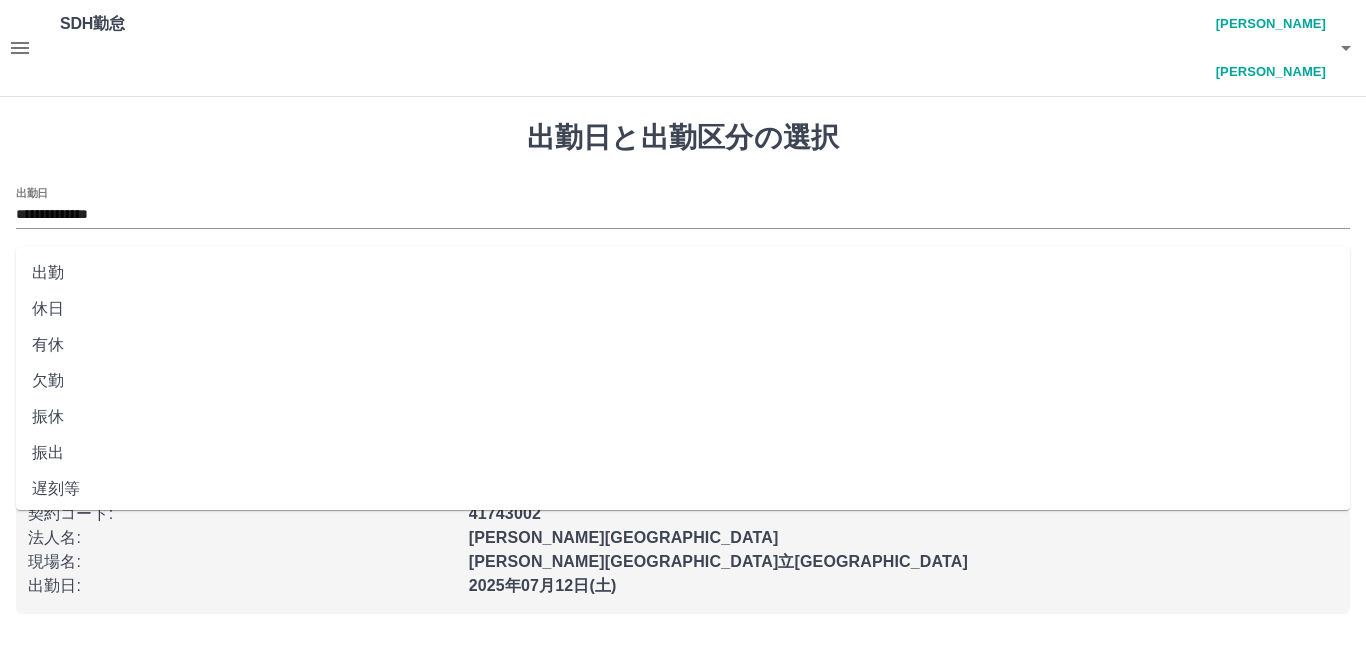 click on "出勤区分" at bounding box center (683, 281) 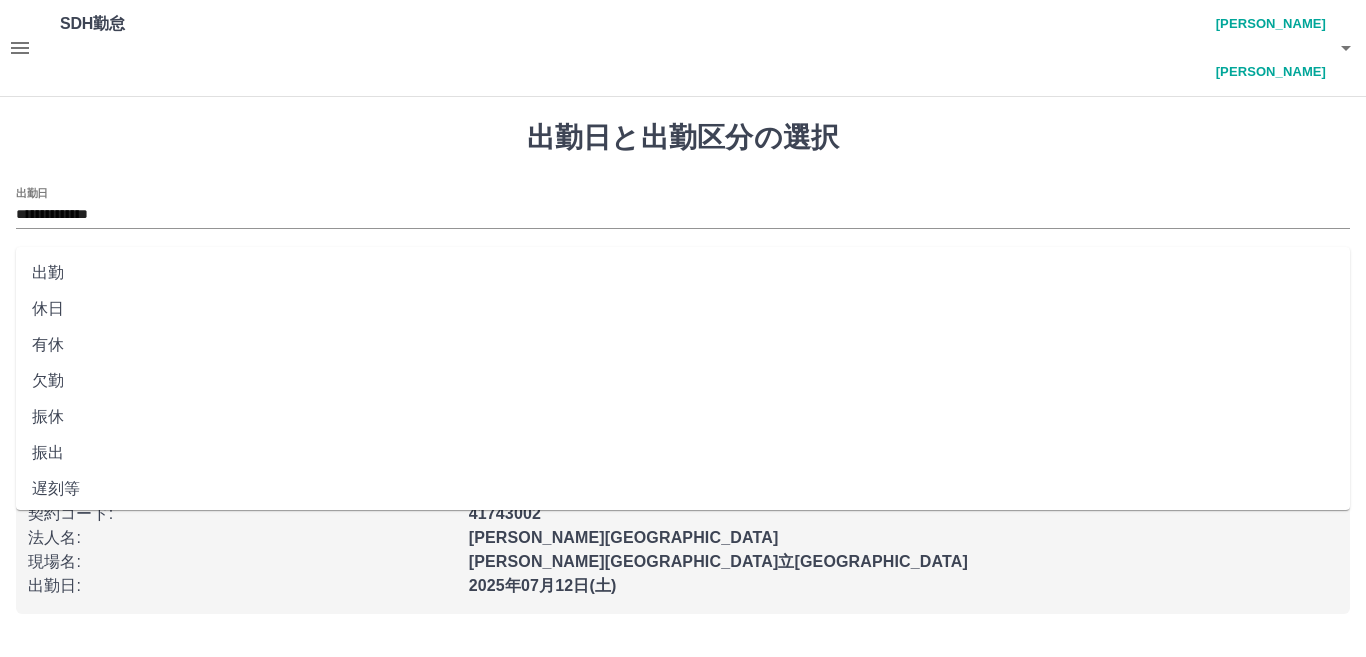 click on "出勤" at bounding box center (683, 273) 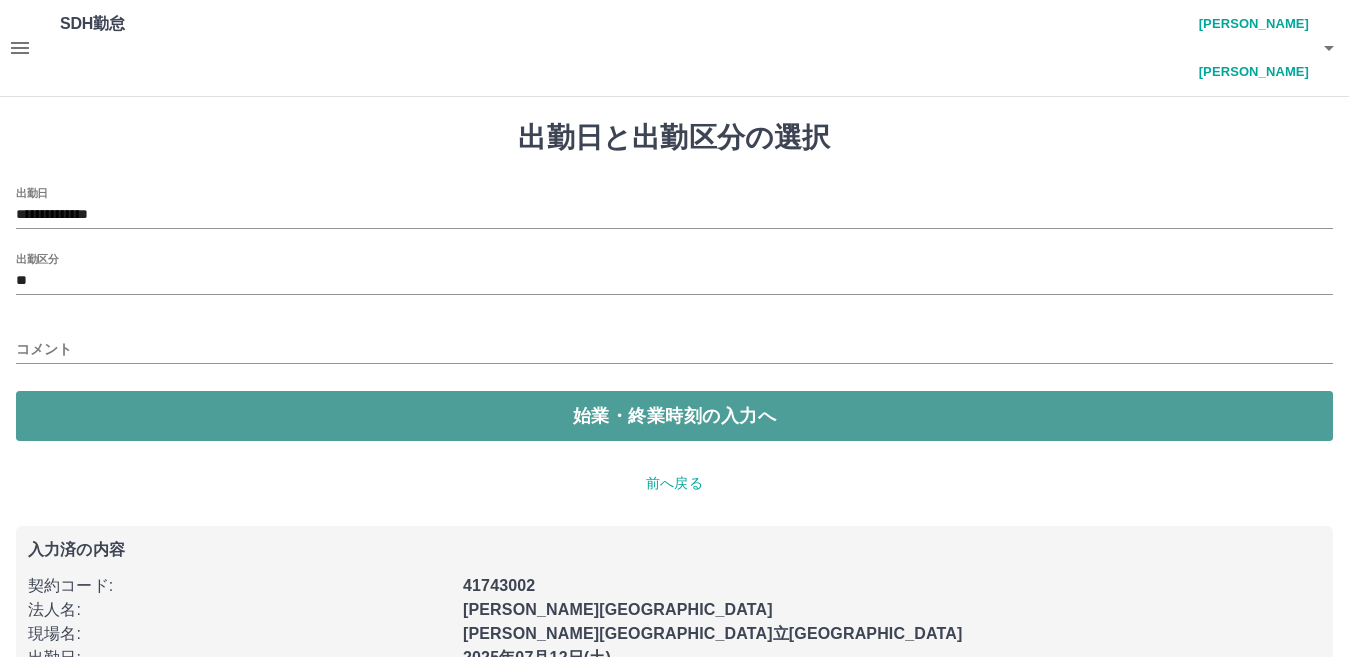 click on "始業・終業時刻の入力へ" at bounding box center (674, 416) 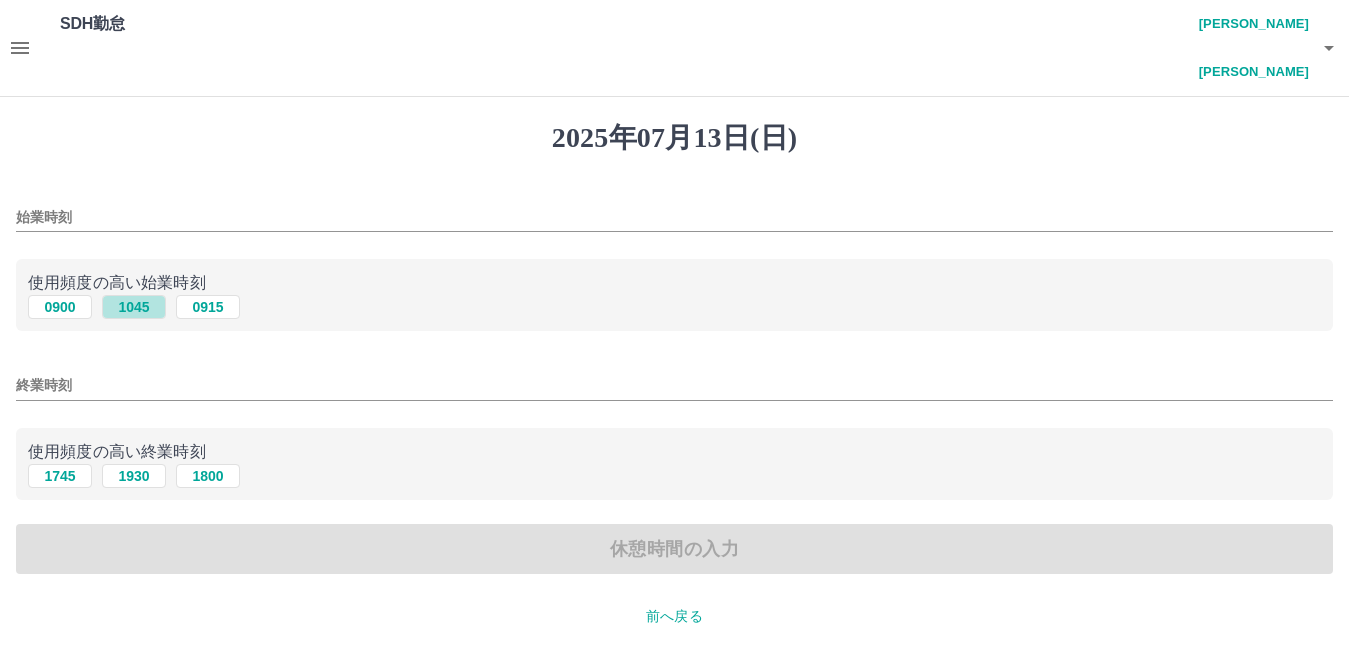 drag, startPoint x: 151, startPoint y: 265, endPoint x: 124, endPoint y: 313, distance: 55.072678 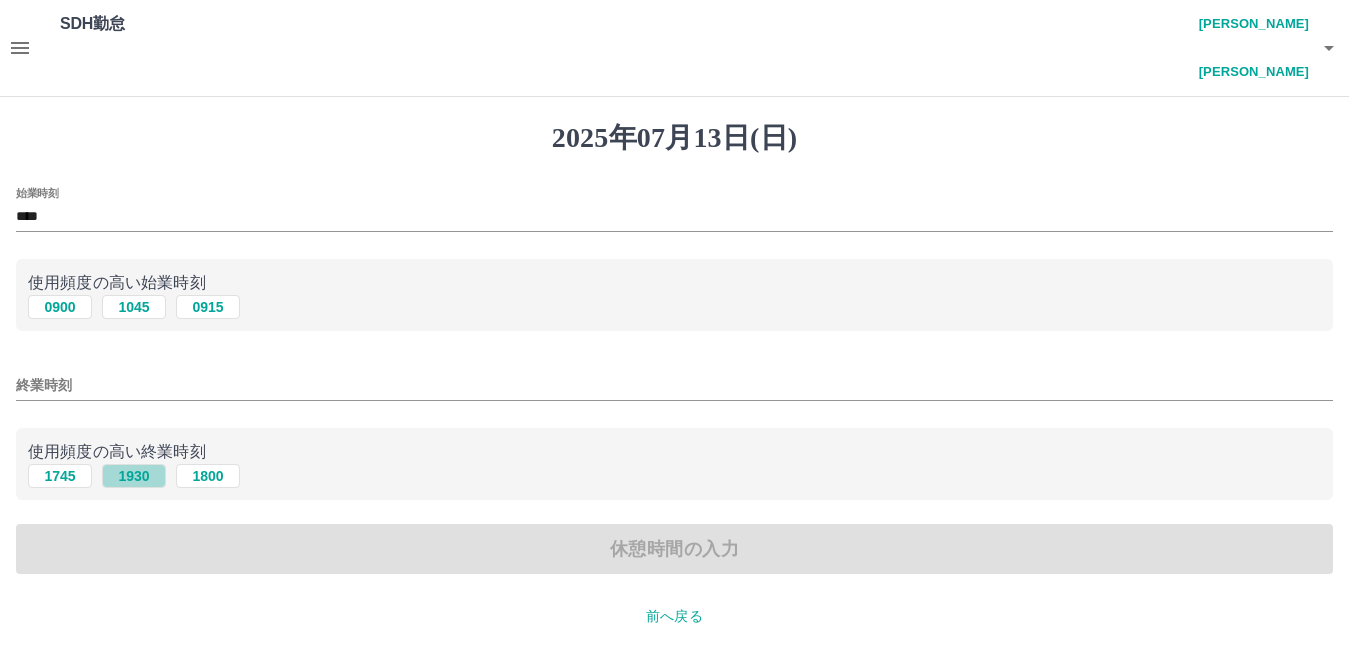 click on "1930" at bounding box center [134, 476] 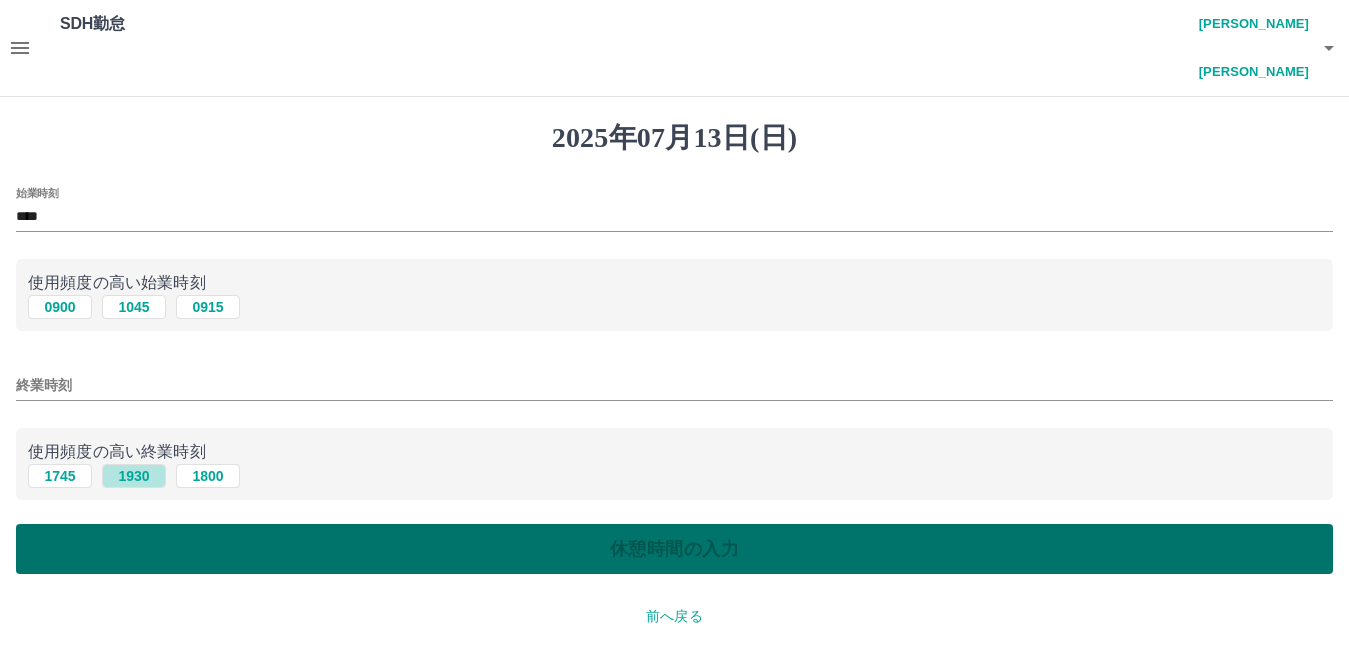 type on "****" 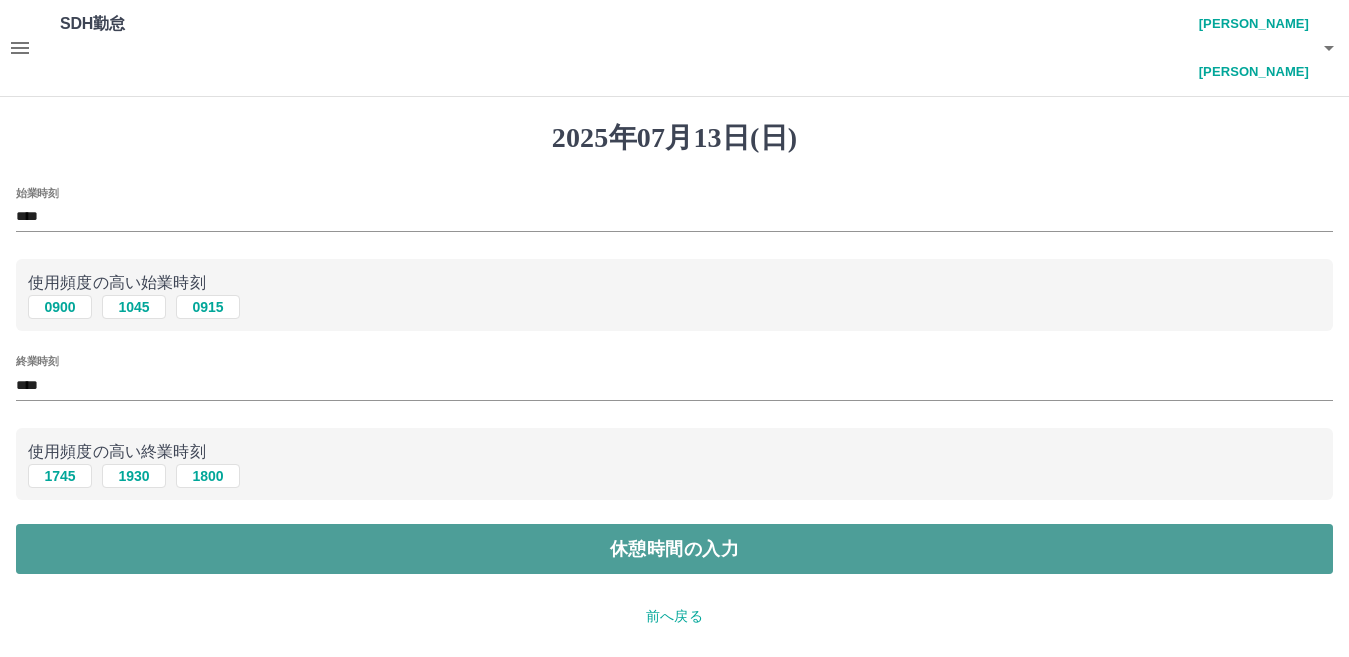 click on "休憩時間の入力" at bounding box center [674, 549] 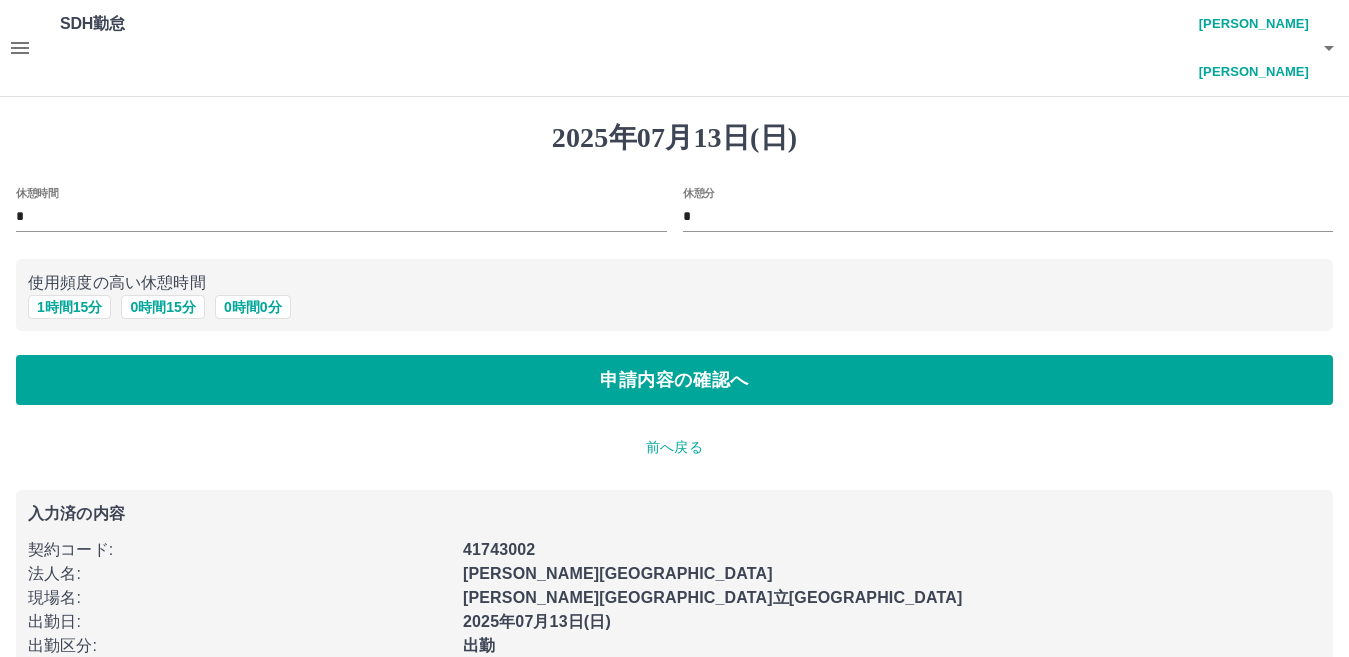 drag, startPoint x: 79, startPoint y: 251, endPoint x: 79, endPoint y: 277, distance: 26 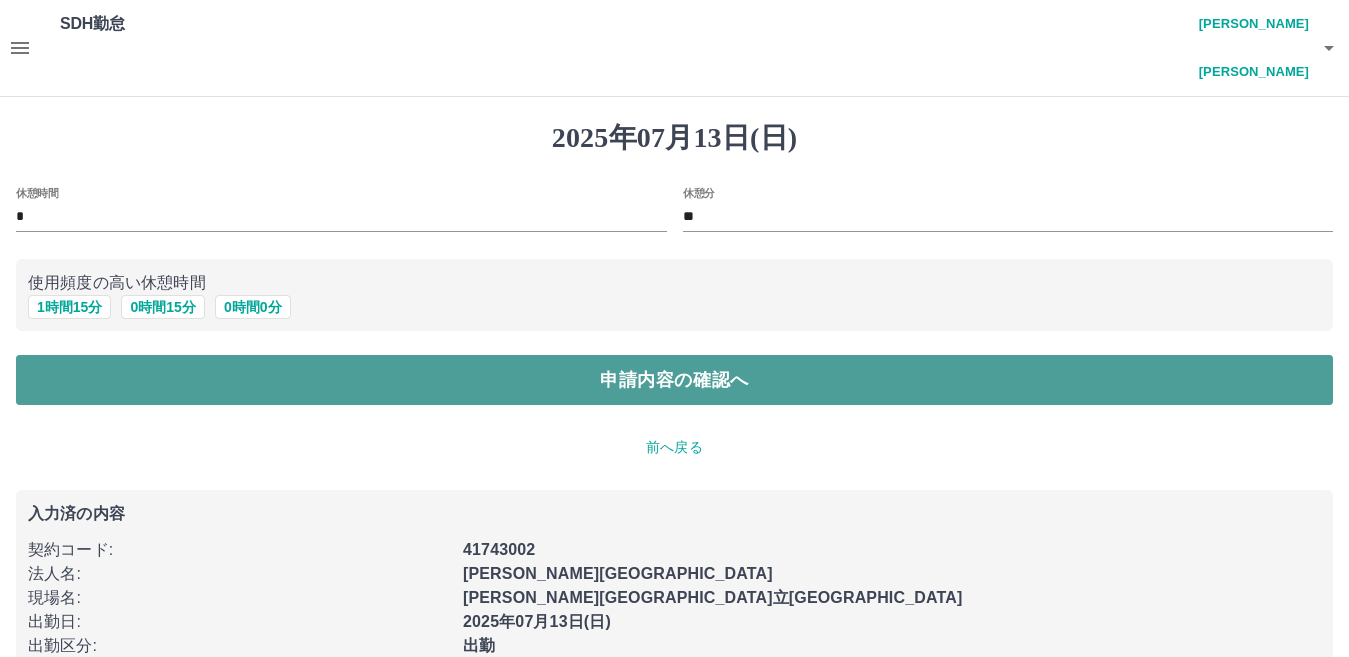 click on "申請内容の確認へ" at bounding box center (674, 380) 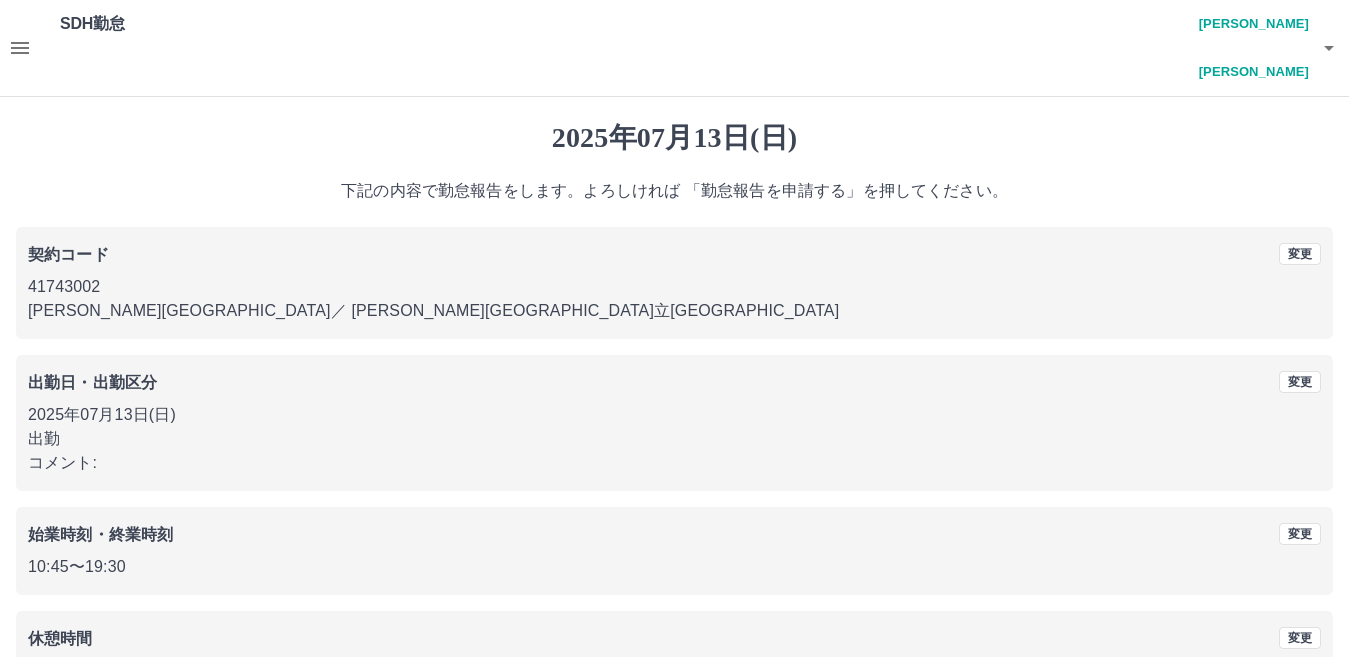 scroll, scrollTop: 92, scrollLeft: 0, axis: vertical 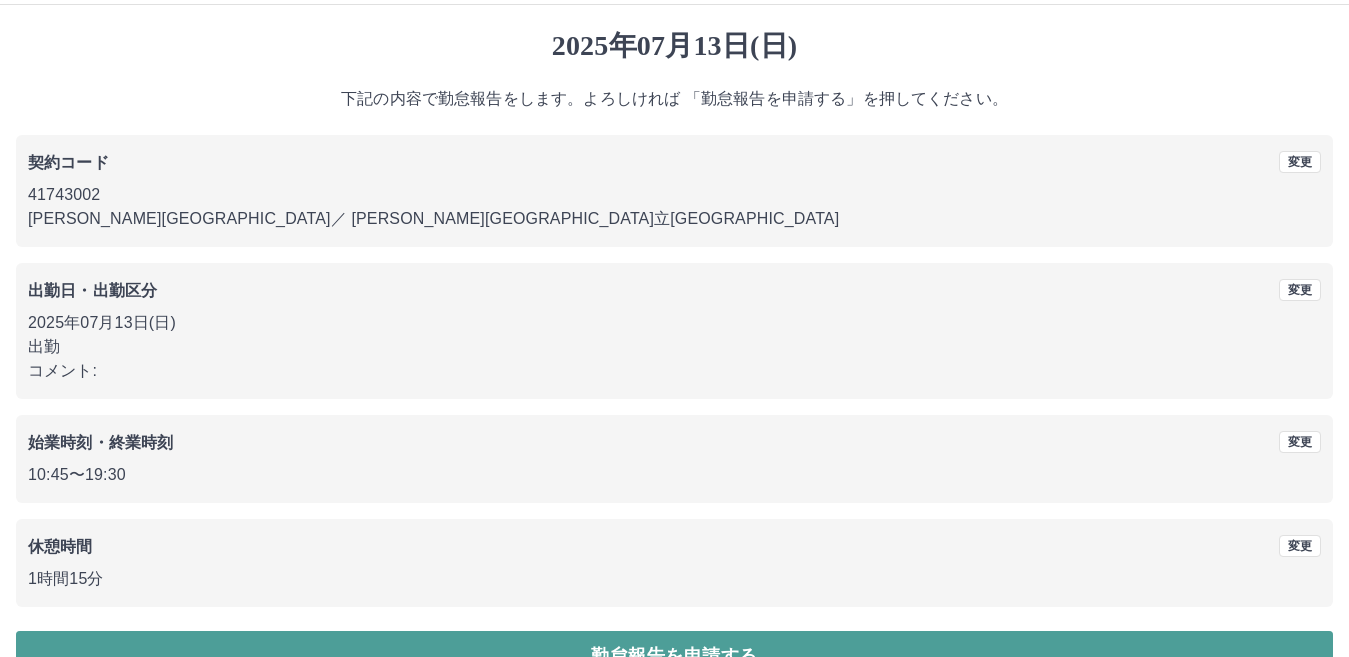 click on "勤怠報告を申請する" at bounding box center [674, 656] 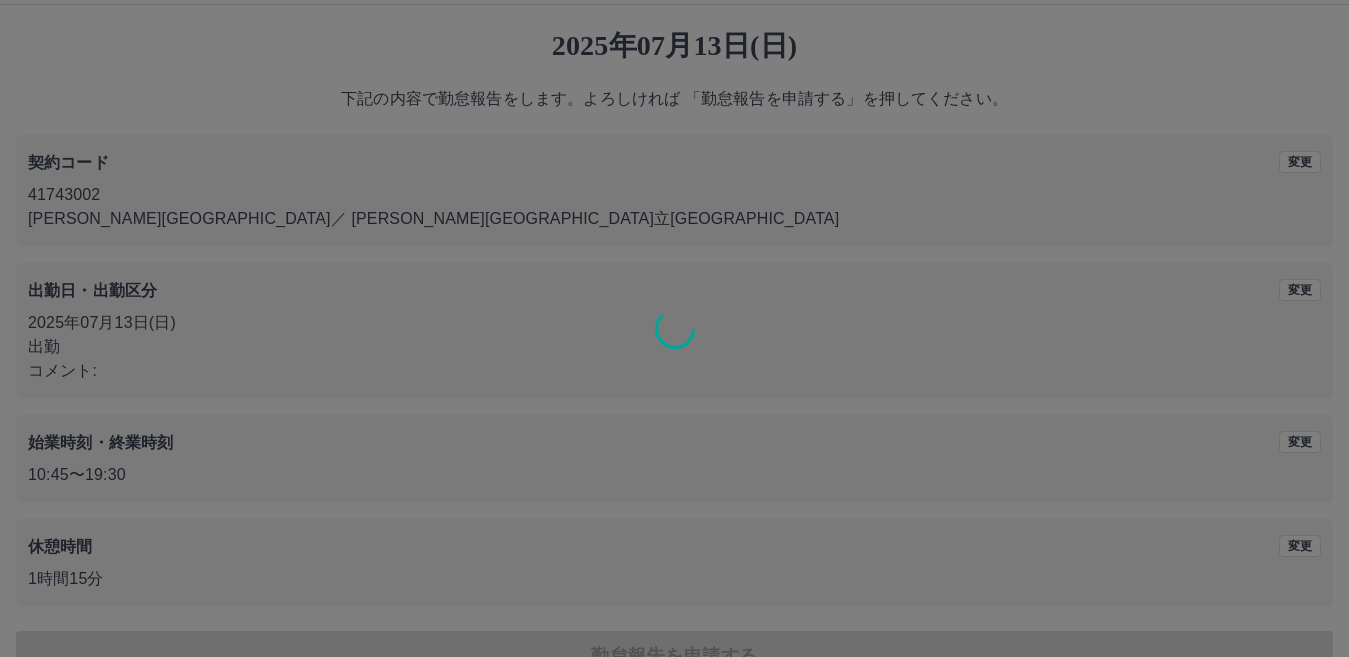 scroll, scrollTop: 0, scrollLeft: 0, axis: both 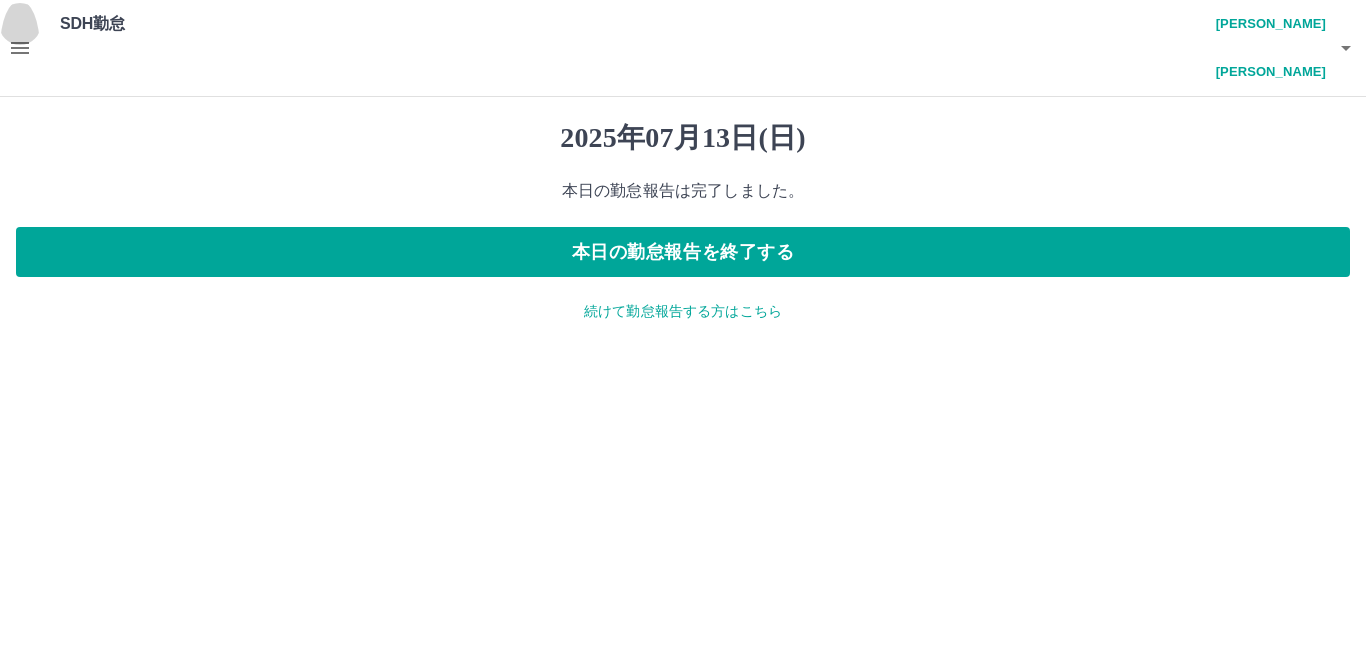 click at bounding box center [20, 48] 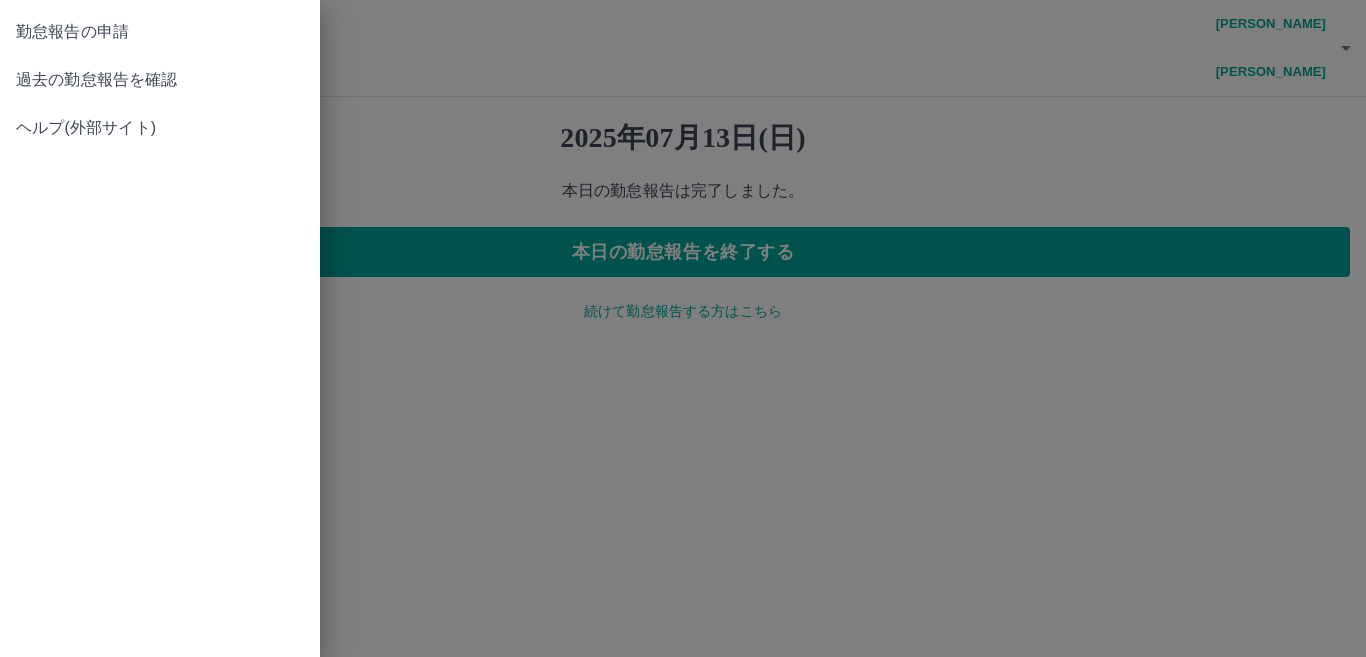 click on "過去の勤怠報告を確認" at bounding box center [160, 80] 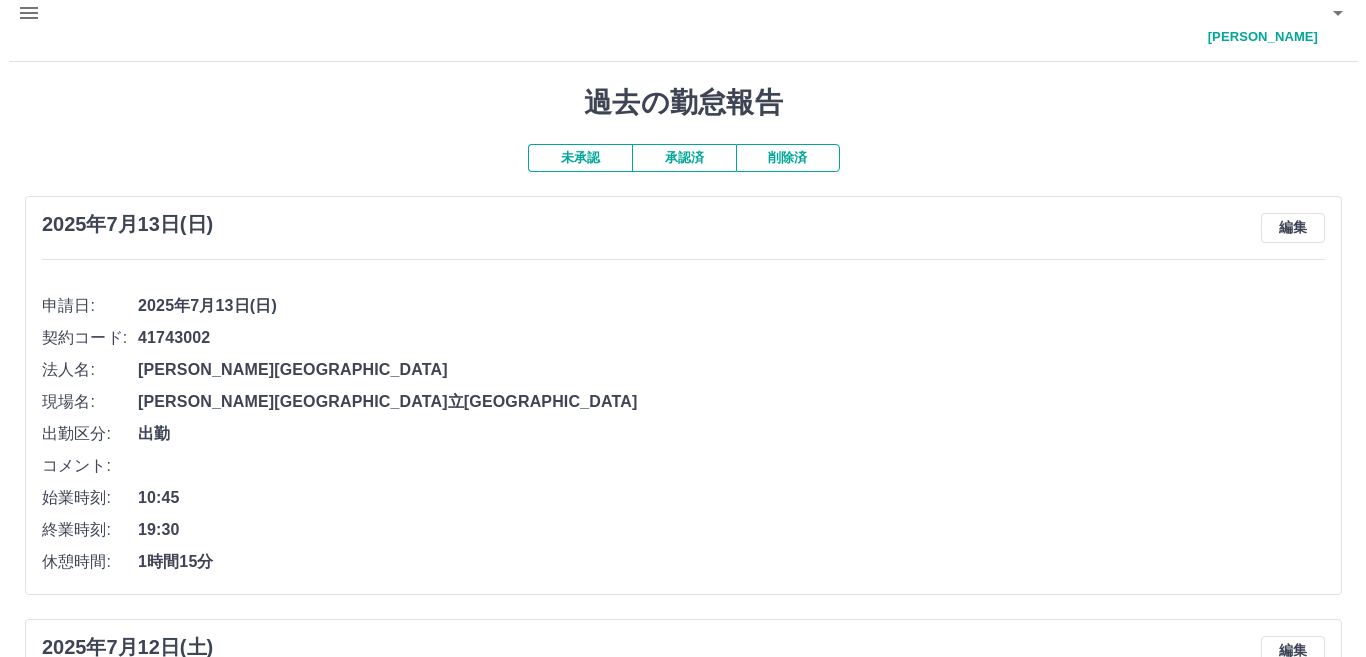 scroll, scrollTop: 0, scrollLeft: 0, axis: both 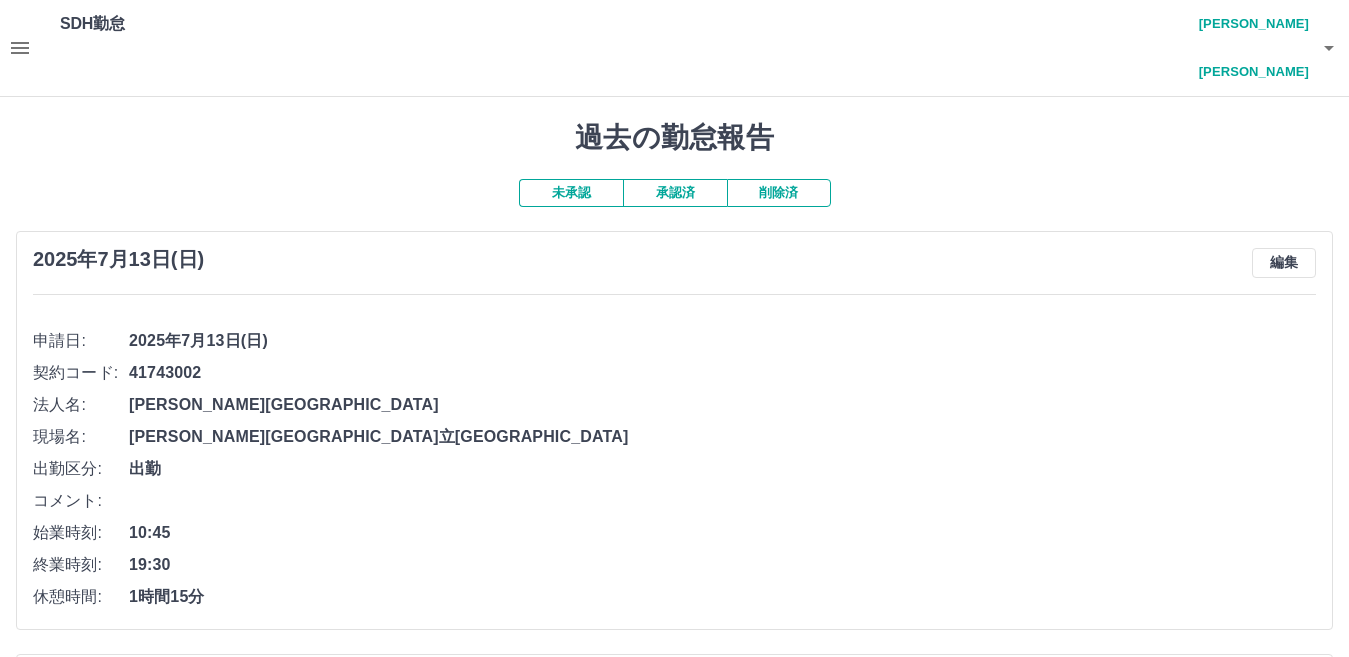 click at bounding box center [1329, 48] 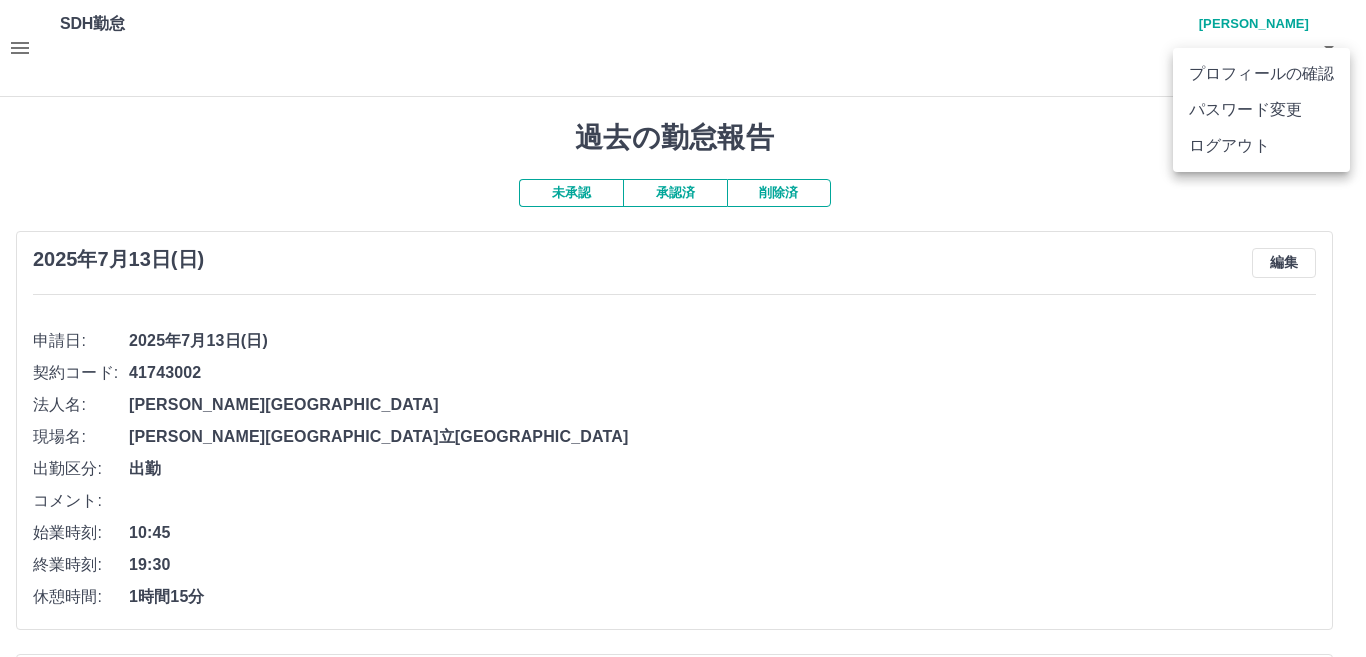 click on "ログアウト" at bounding box center (1261, 146) 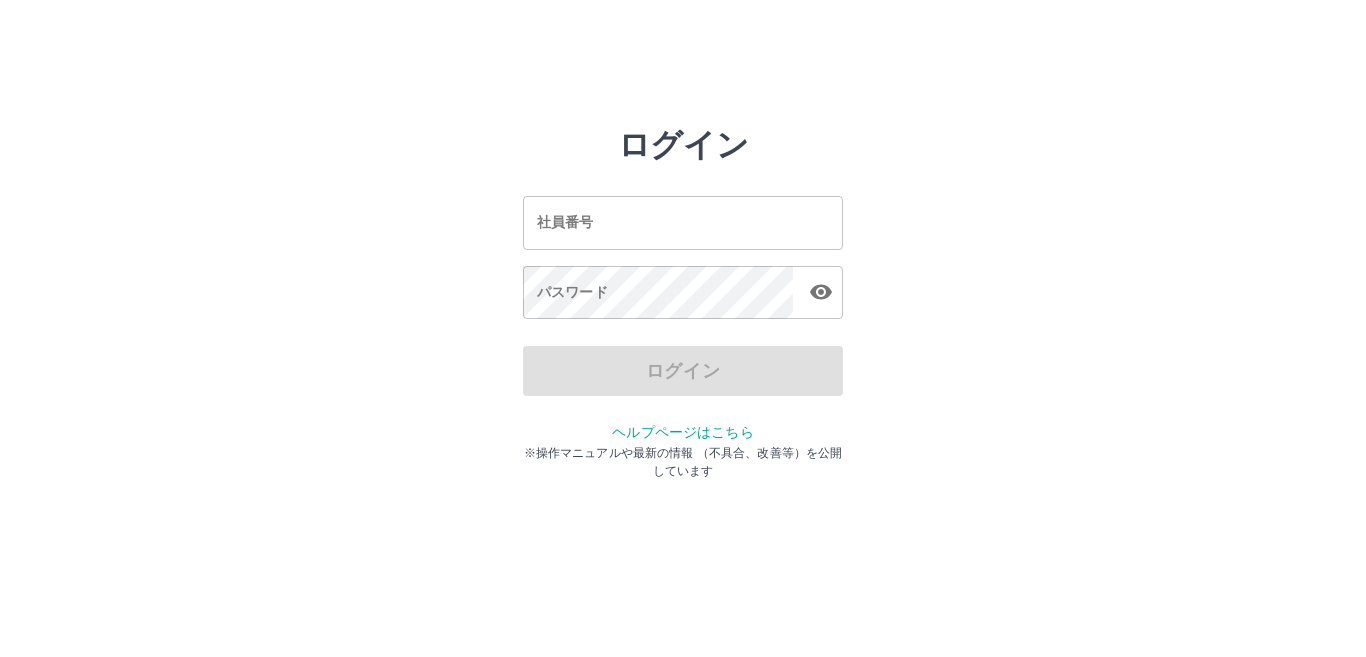 scroll, scrollTop: 0, scrollLeft: 0, axis: both 